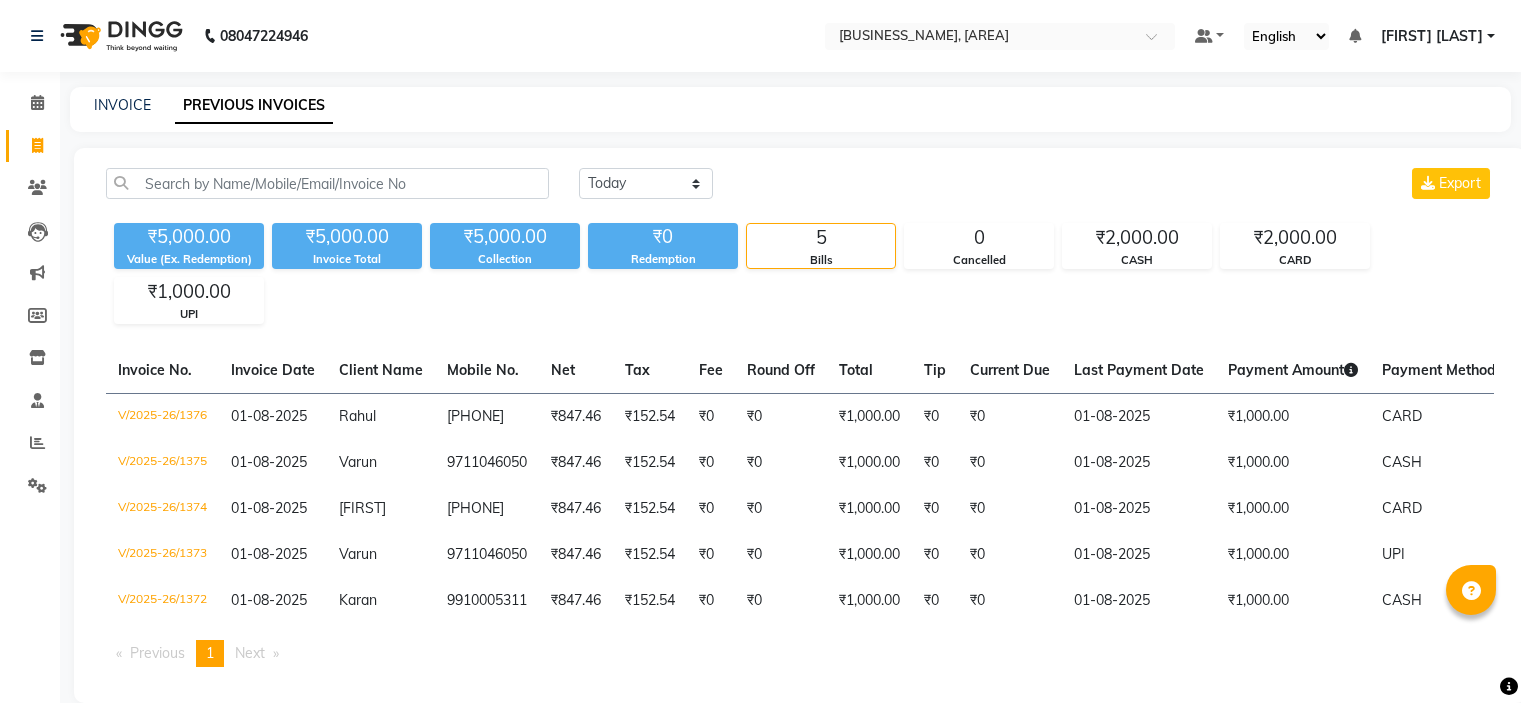 scroll, scrollTop: 0, scrollLeft: 0, axis: both 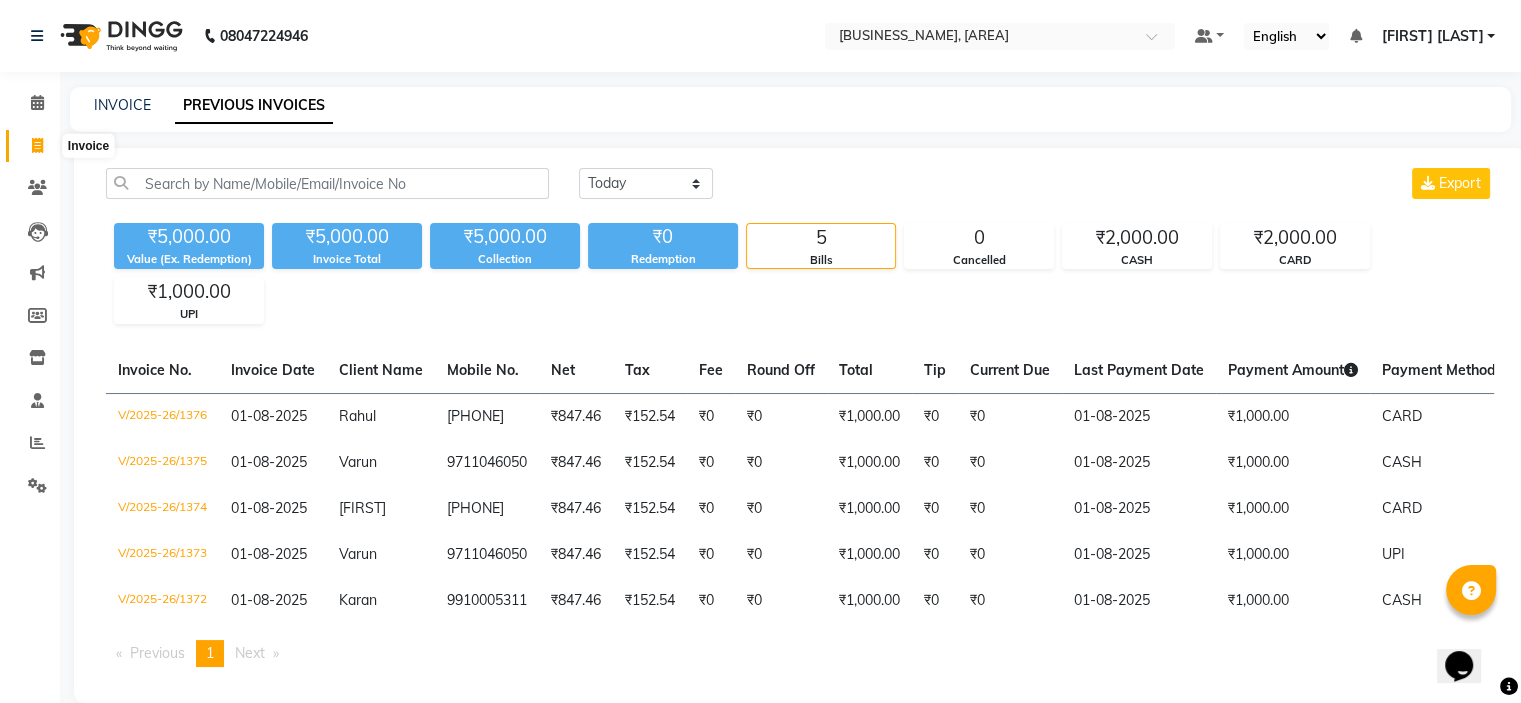 click 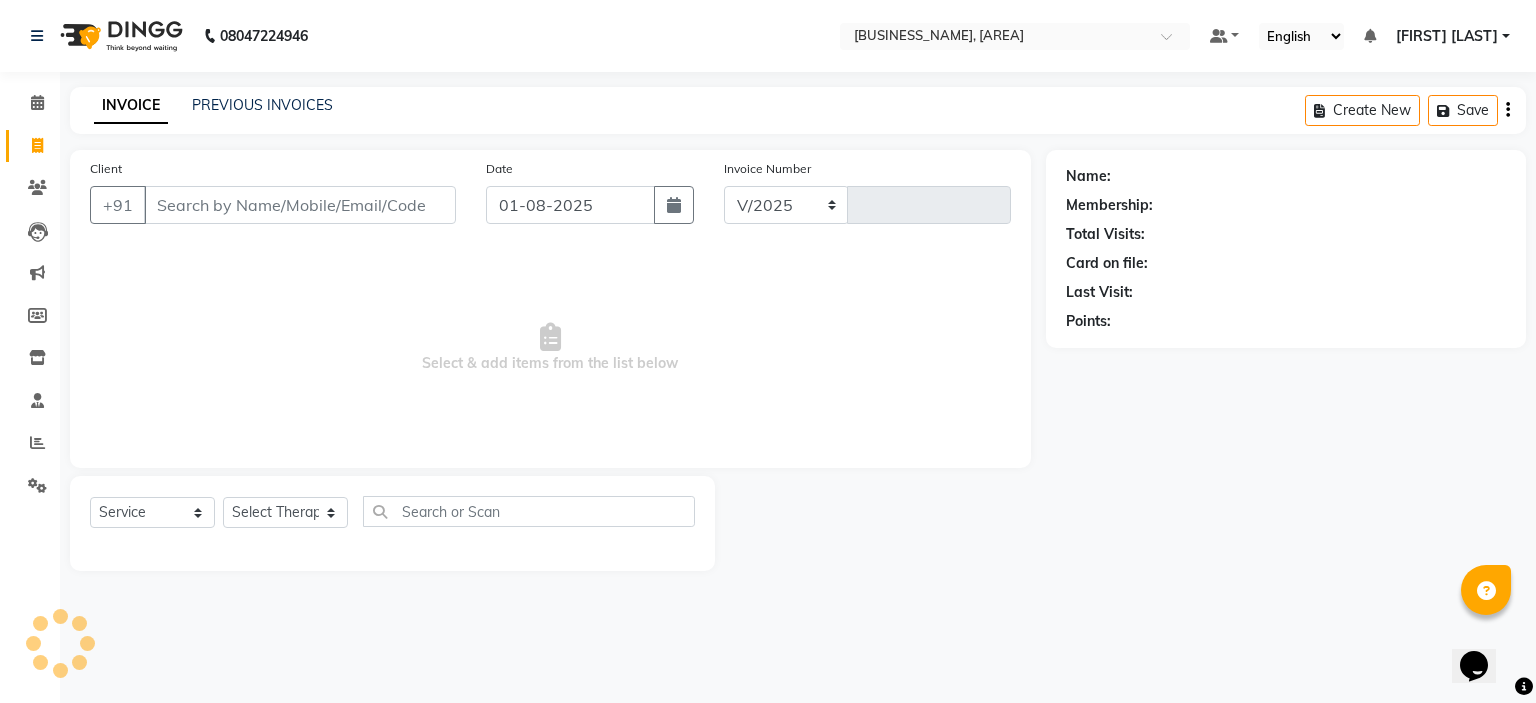 select on "7593" 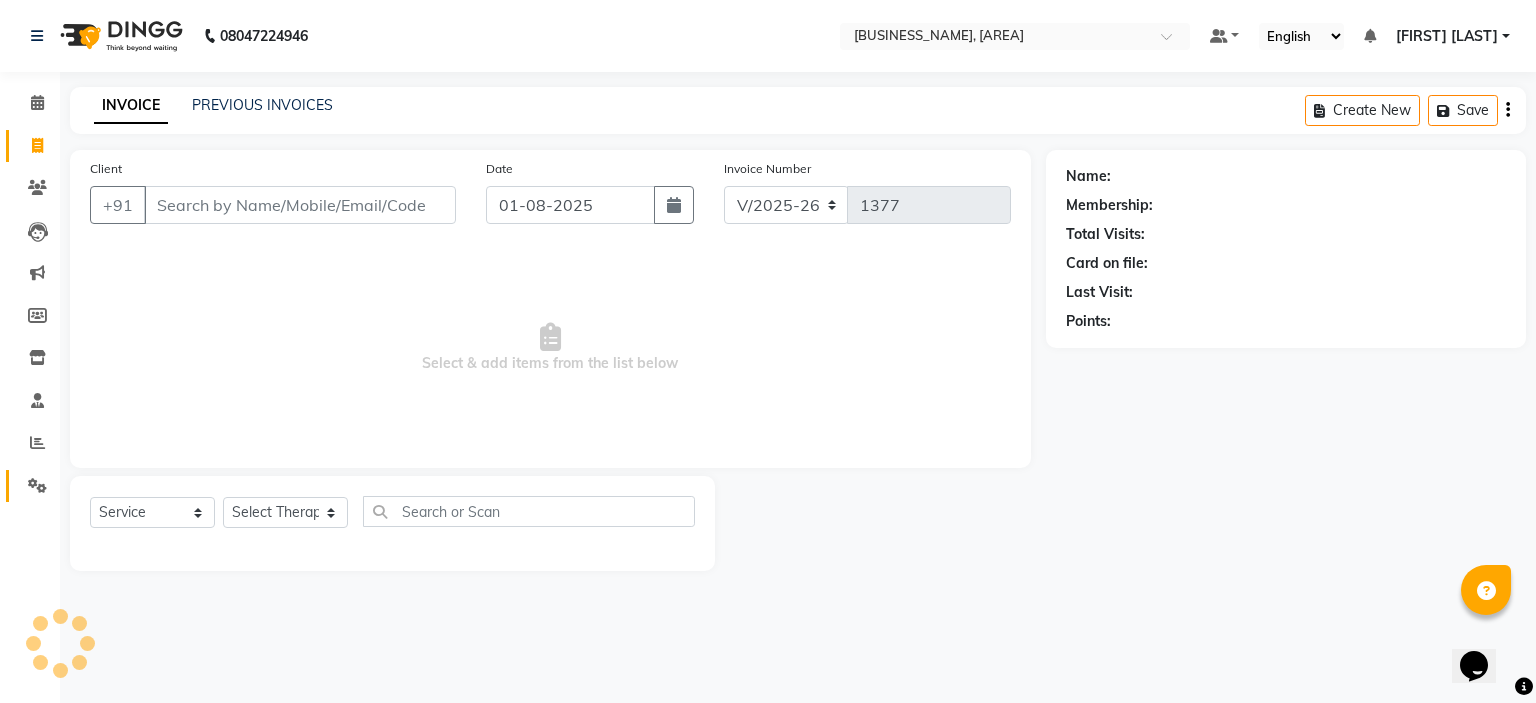 drag, startPoint x: 16, startPoint y: 473, endPoint x: 30, endPoint y: 482, distance: 16.643316 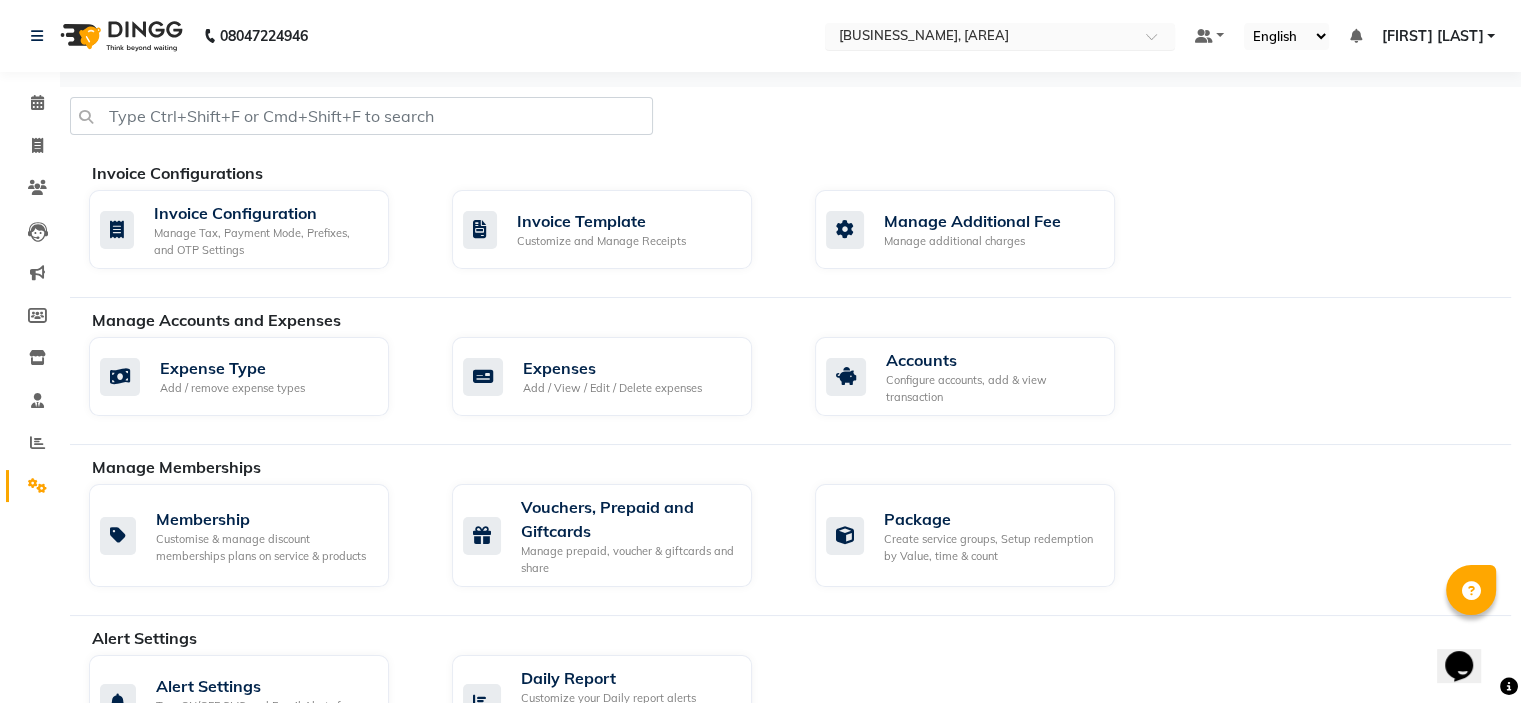 click at bounding box center [980, 38] 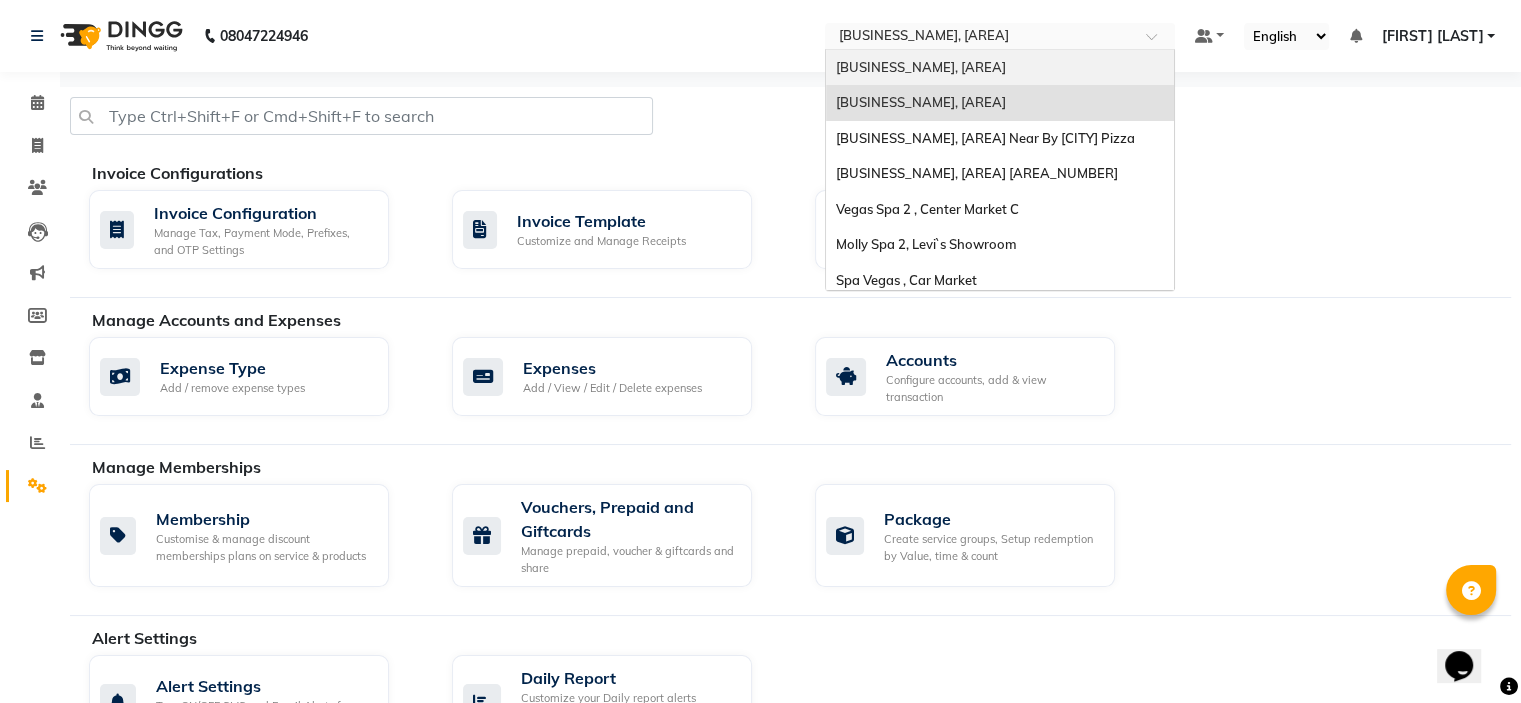 click on "[BUSINESS_NAME], [AREA]" at bounding box center [921, 67] 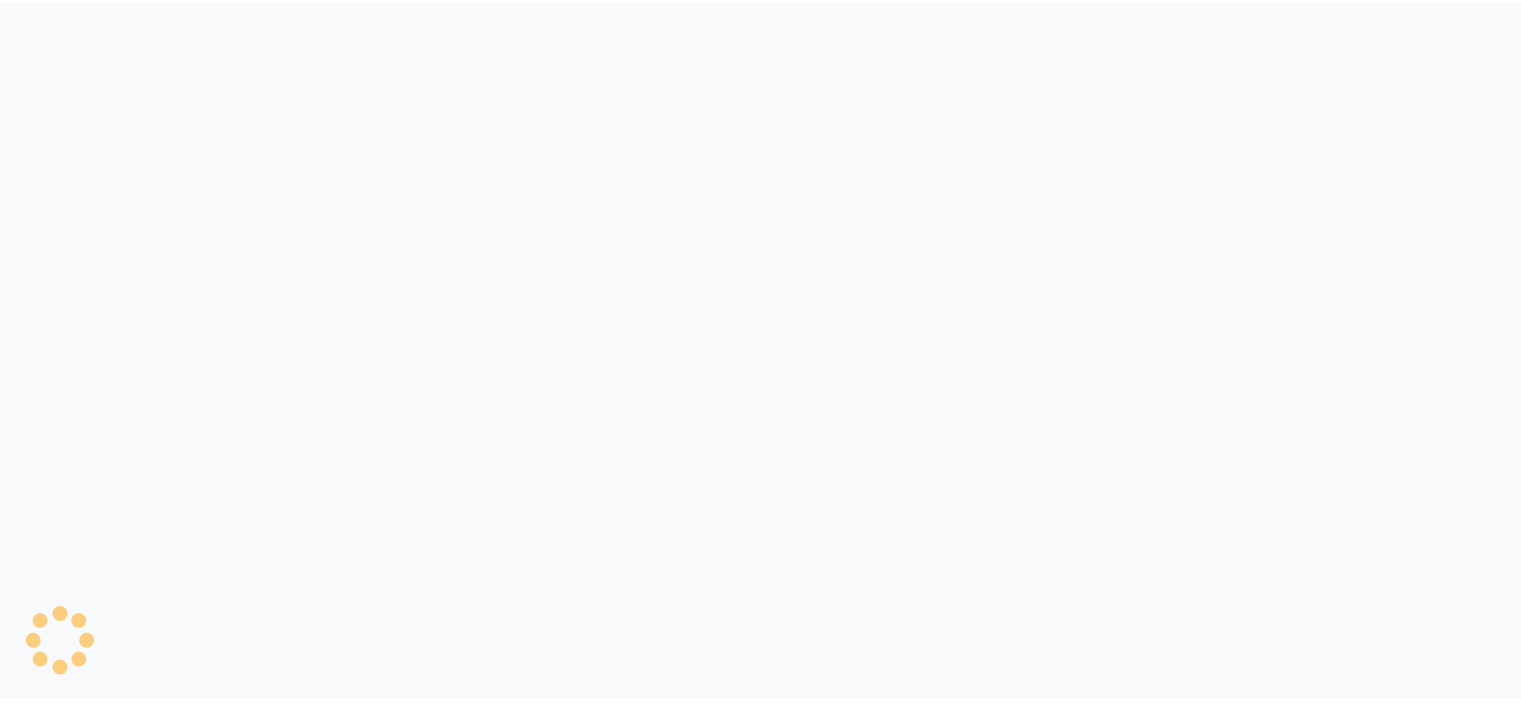 scroll, scrollTop: 0, scrollLeft: 0, axis: both 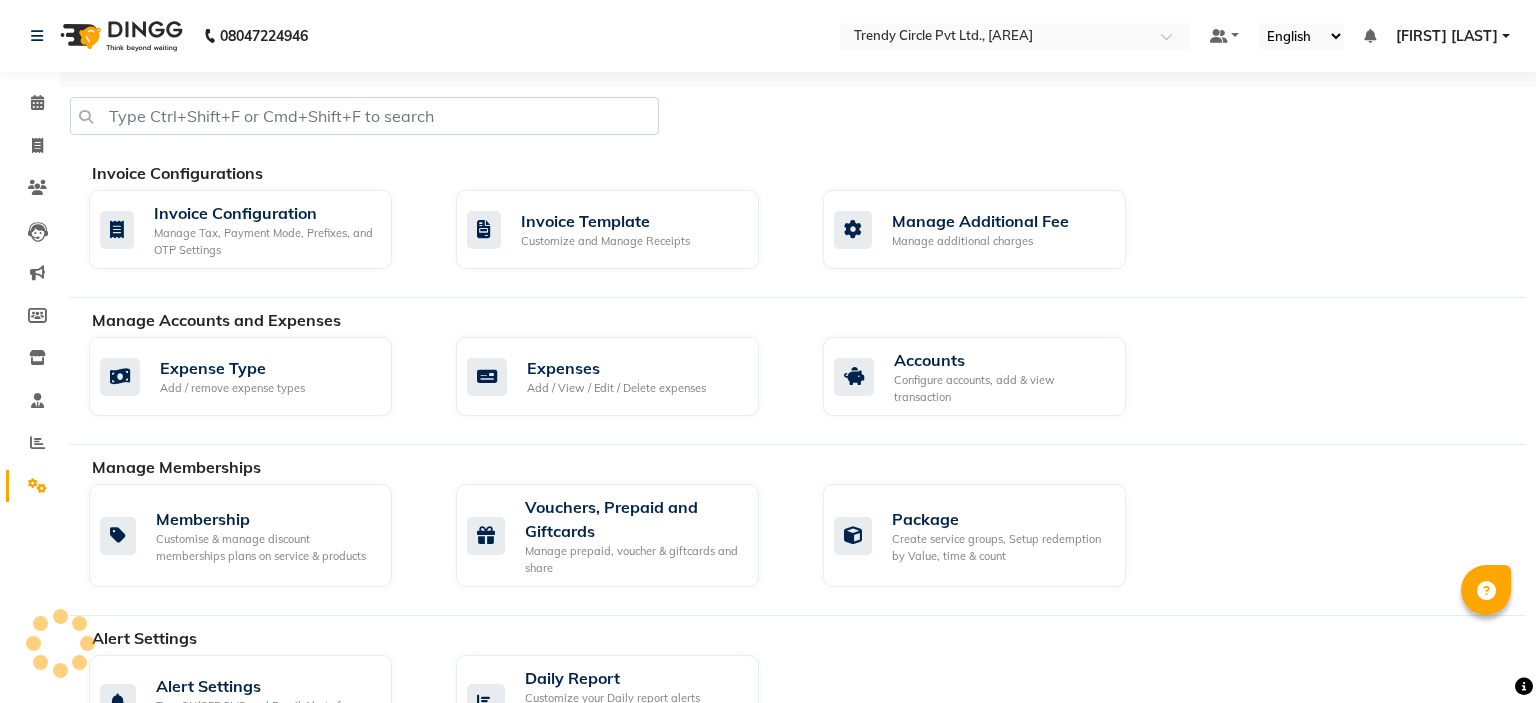 select on "en" 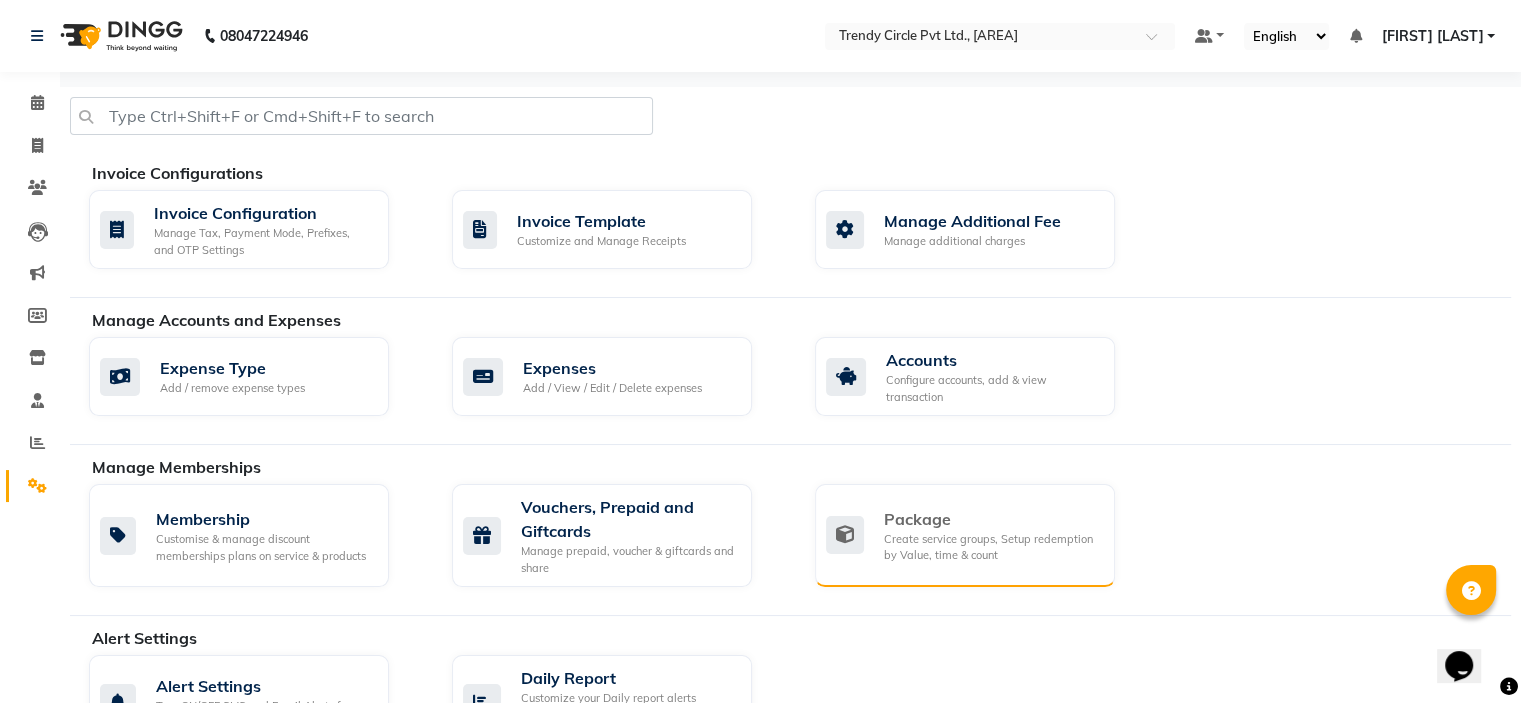 scroll, scrollTop: 0, scrollLeft: 0, axis: both 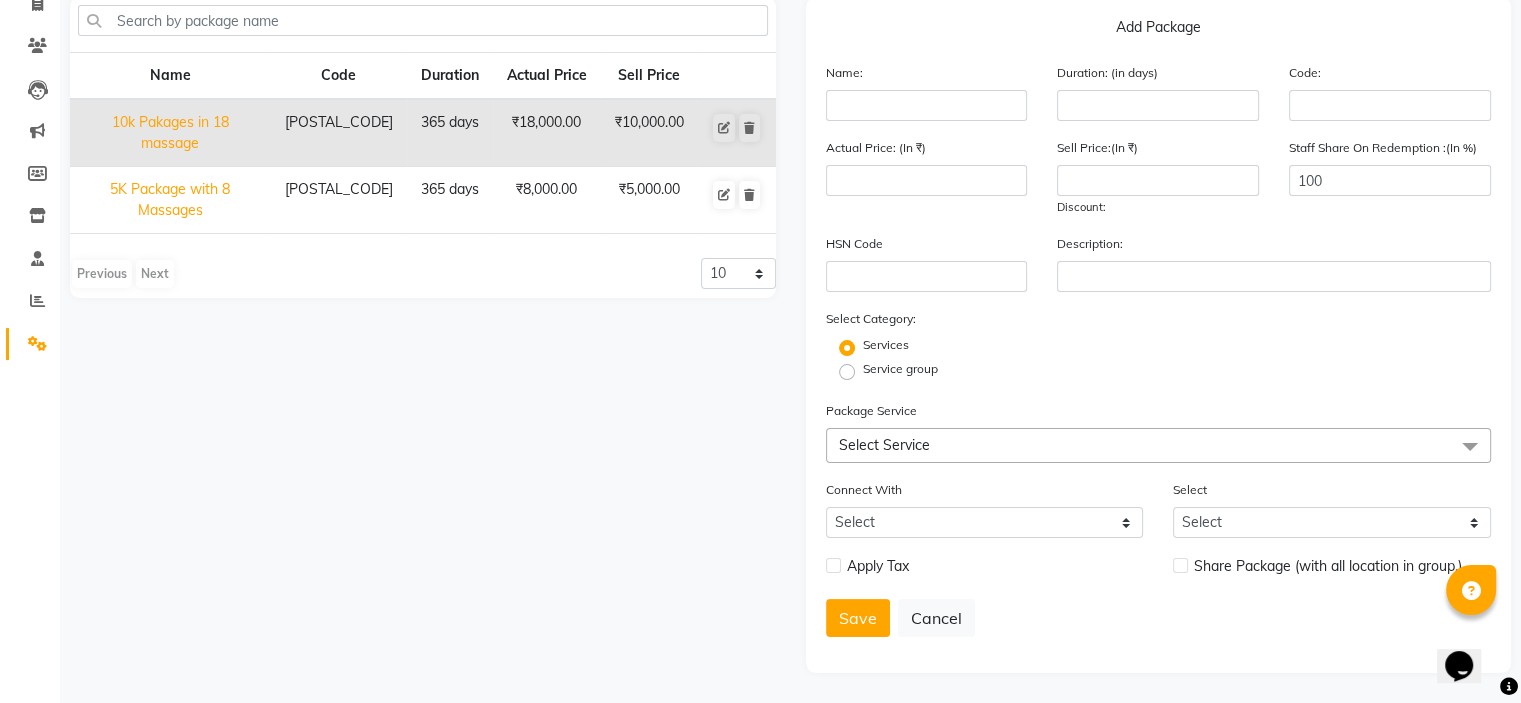 click on "₹5,000.00" 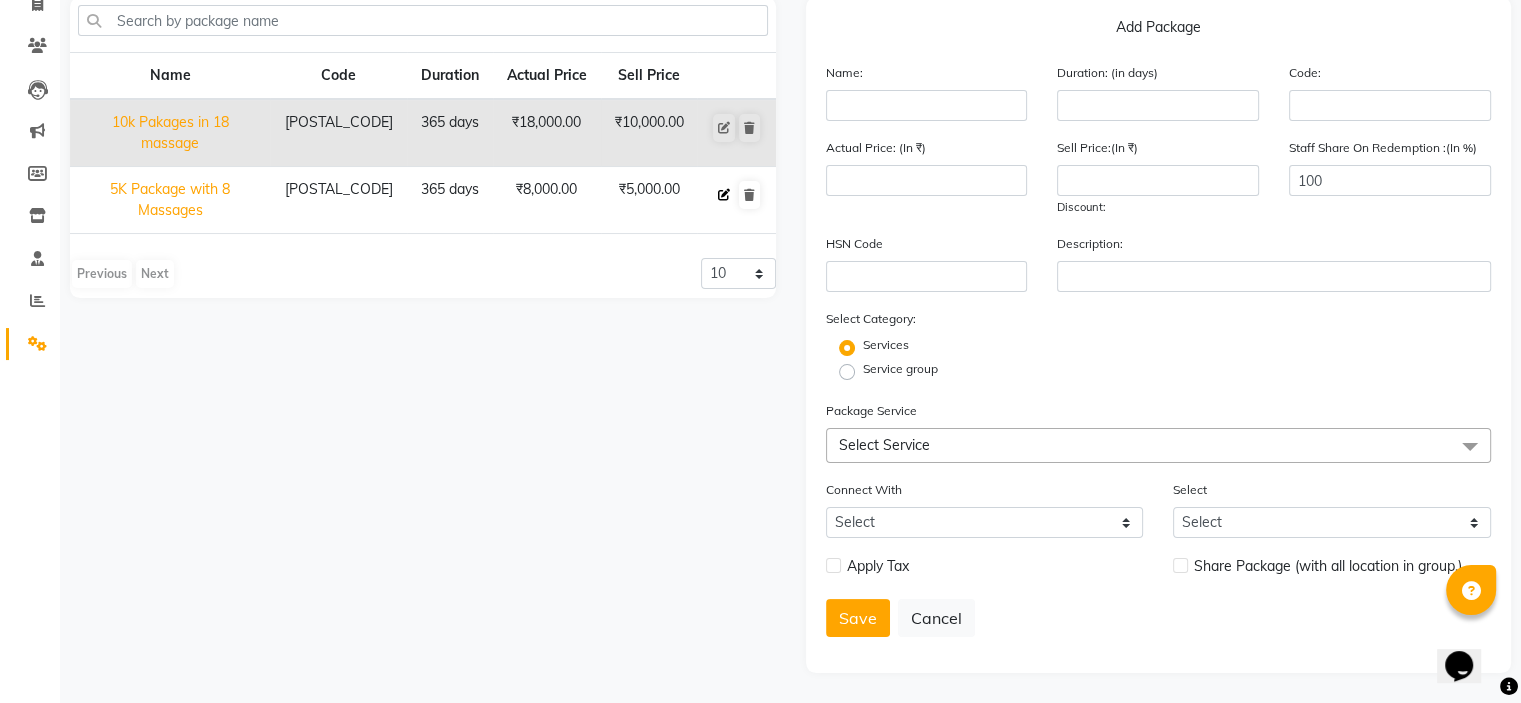 click 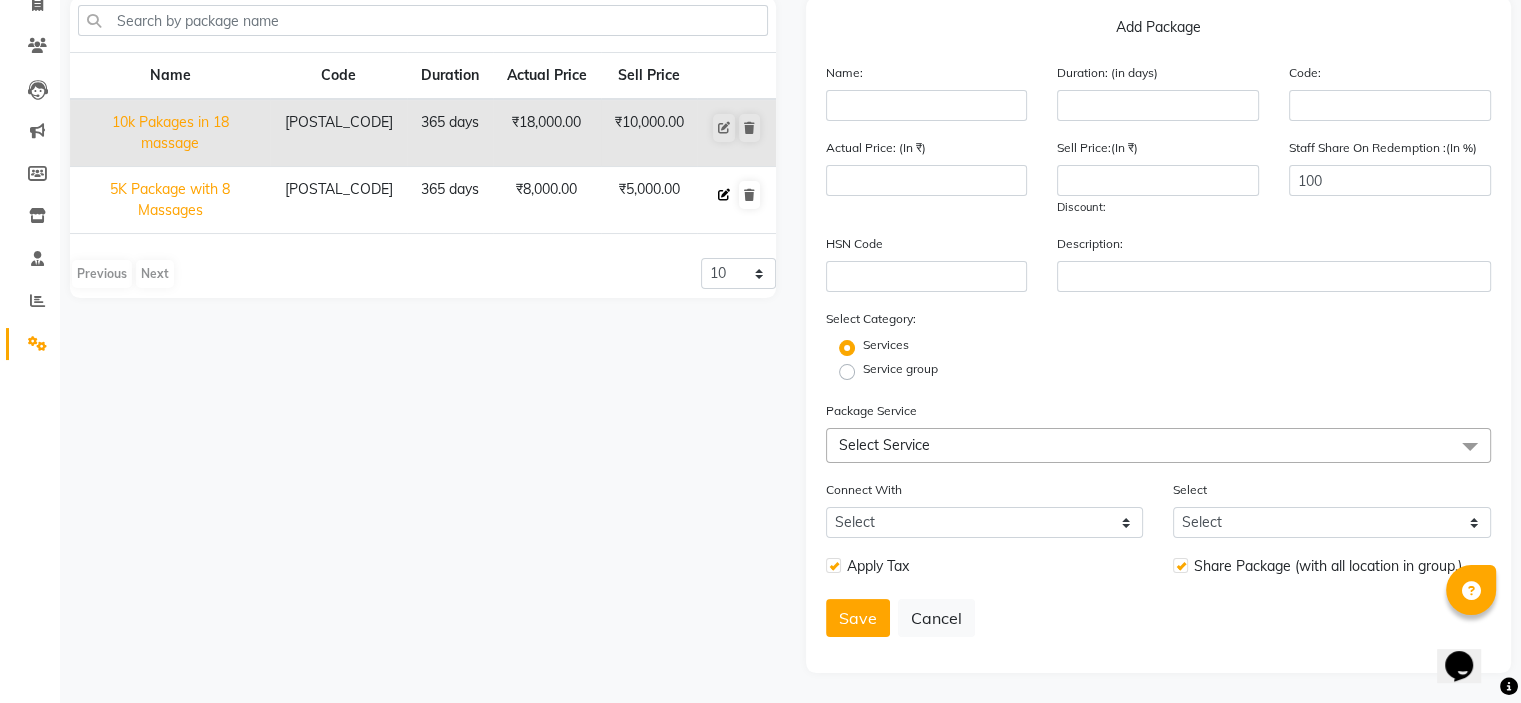 type on "5K Package with 8 Massages" 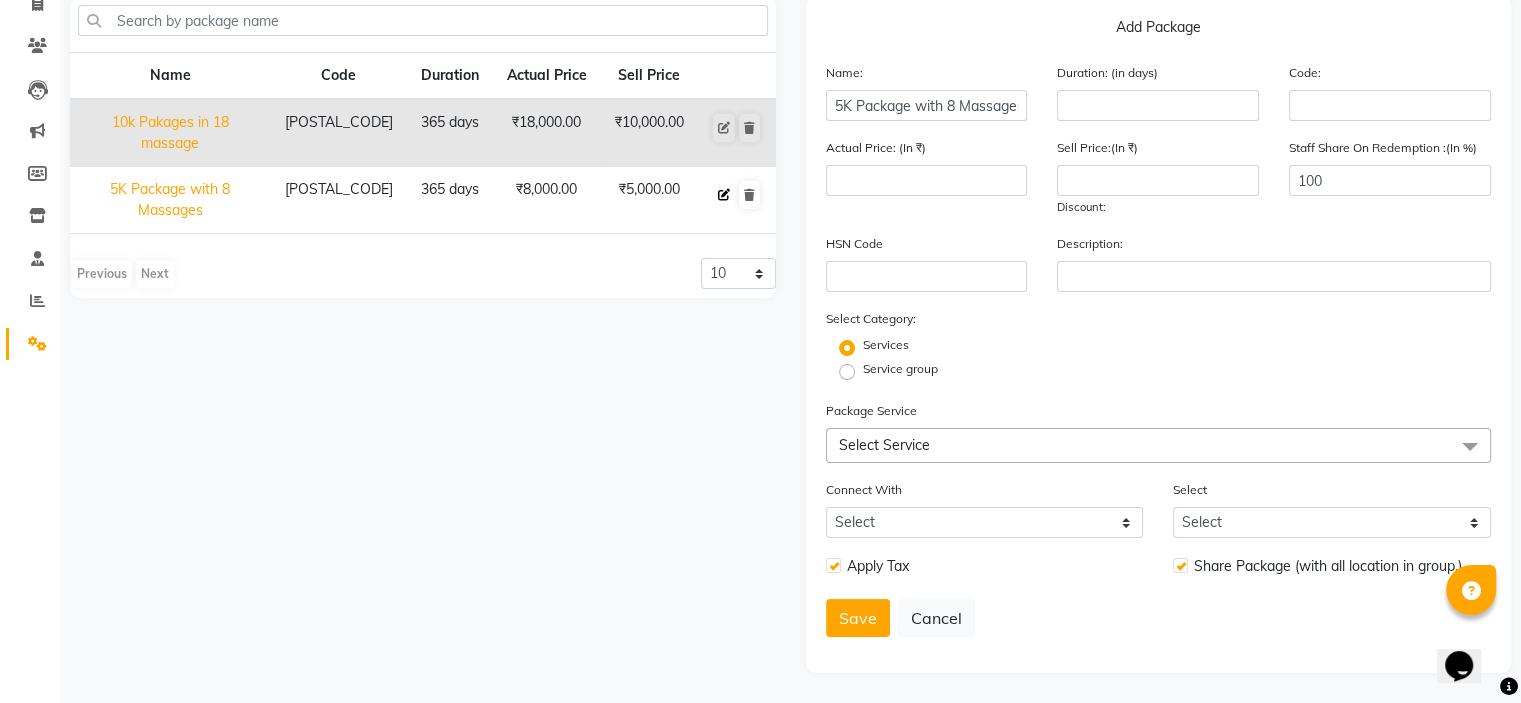 type on "365" 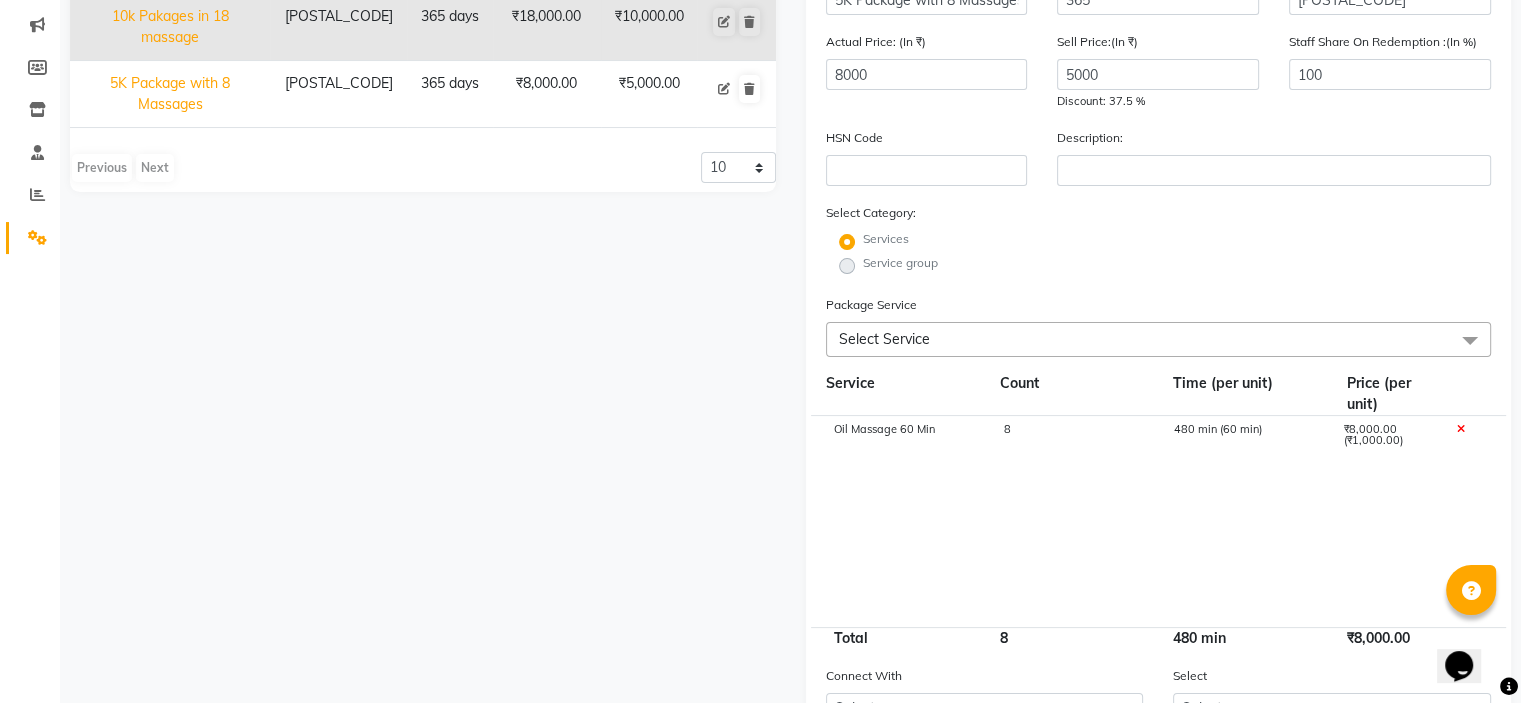 scroll, scrollTop: 448, scrollLeft: 0, axis: vertical 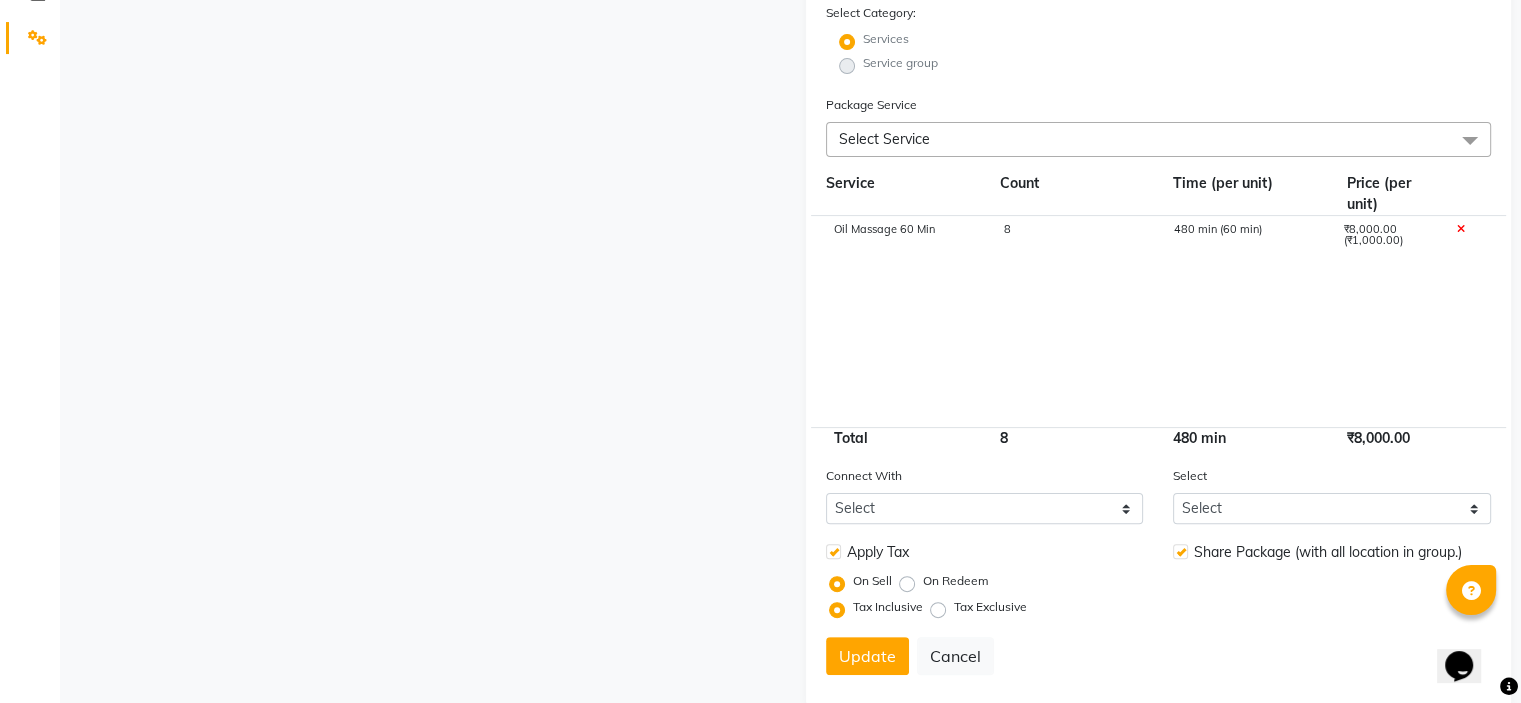 click on "8" 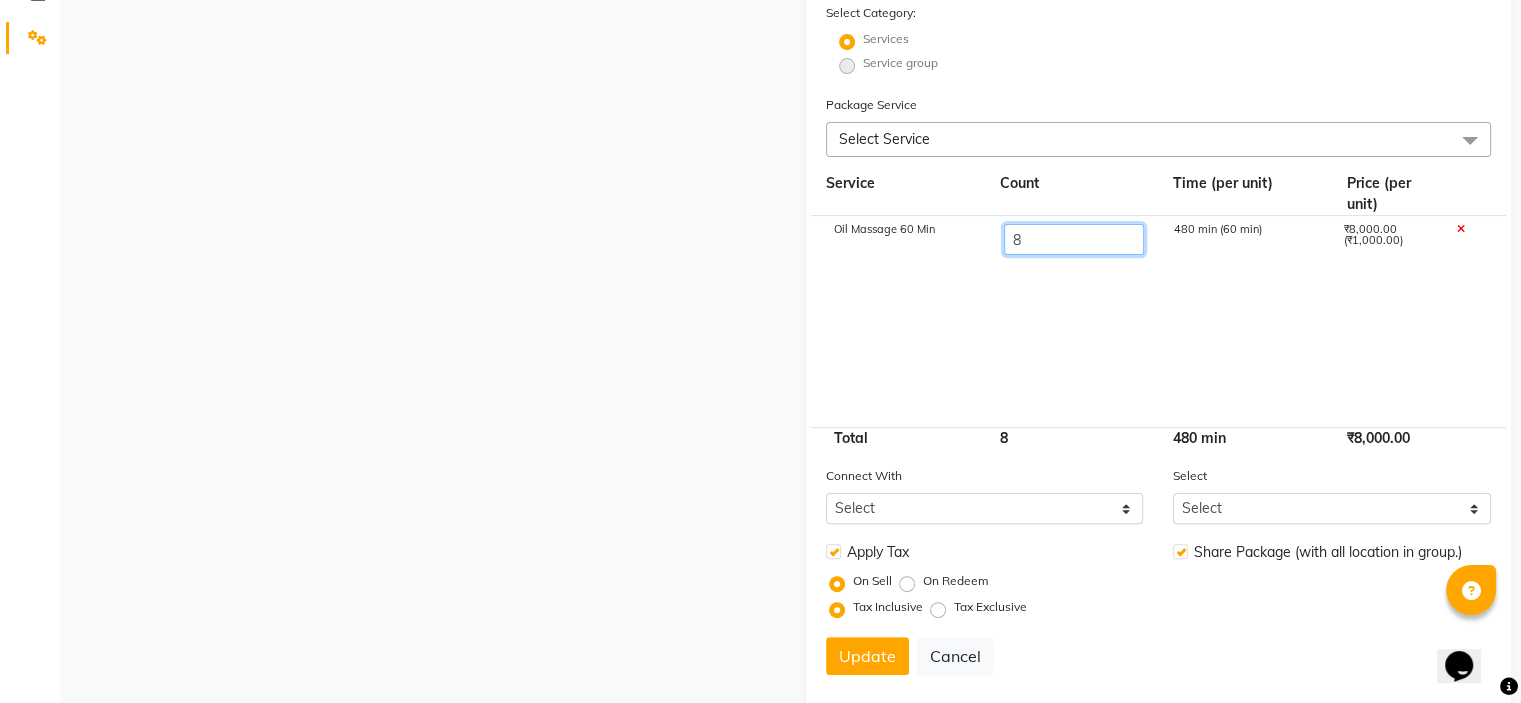 click on "8" 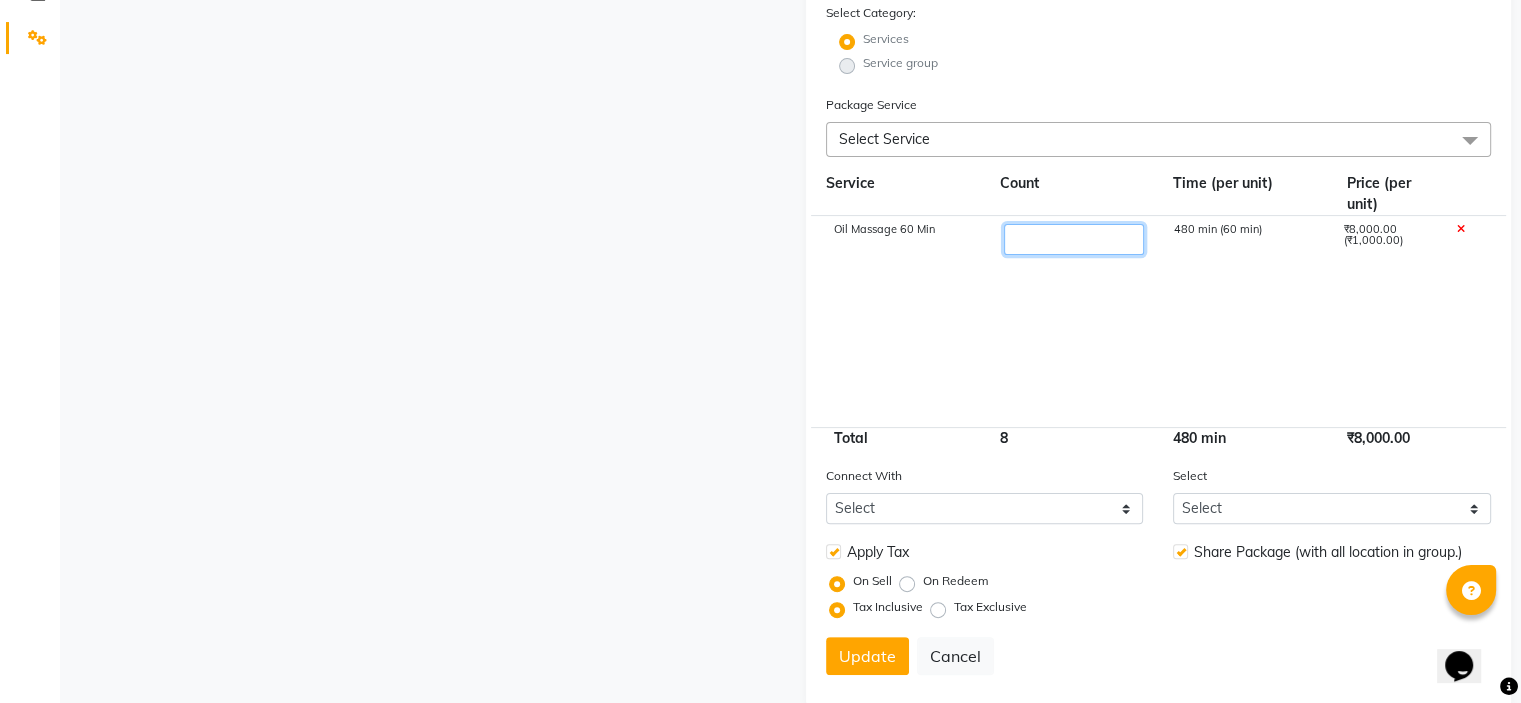 type on "9" 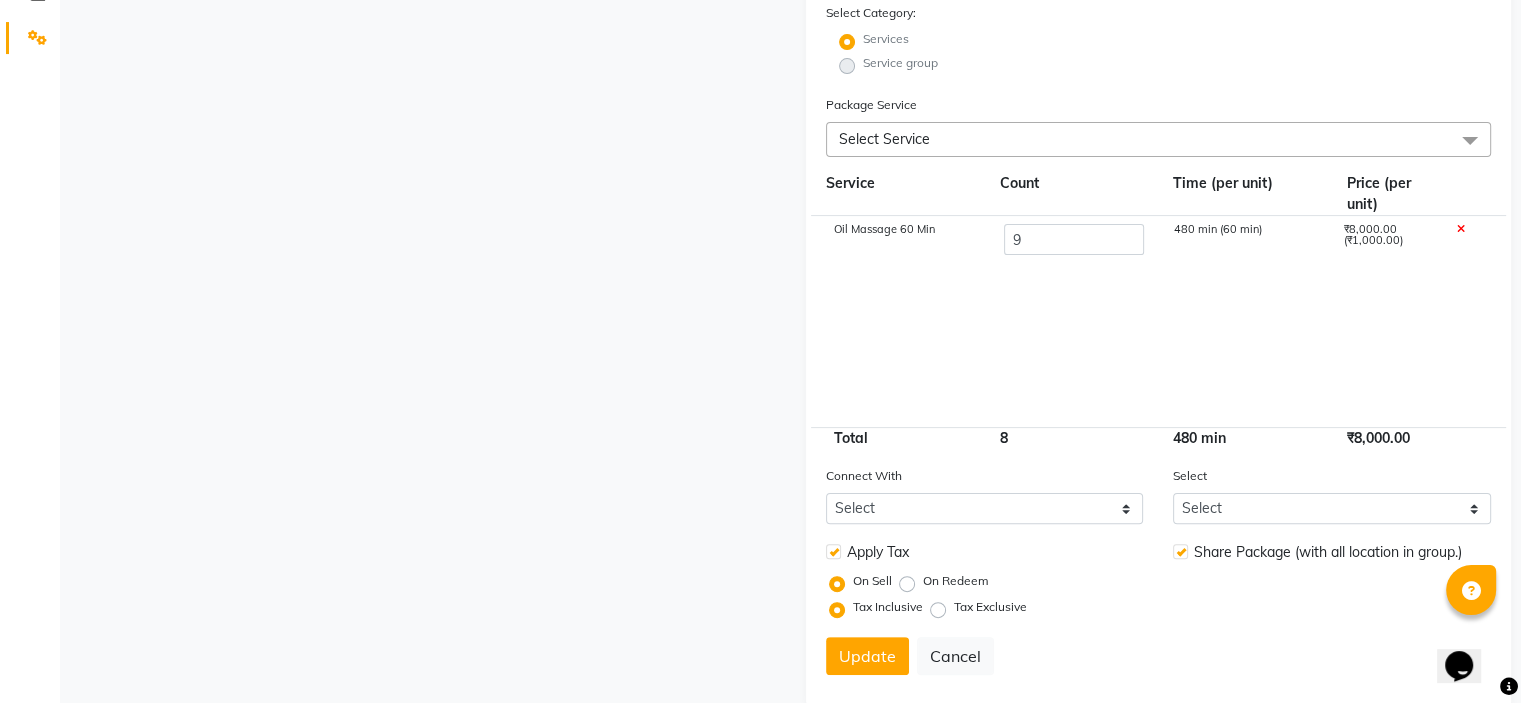 type on "9000" 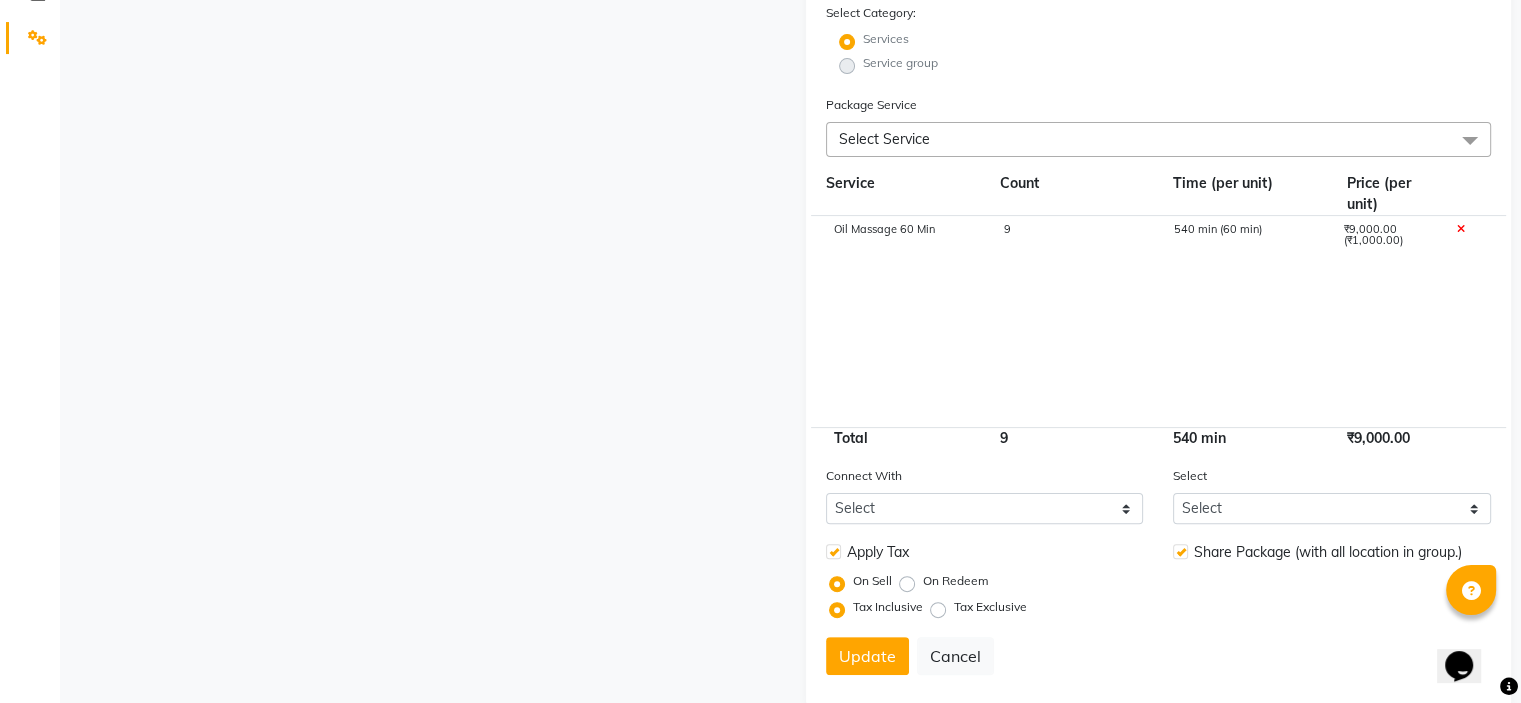 click on "Oil Massage 60 Min 9 540 min (60 min) ₹9,000.00 (₹1,000.00)" 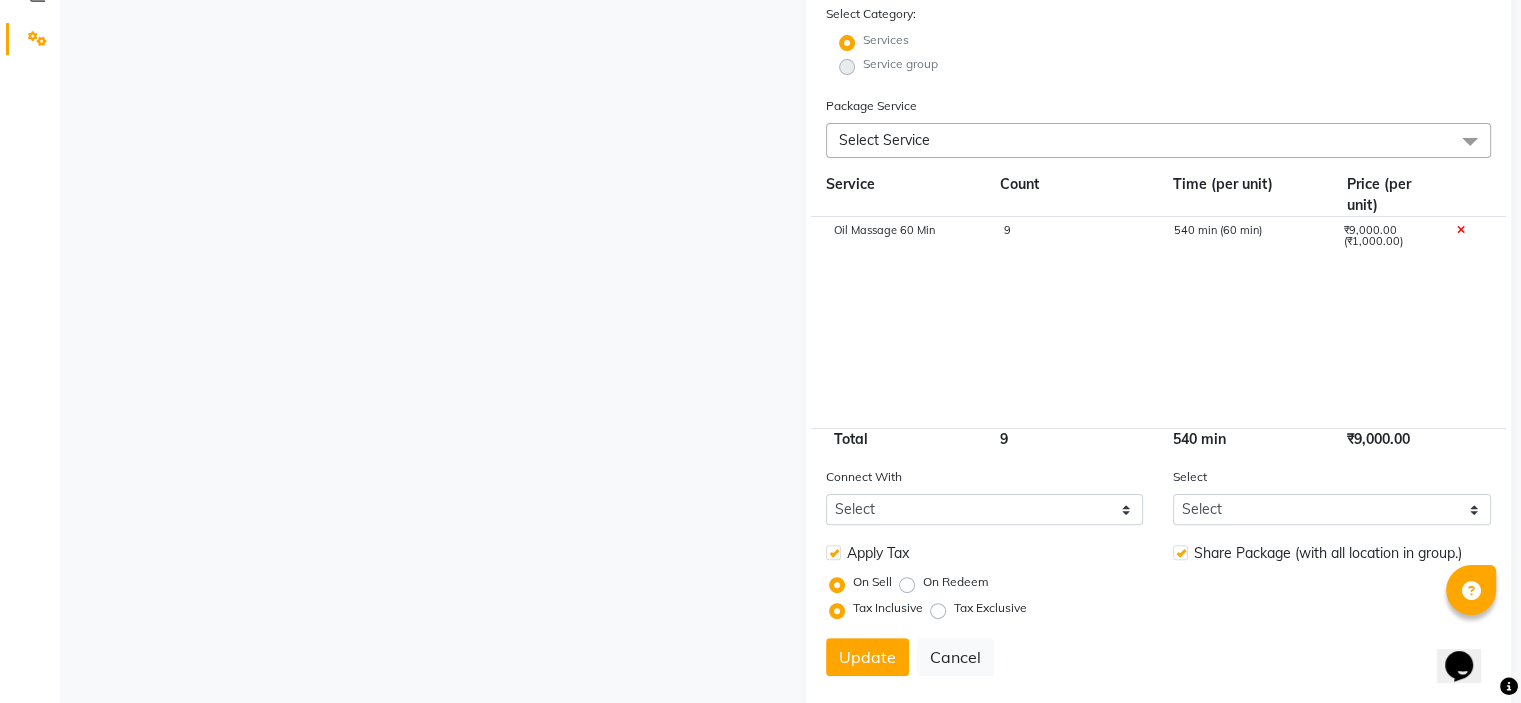 scroll, scrollTop: 448, scrollLeft: 0, axis: vertical 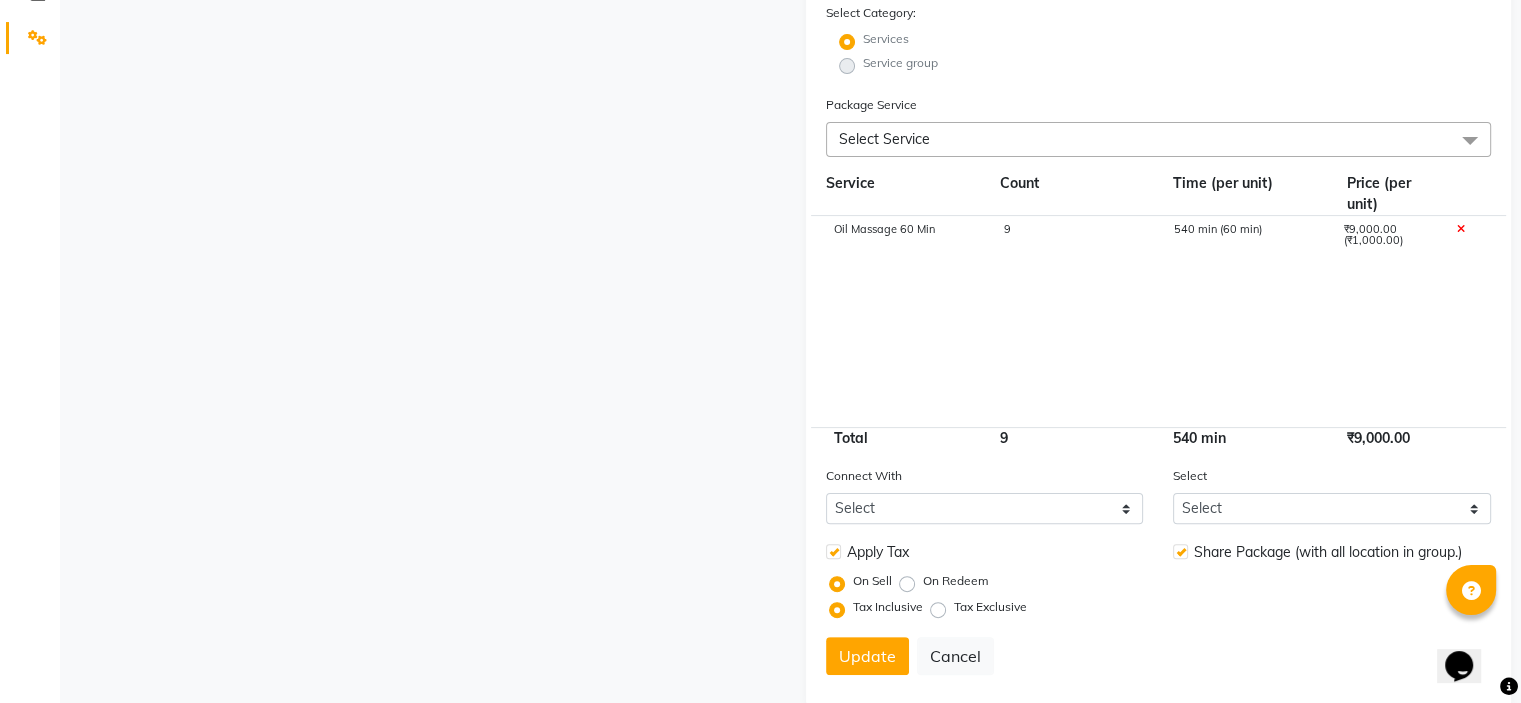 click on "9" 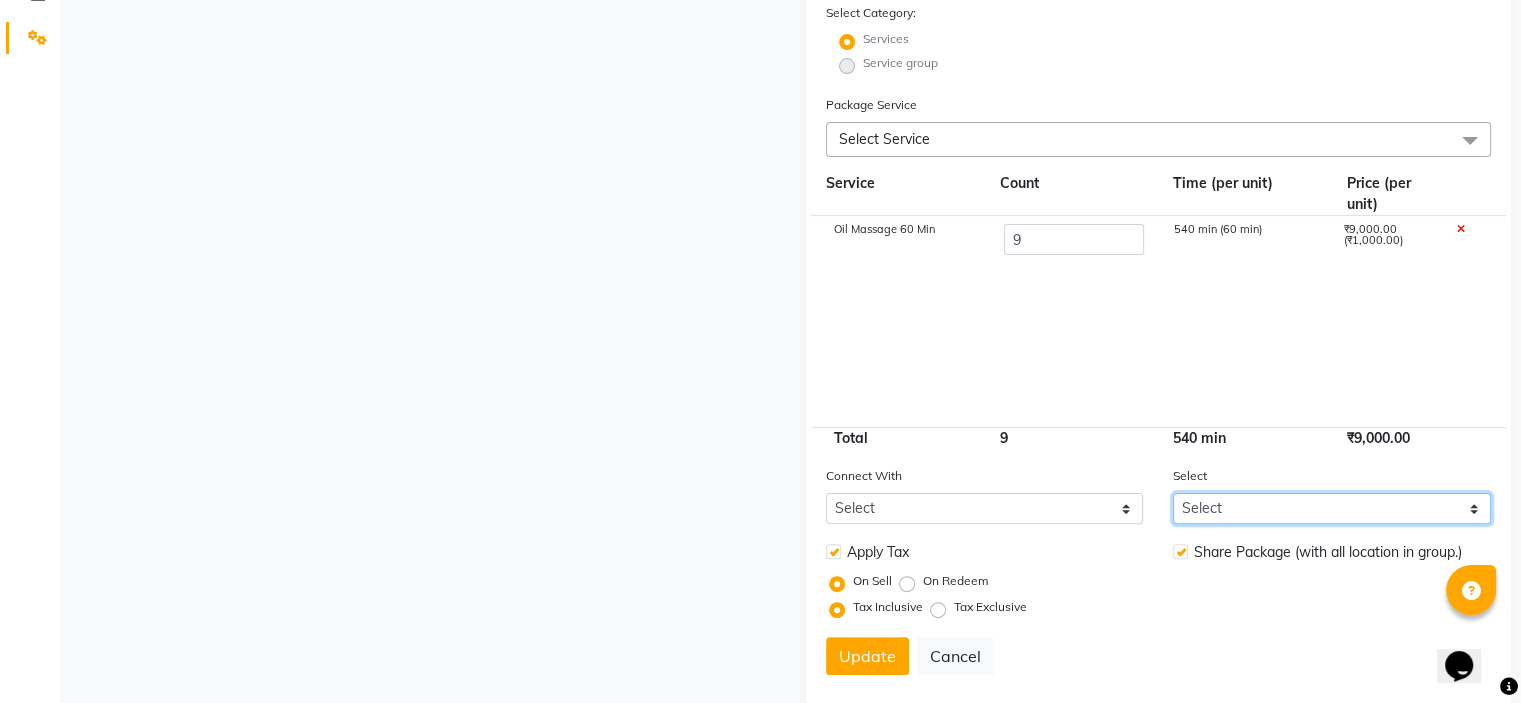 click on "Select" 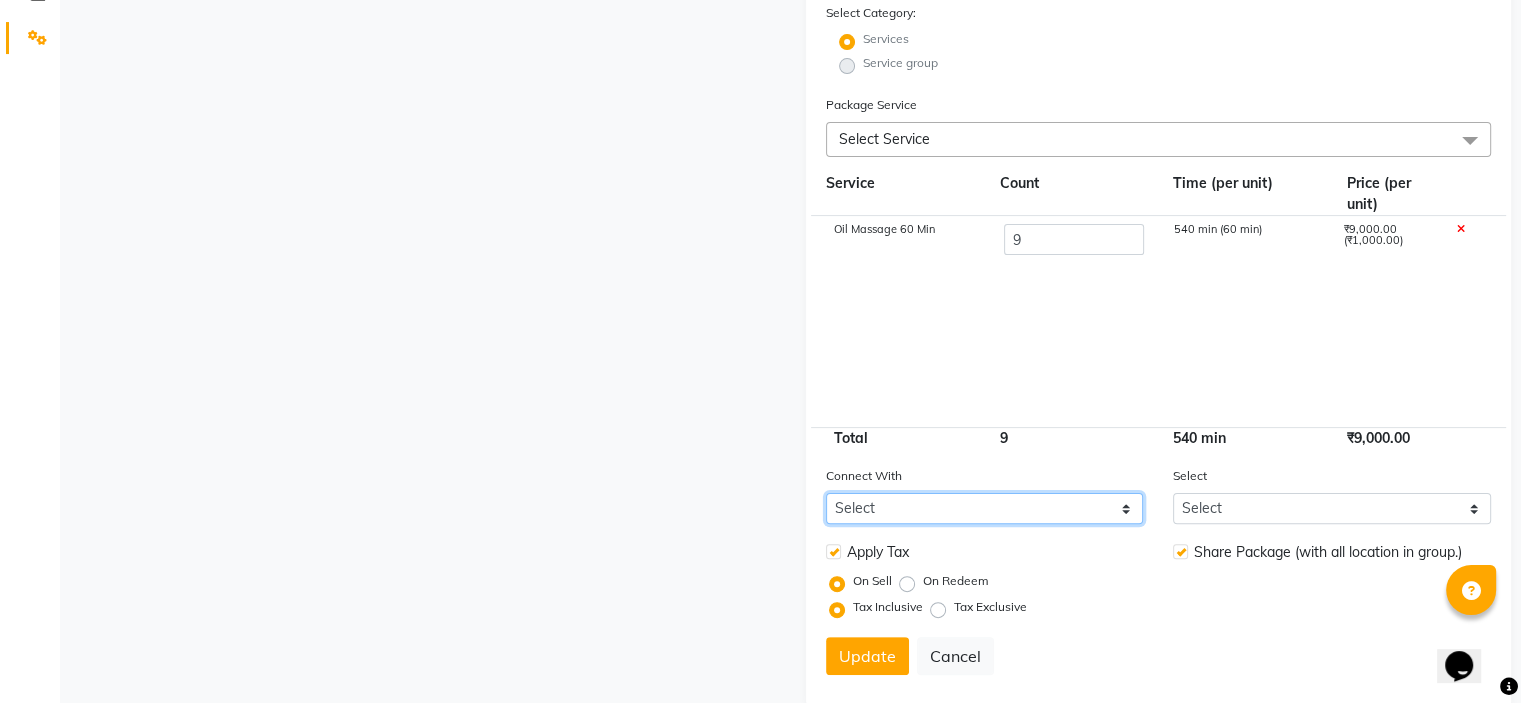 click on "Select Membership Prepaid Voucher" 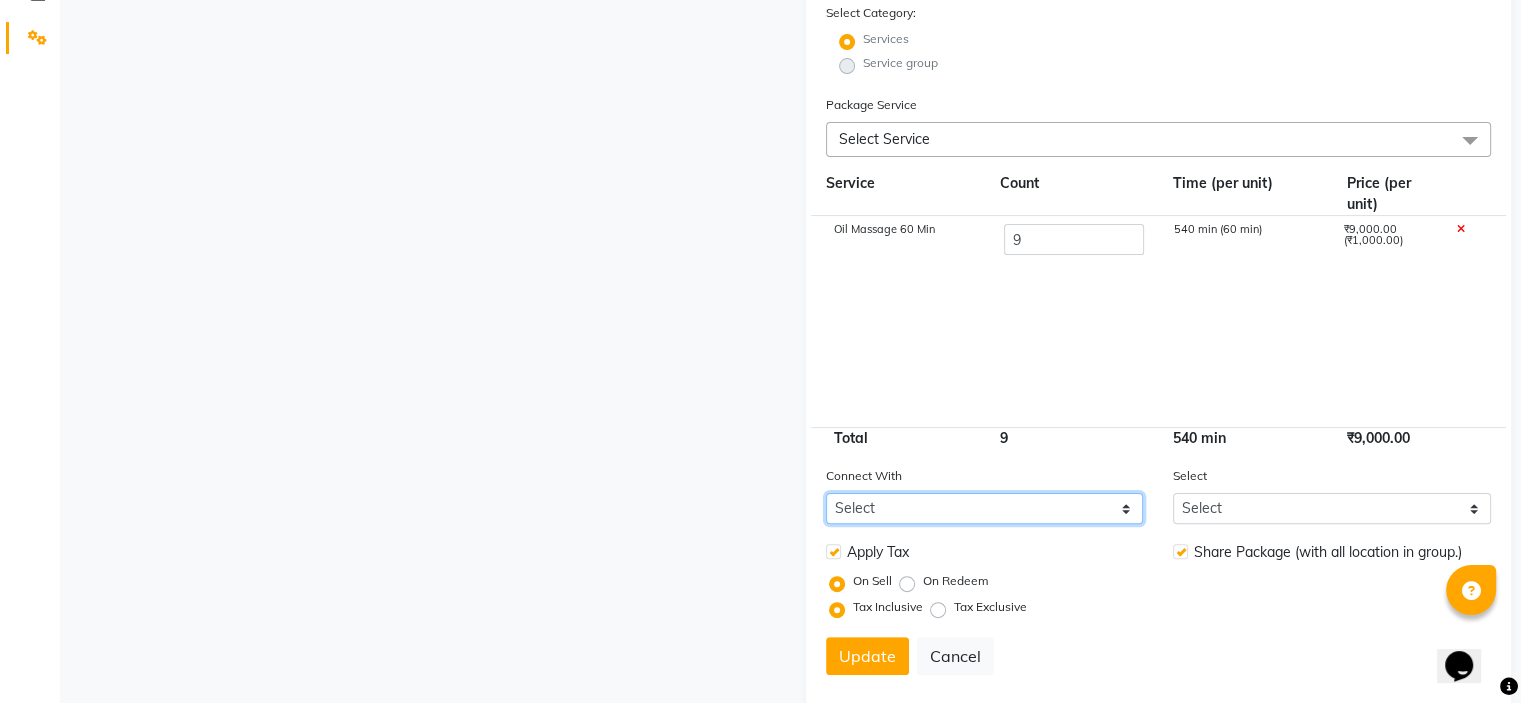 select on "2: PP" 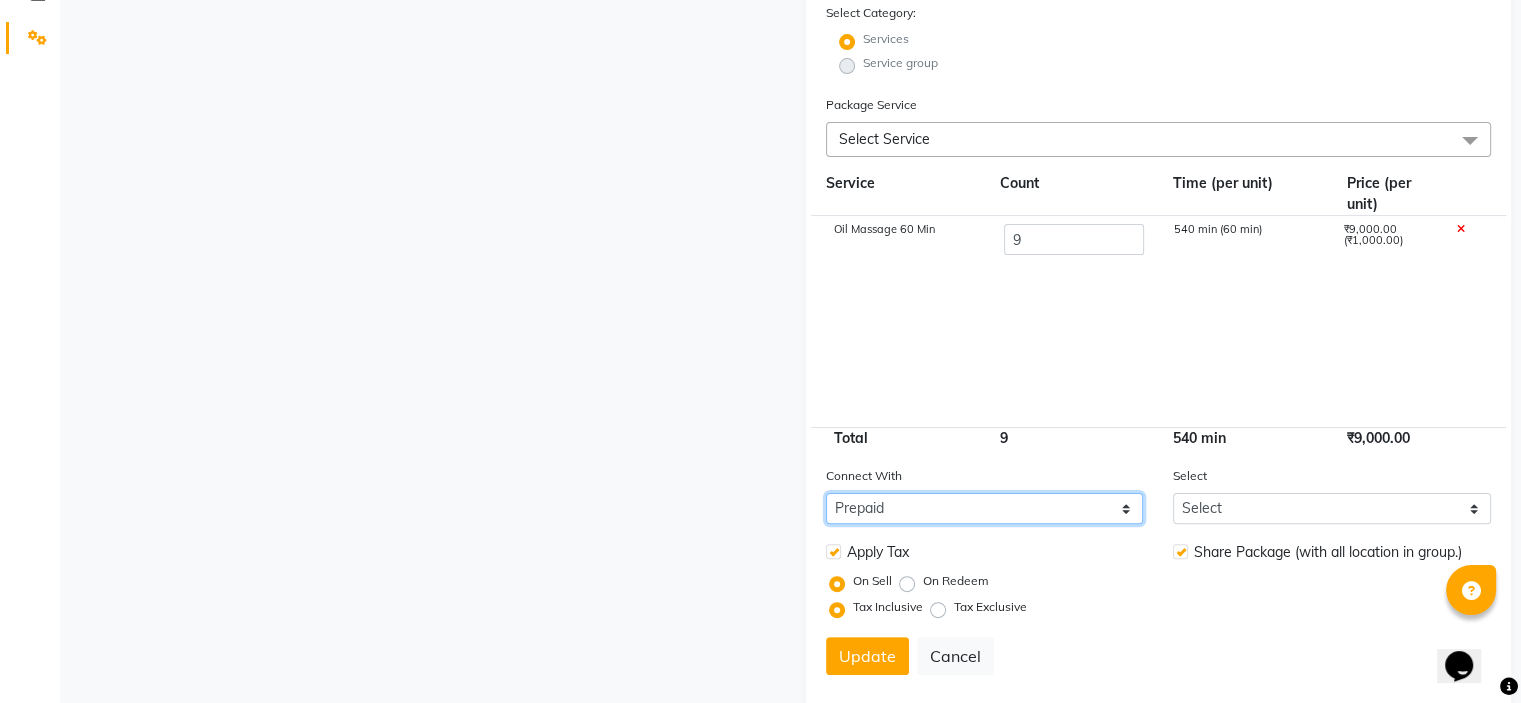 click on "Select Membership Prepaid Voucher" 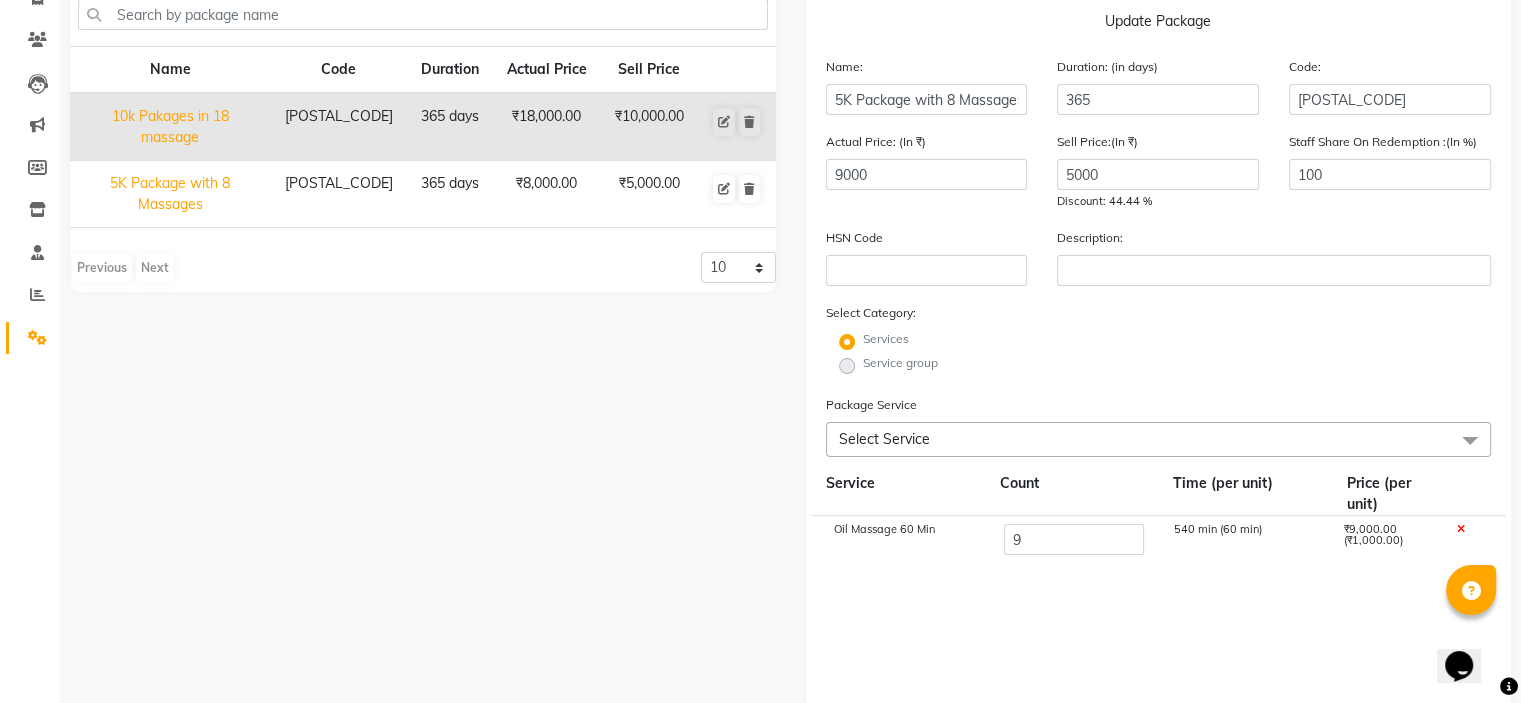 scroll, scrollTop: 0, scrollLeft: 0, axis: both 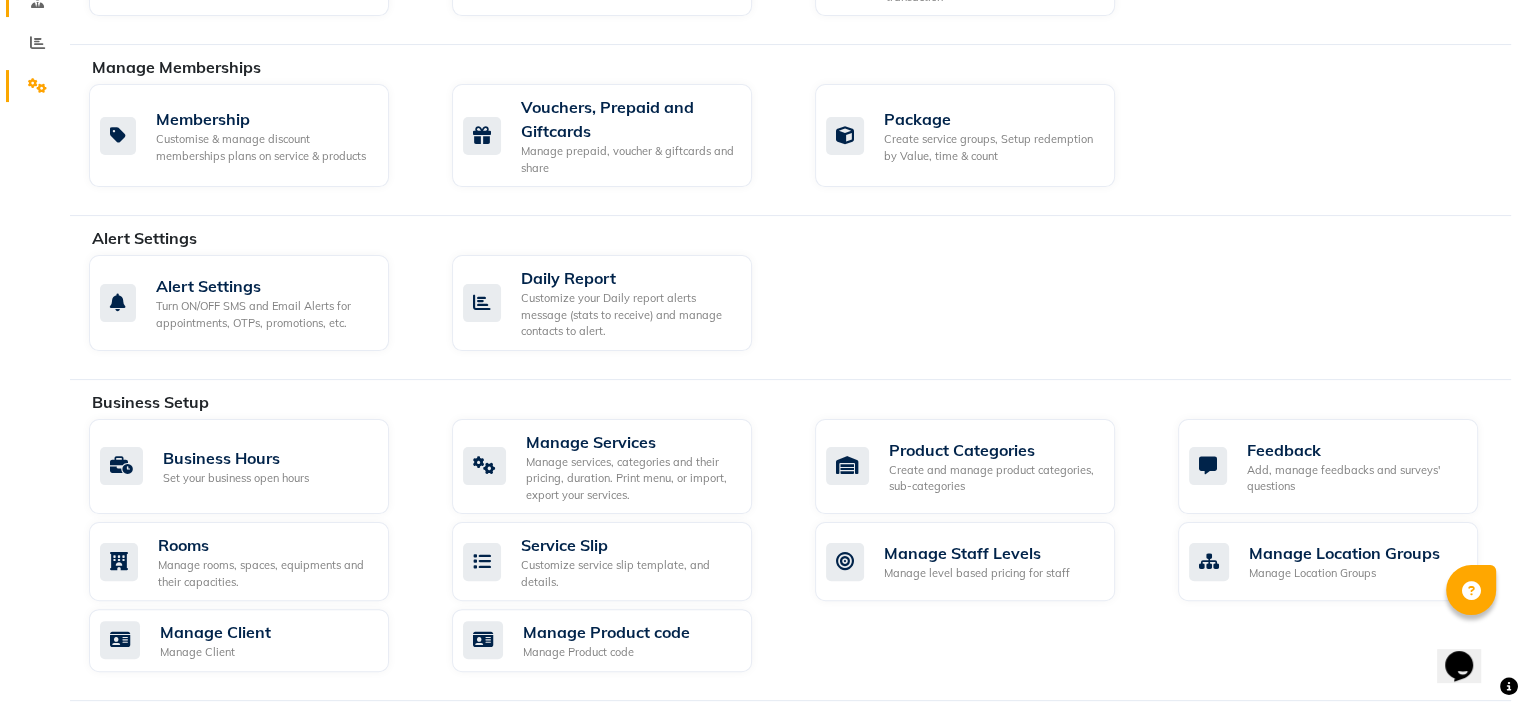 select on "service" 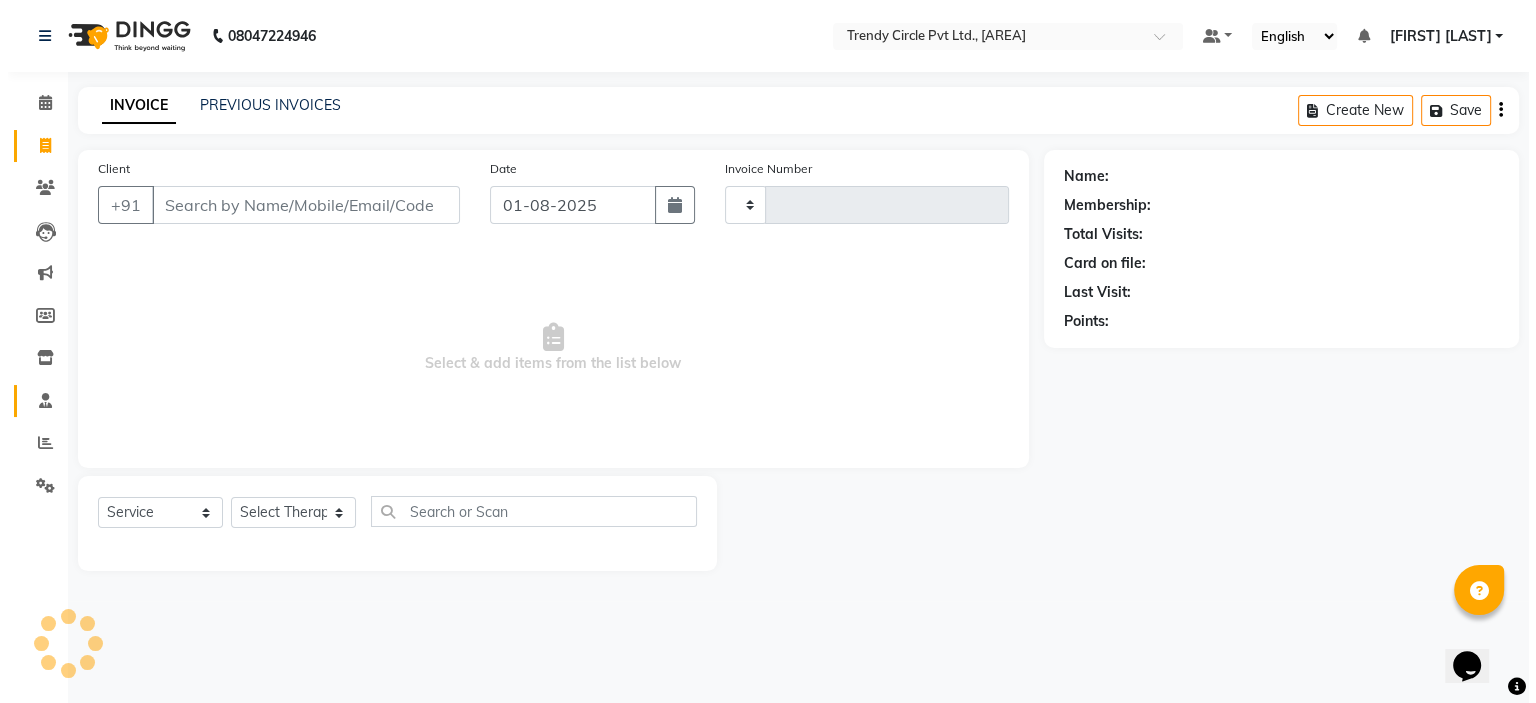 scroll, scrollTop: 0, scrollLeft: 0, axis: both 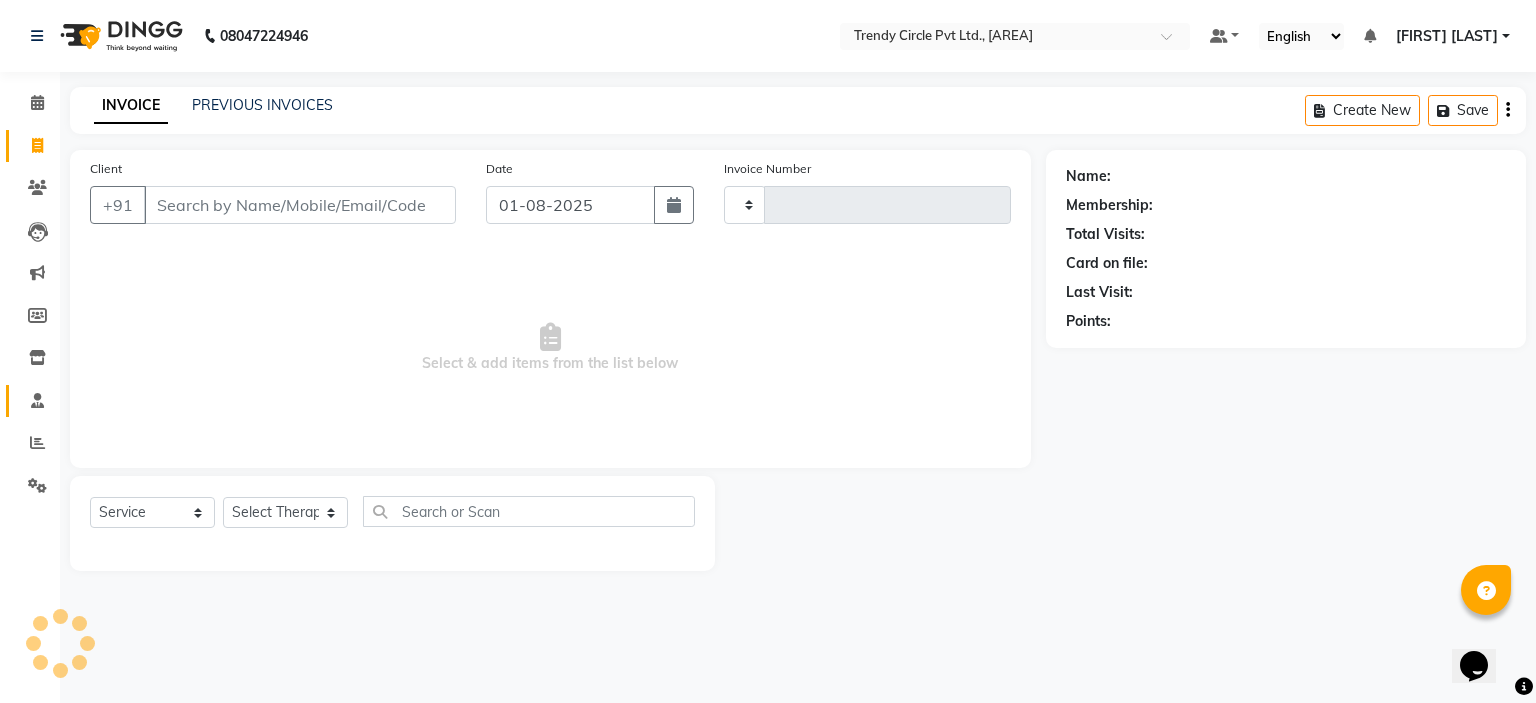 type on "0024" 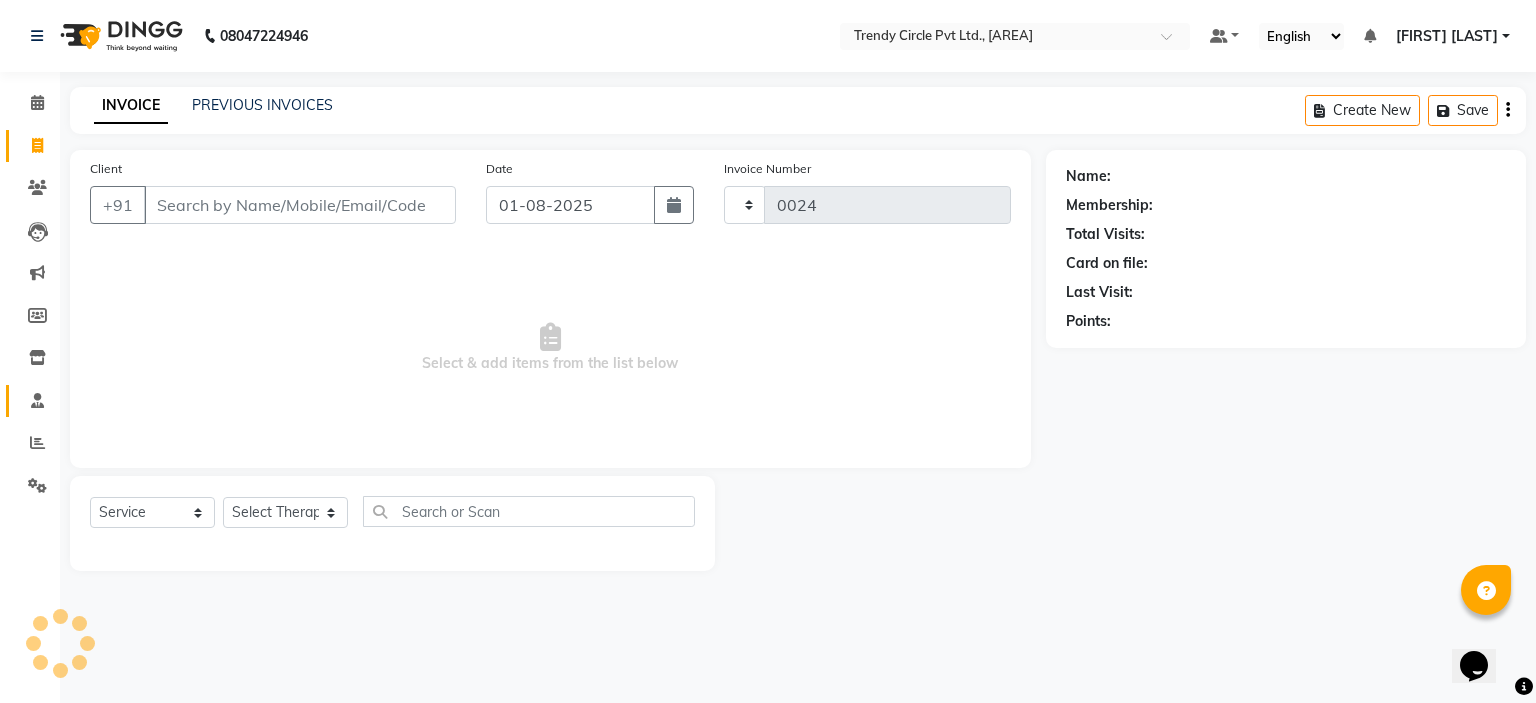 select on "7584" 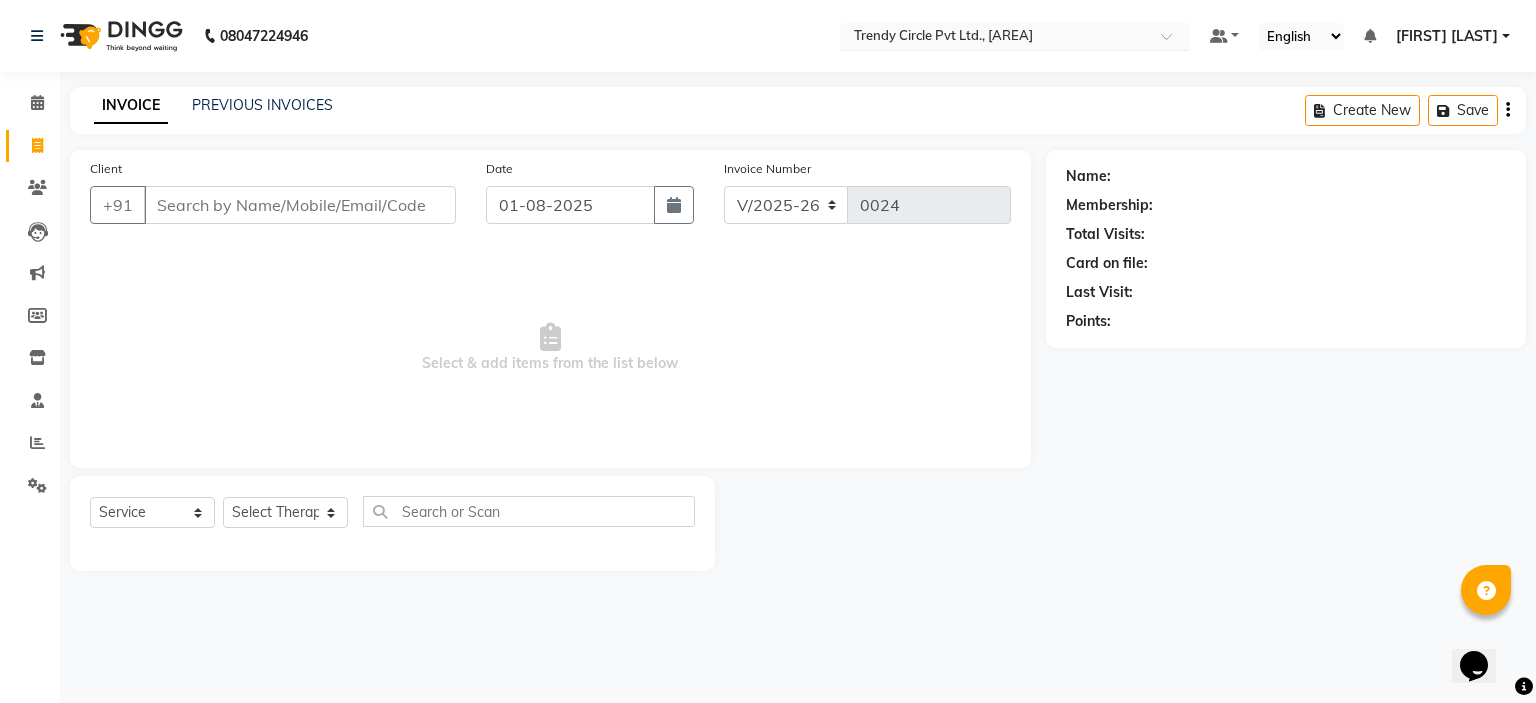click at bounding box center [995, 38] 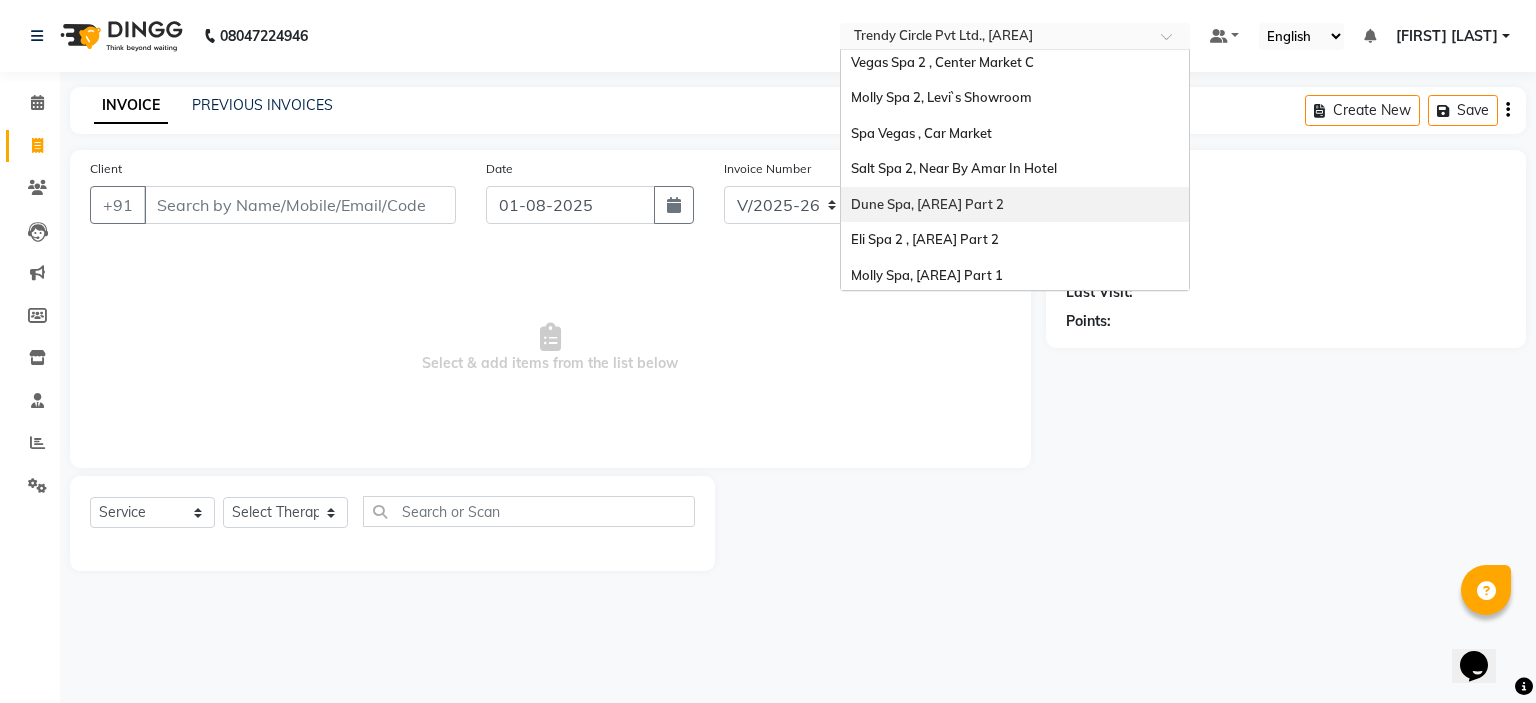 scroll, scrollTop: 185, scrollLeft: 0, axis: vertical 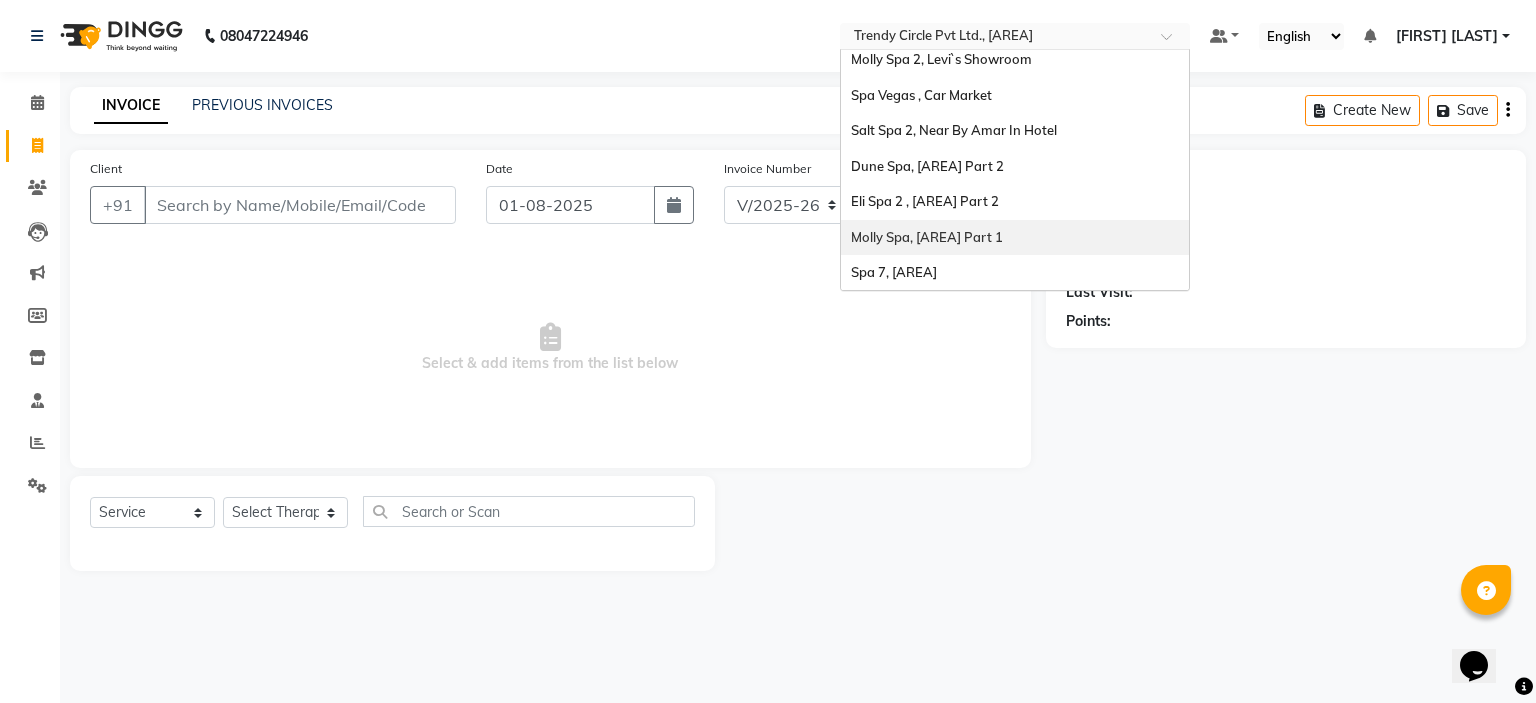 click on "[BUSINESS_NAME], [AREA] [AREA_NUMBER]" at bounding box center (927, 237) 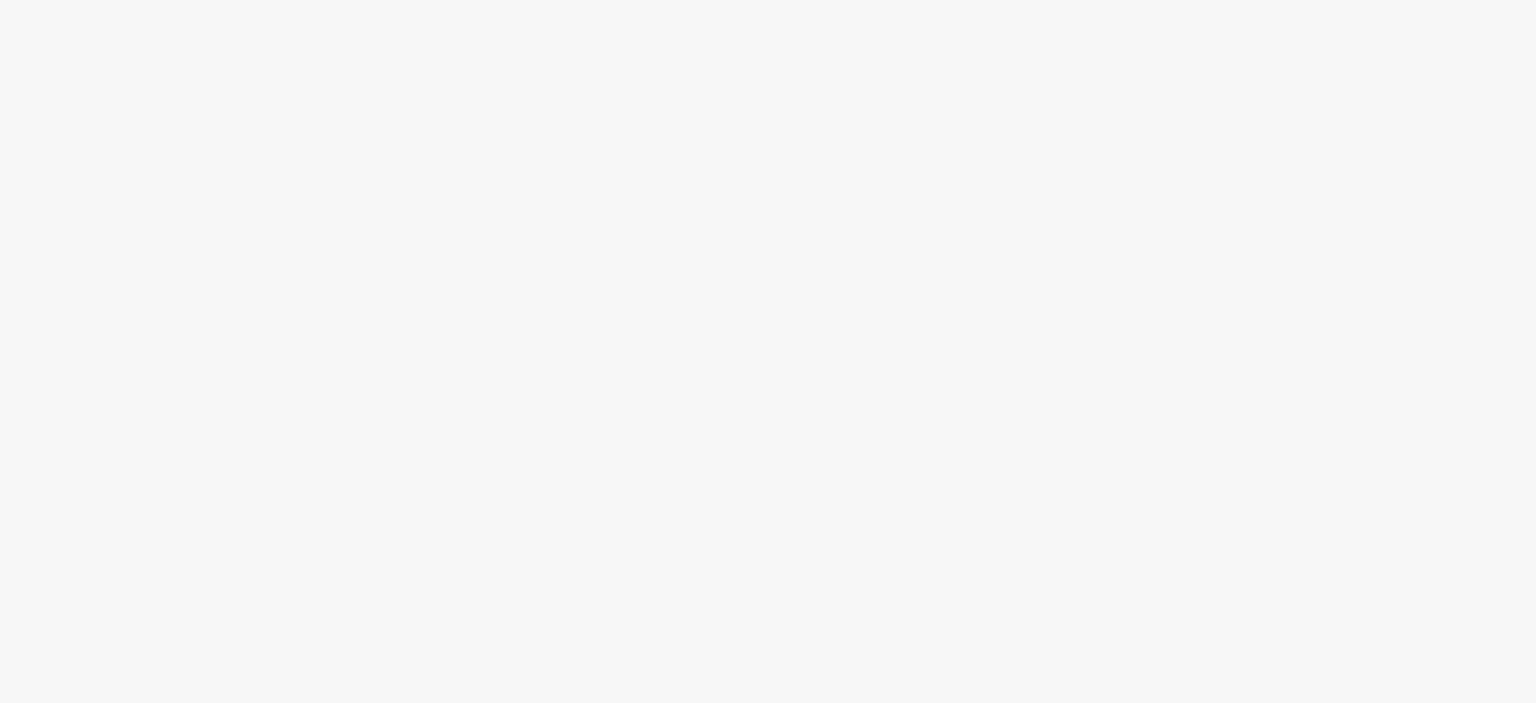 scroll, scrollTop: 0, scrollLeft: 0, axis: both 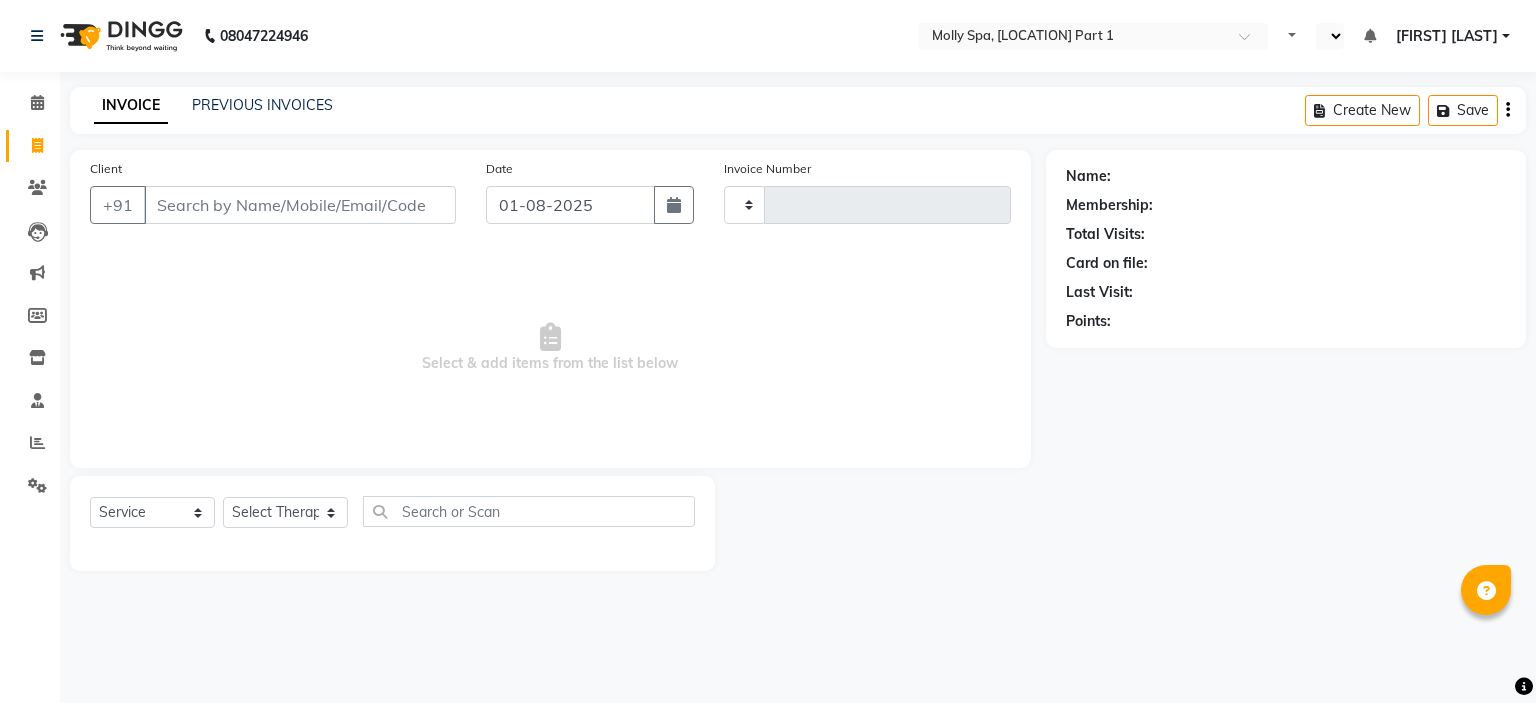 type on "1054" 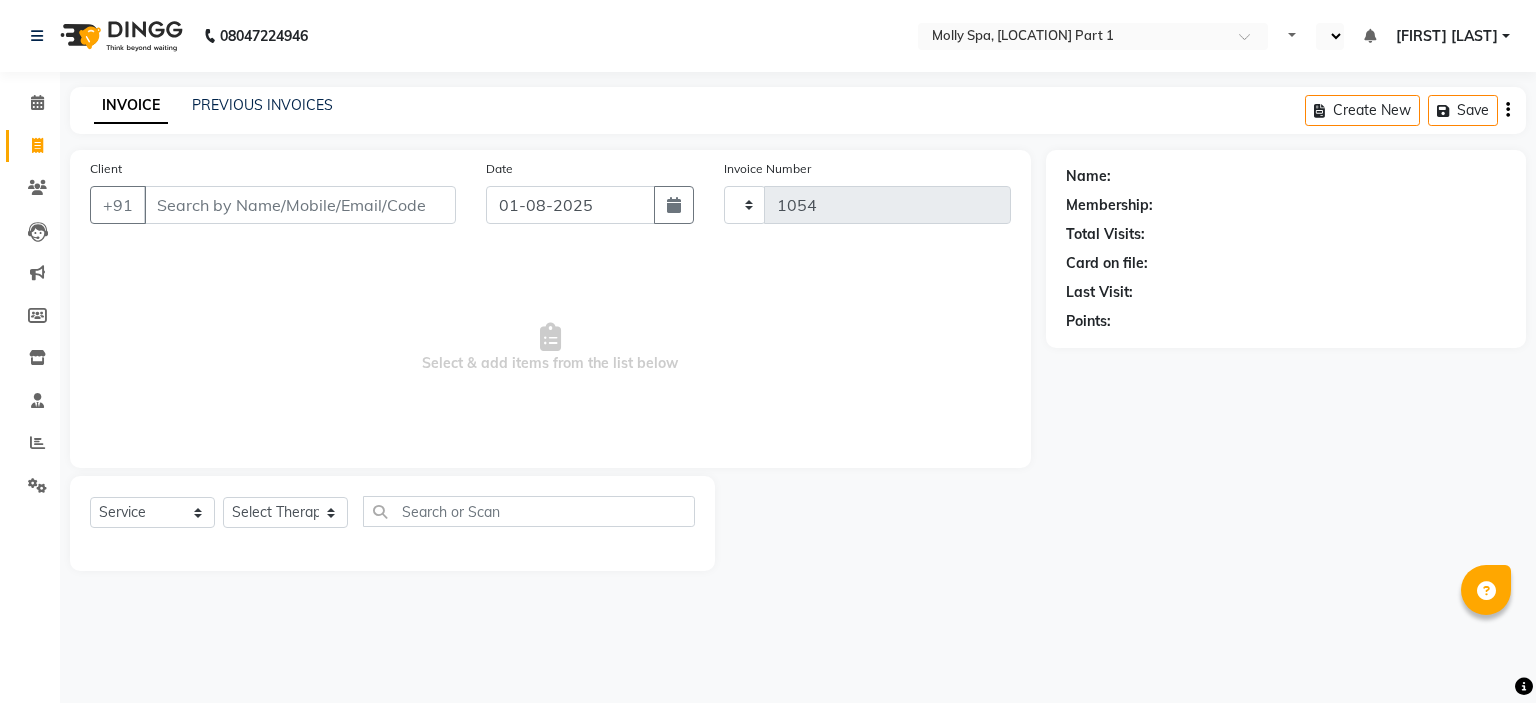 select on "en" 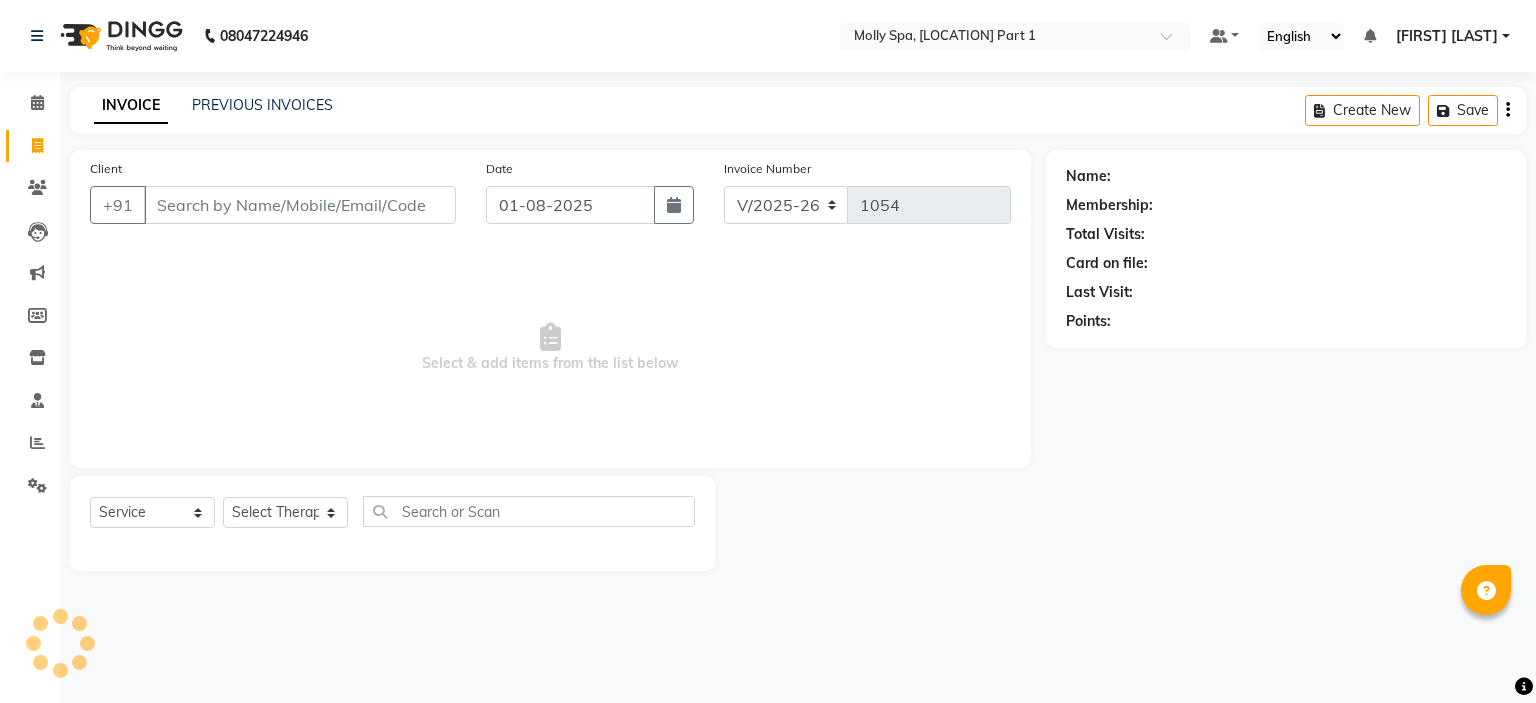 click on "Client" at bounding box center (300, 205) 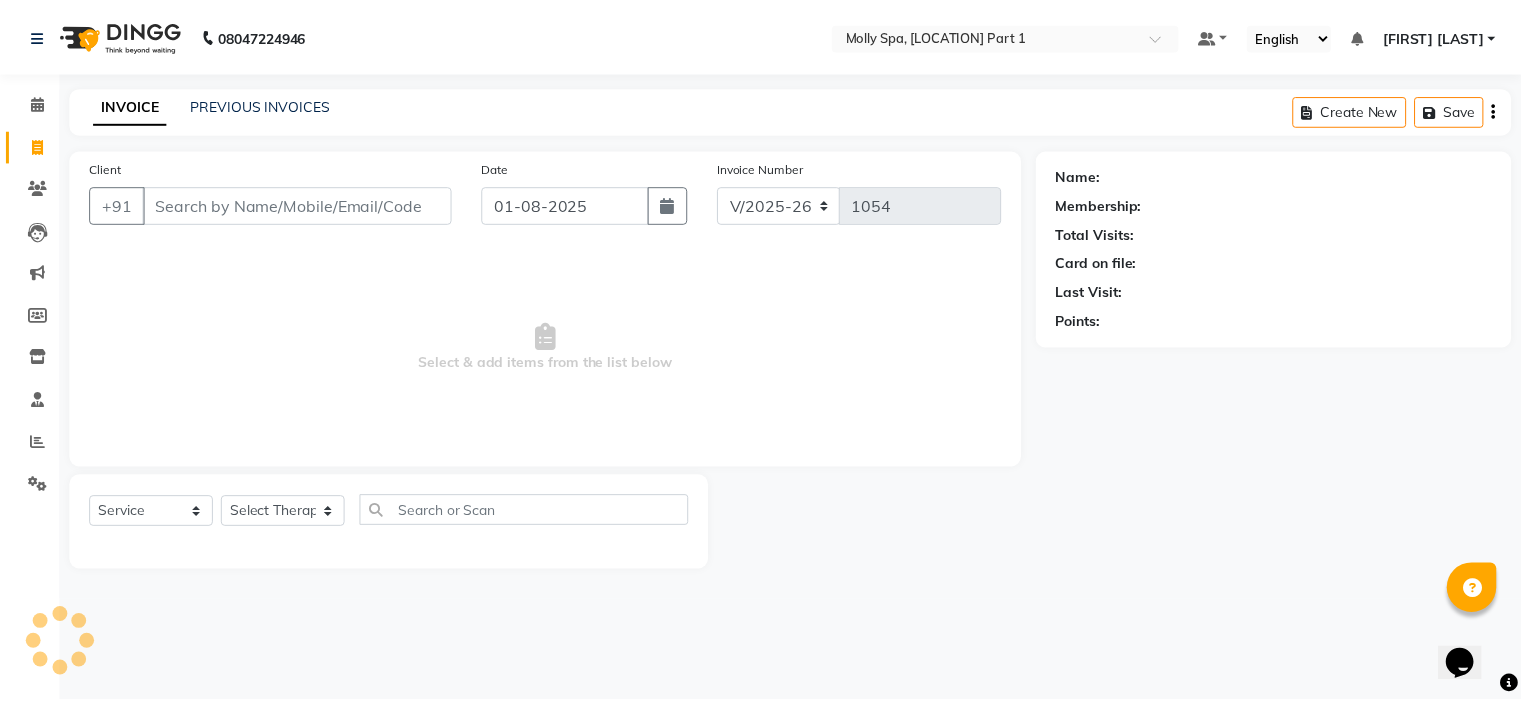 scroll, scrollTop: 0, scrollLeft: 0, axis: both 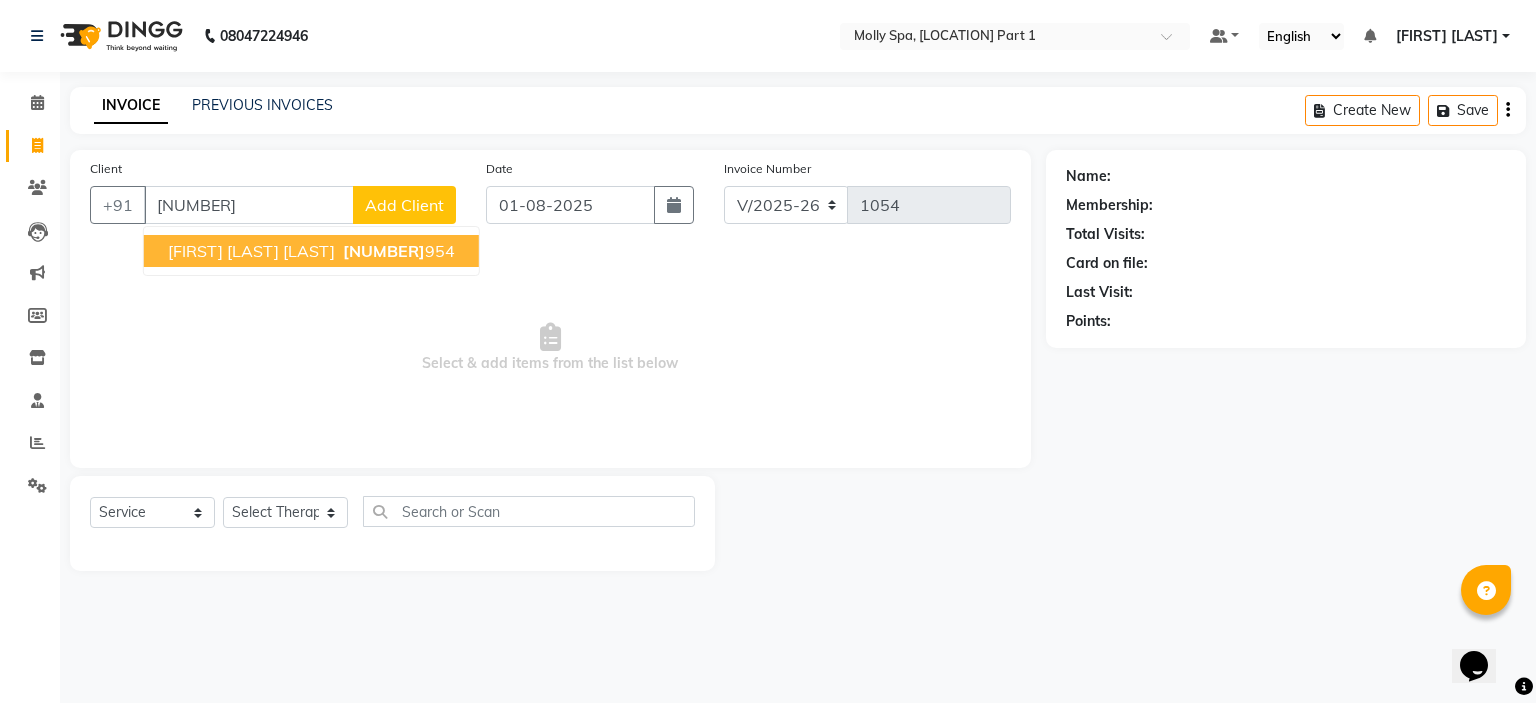 click on "9990888 954" at bounding box center [397, 251] 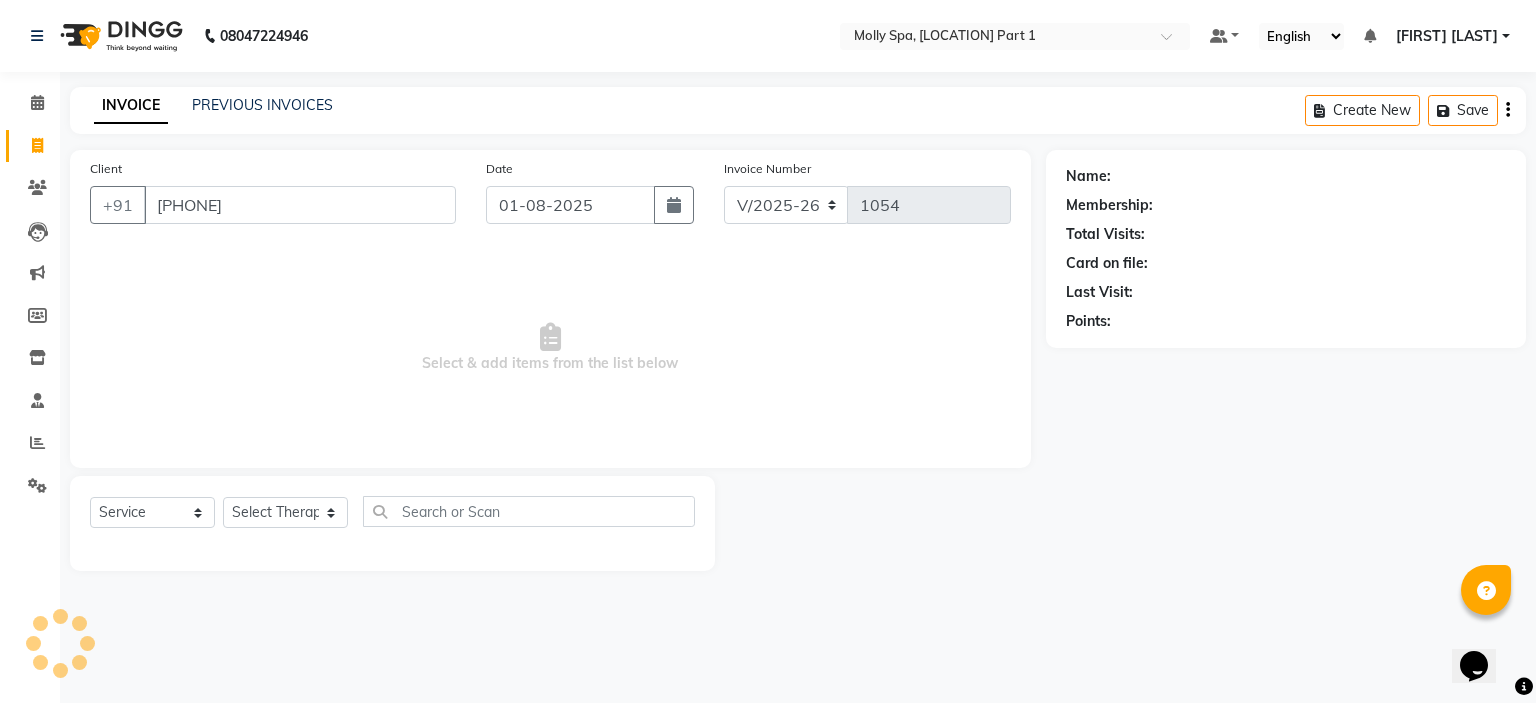 type on "9990888954" 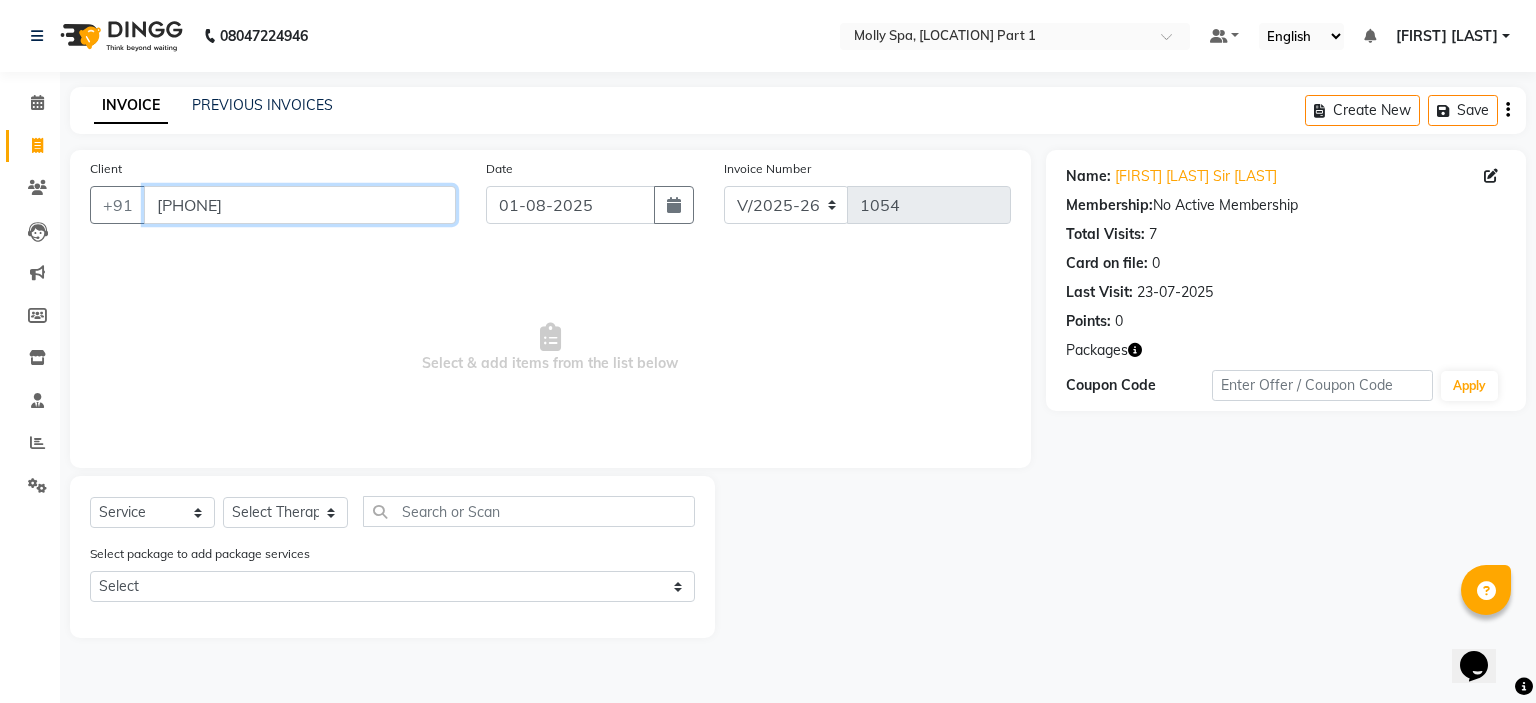 drag, startPoint x: 324, startPoint y: 203, endPoint x: 144, endPoint y: 206, distance: 180.025 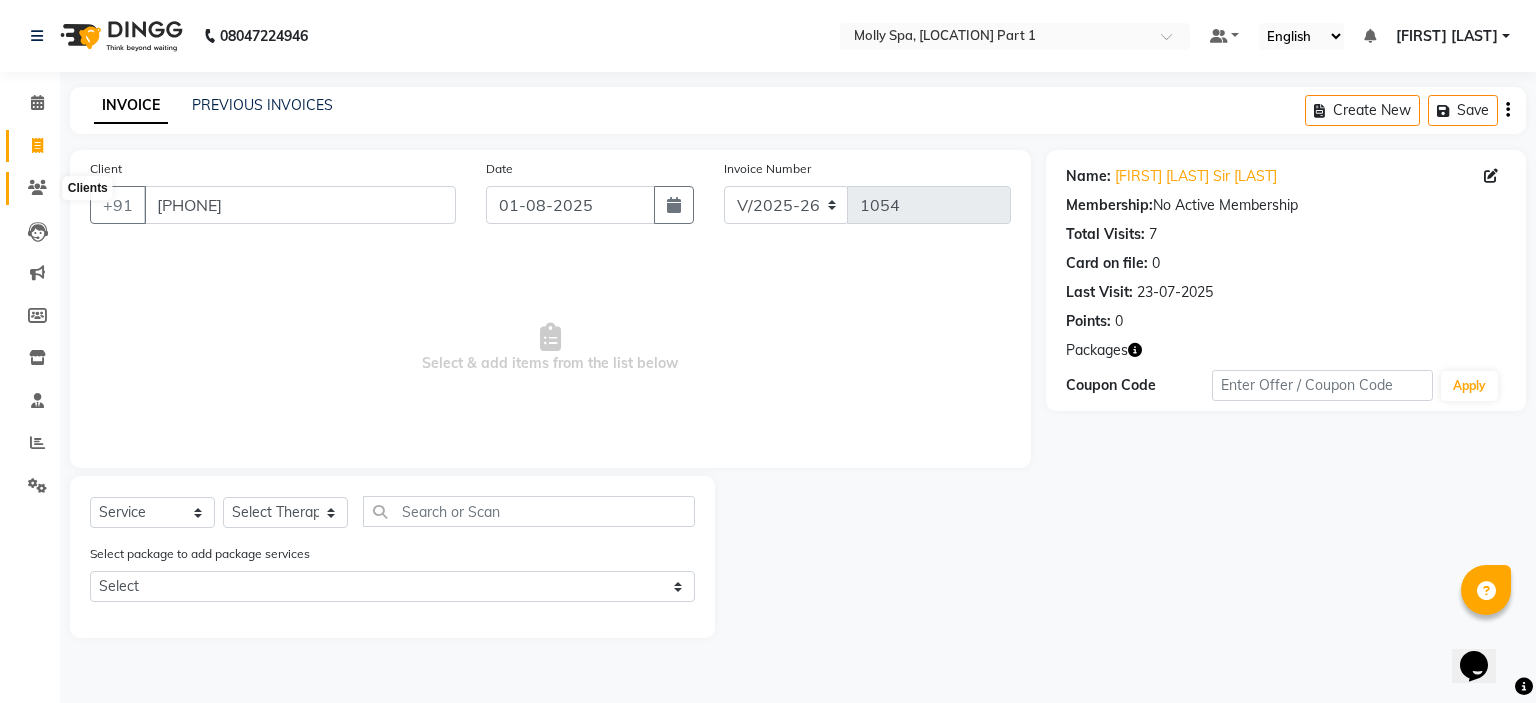 click 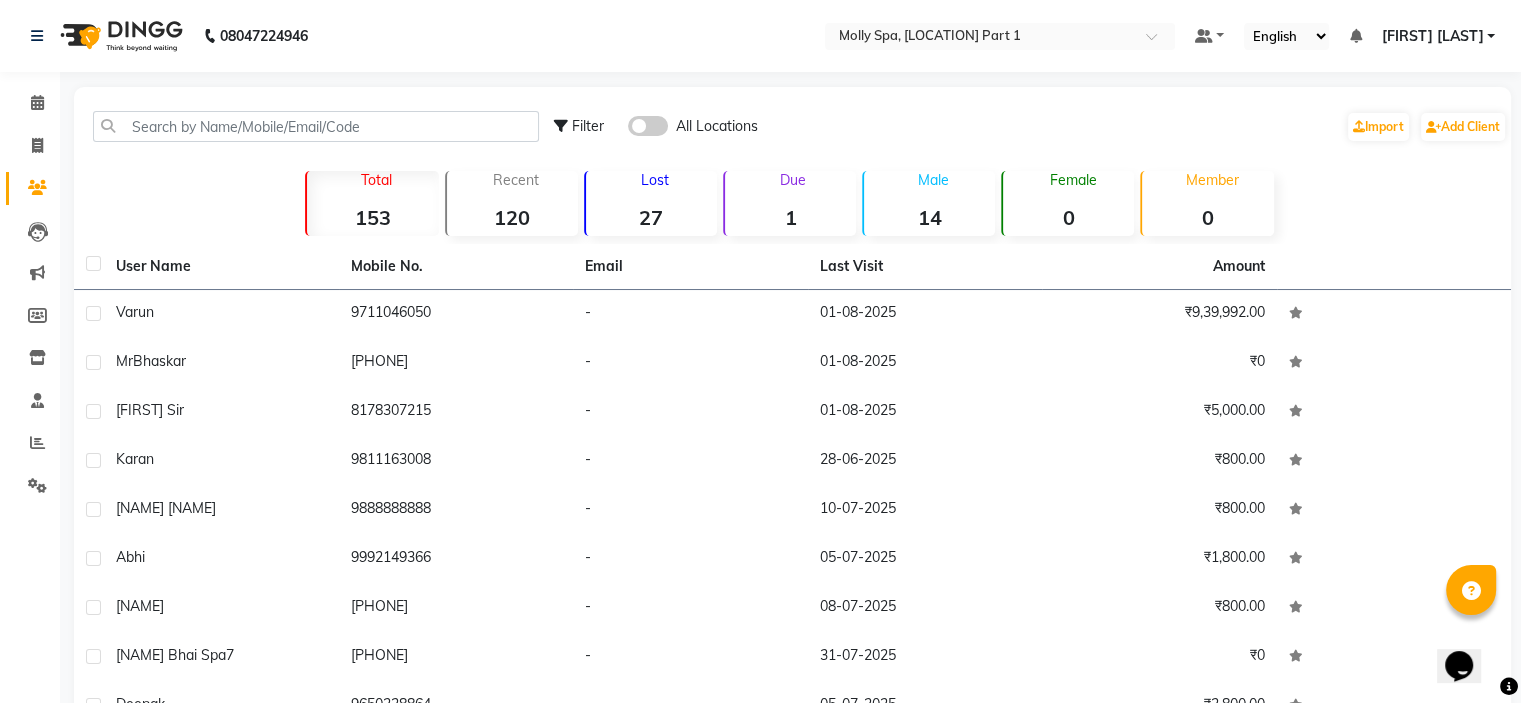 click 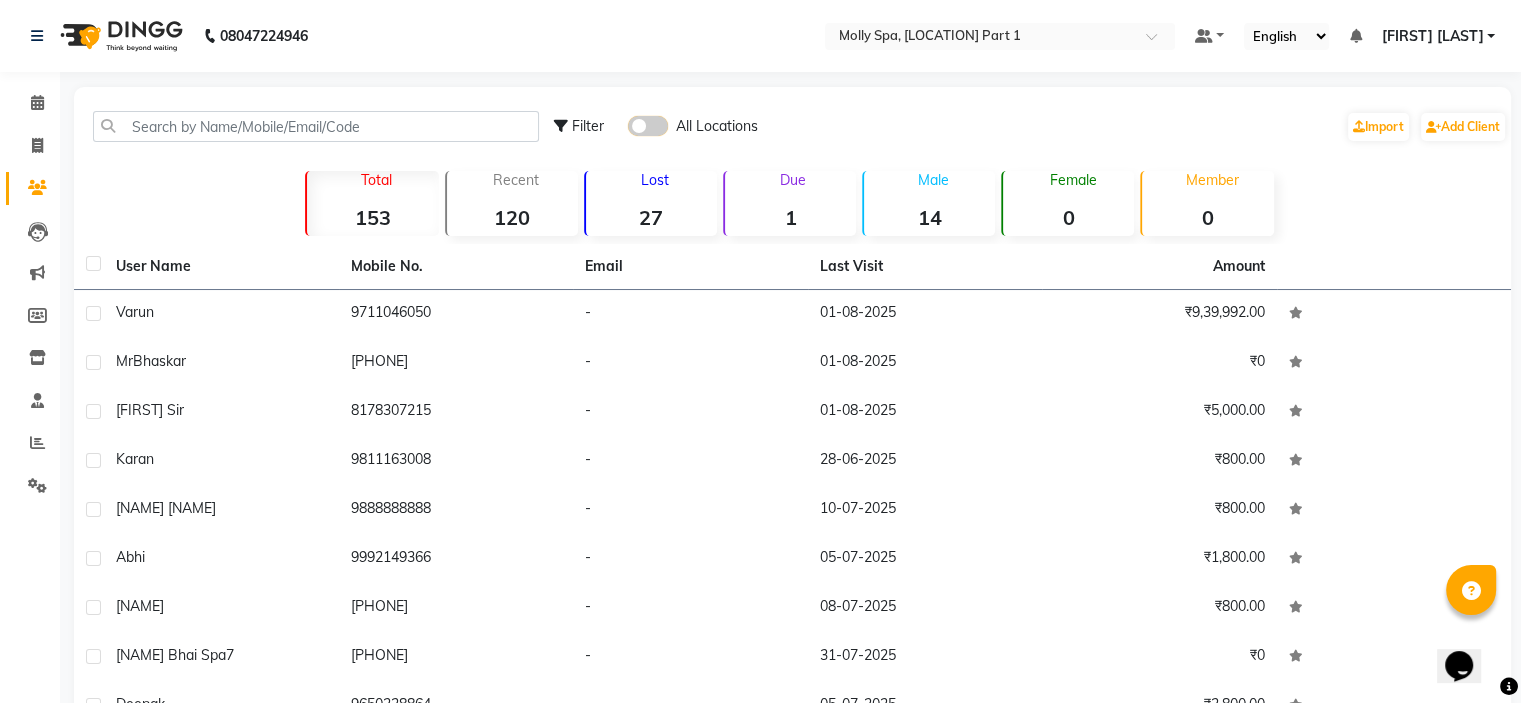 click 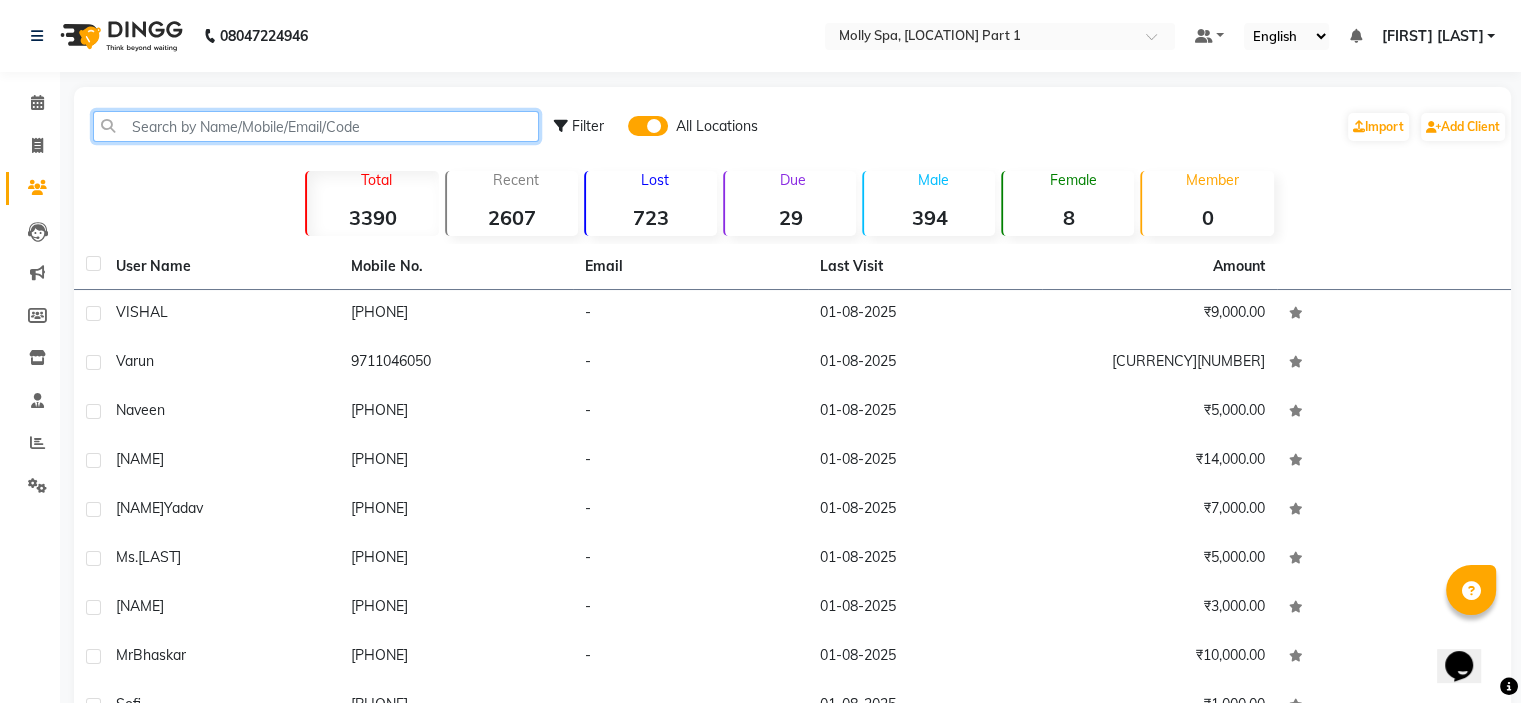 click 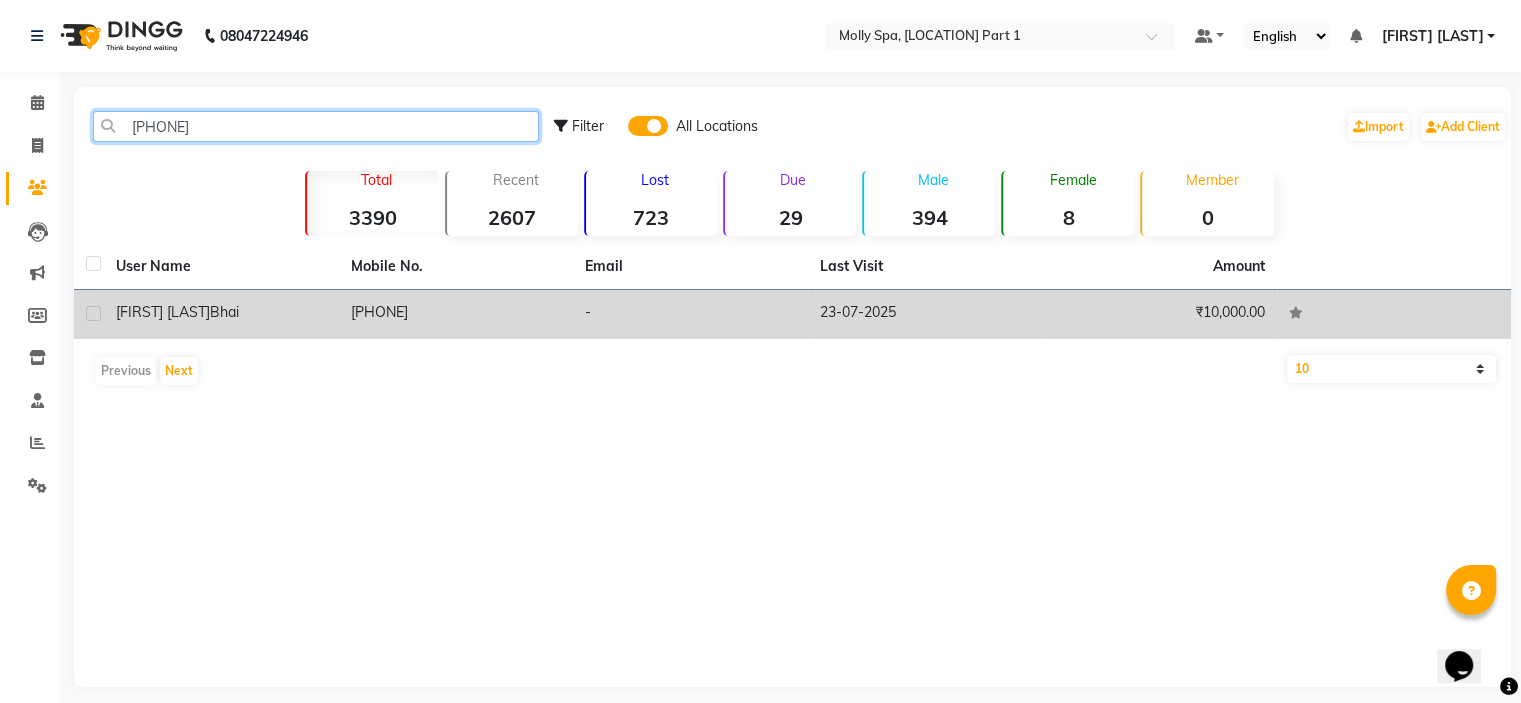 type on "9990888954" 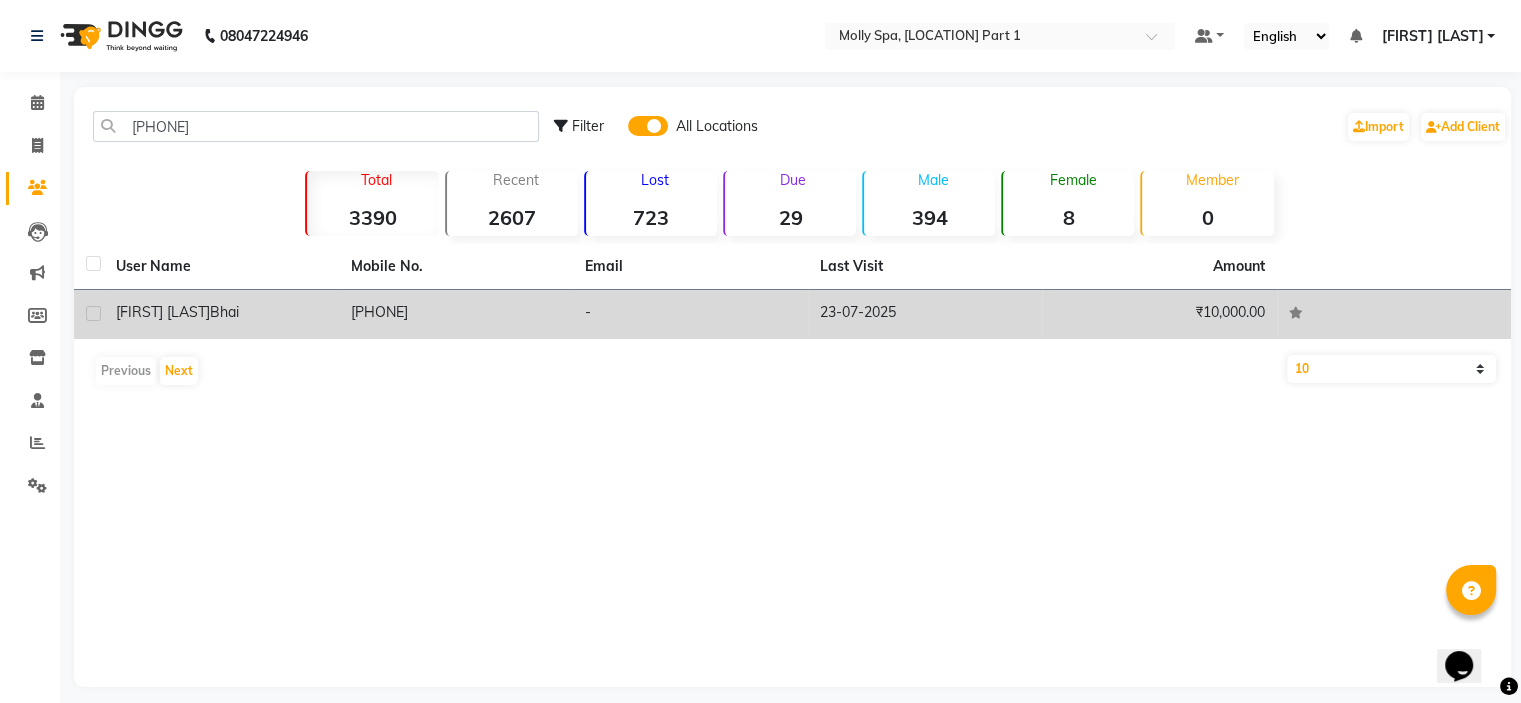 click on "₹10,000.00" 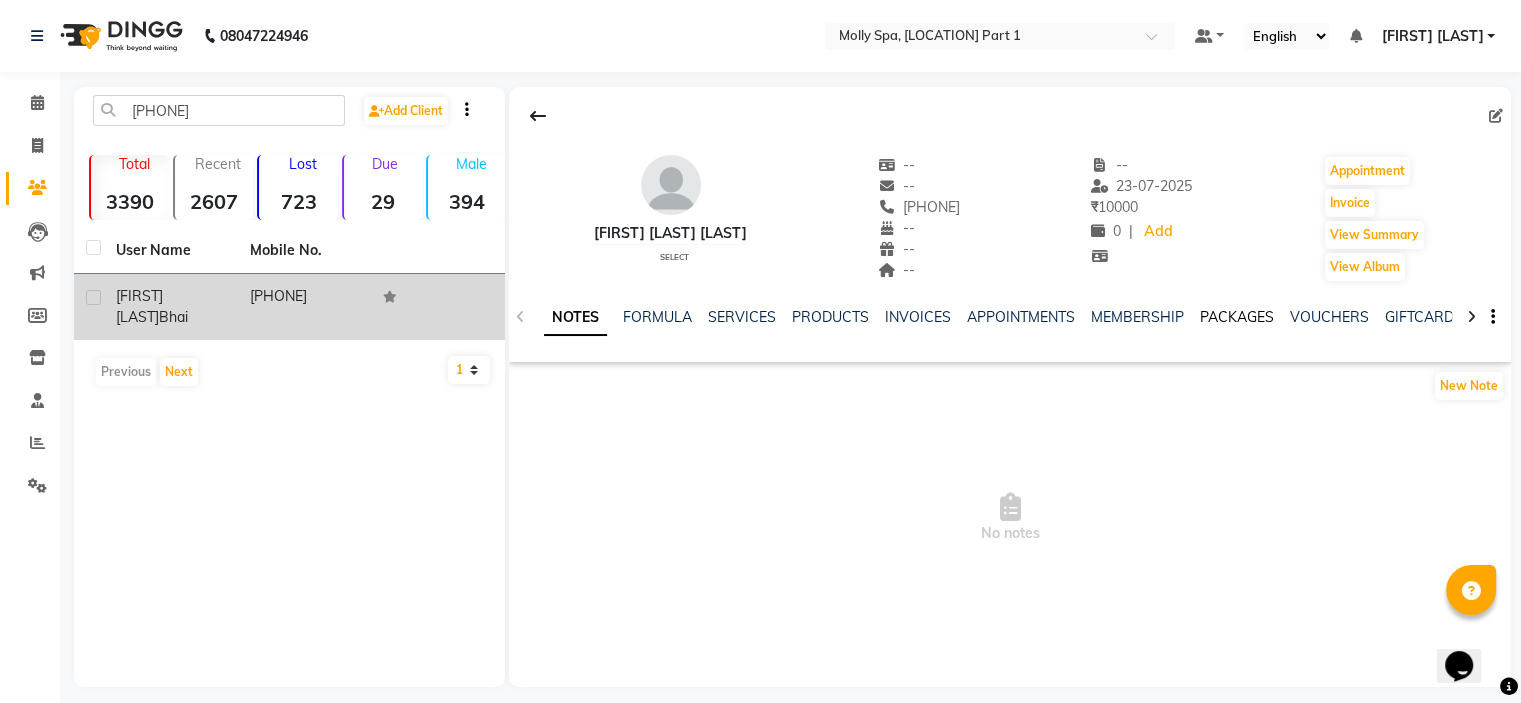 click on "PACKAGES" 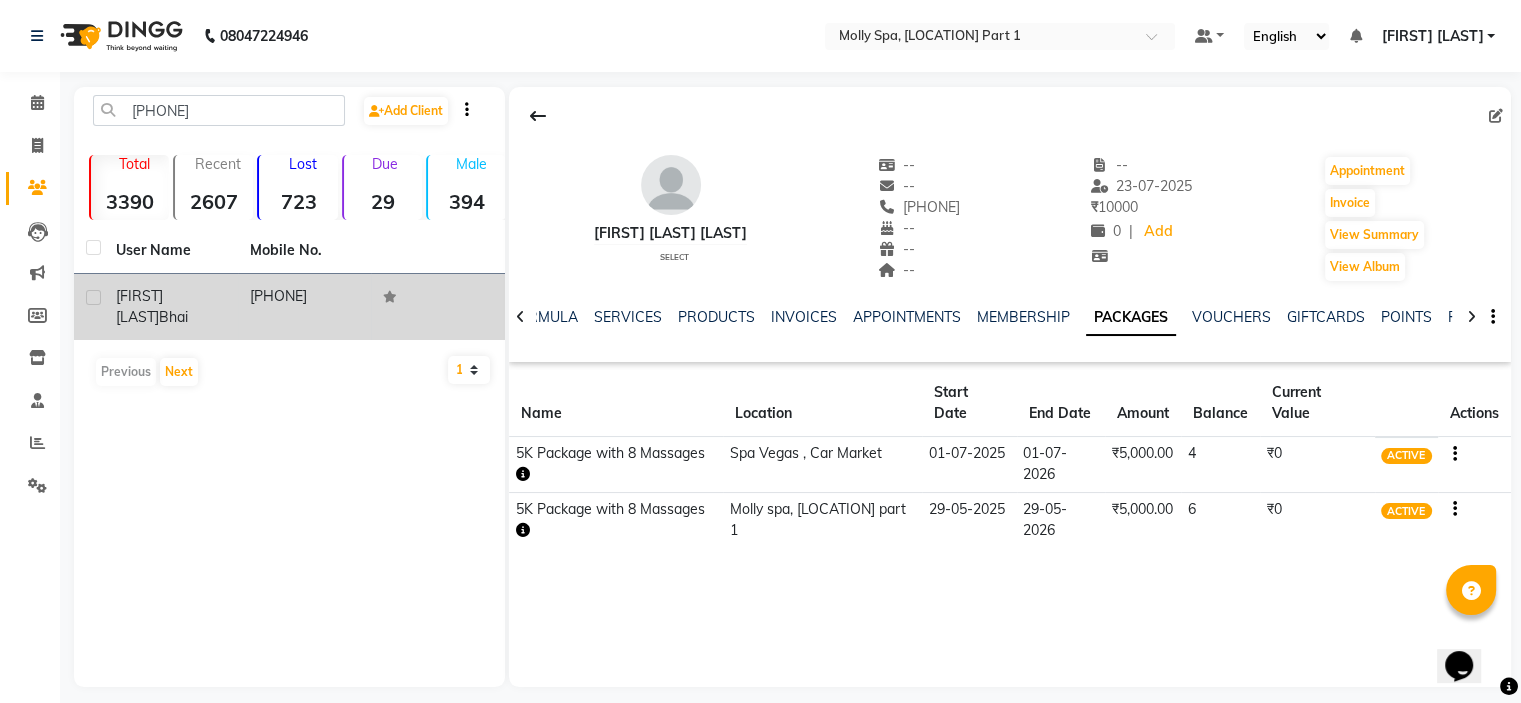 click on "Punit bhai sir Bhai   Select  --   --   9990888954  --  --  --  -- 23-07-2025 ₹    10000 0 |  Add   Appointment   Invoice  View Summary  View Album  NOTES FORMULA SERVICES PRODUCTS INVOICES APPOINTMENTS MEMBERSHIP PACKAGES VOUCHERS GIFTCARDS POINTS FORMS FAMILY CARDS WALLET Name Location Start Date End Date Amount Balance Current Value Actions  5K Package with 8 Massages  Spa Vegas , Car Market 01-07-2025 01-07-2026  ₹5,000.00   4  ₹0 ACTIVE  5K Package with 8 Massages  Molly spa, Lajpat nagar part 1  29-05-2025 29-05-2026  ₹5,000.00   6  ₹0 ACTIVE" 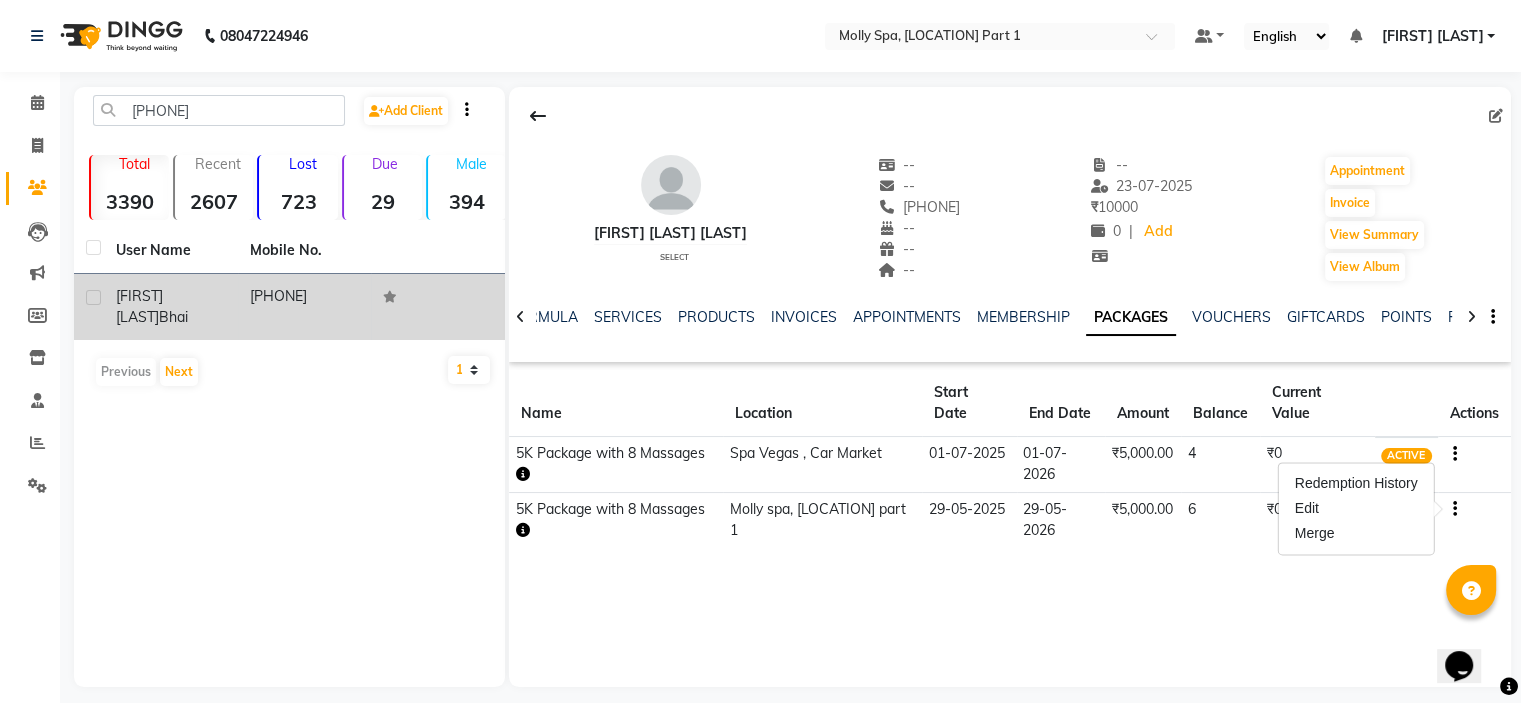 click on "Punit bhai sir Bhai   Select  --   --   9990888954  --  --  --  -- 23-07-2025 ₹    10000 0 |  Add   Appointment   Invoice  View Summary  View Album  NOTES FORMULA SERVICES PRODUCTS INVOICES APPOINTMENTS MEMBERSHIP PACKAGES VOUCHERS GIFTCARDS POINTS FORMS FAMILY CARDS WALLET Name Location Start Date End Date Amount Balance Current Value Actions  5K Package with 8 Massages  Spa Vegas , Car Market 01-07-2025 01-07-2026  ₹5,000.00   4  ₹0 ACTIVE  5K Package with 8 Massages  Molly spa, Lajpat nagar part 1  29-05-2025 29-05-2026  ₹5,000.00   6  ₹0 ACTIVE" 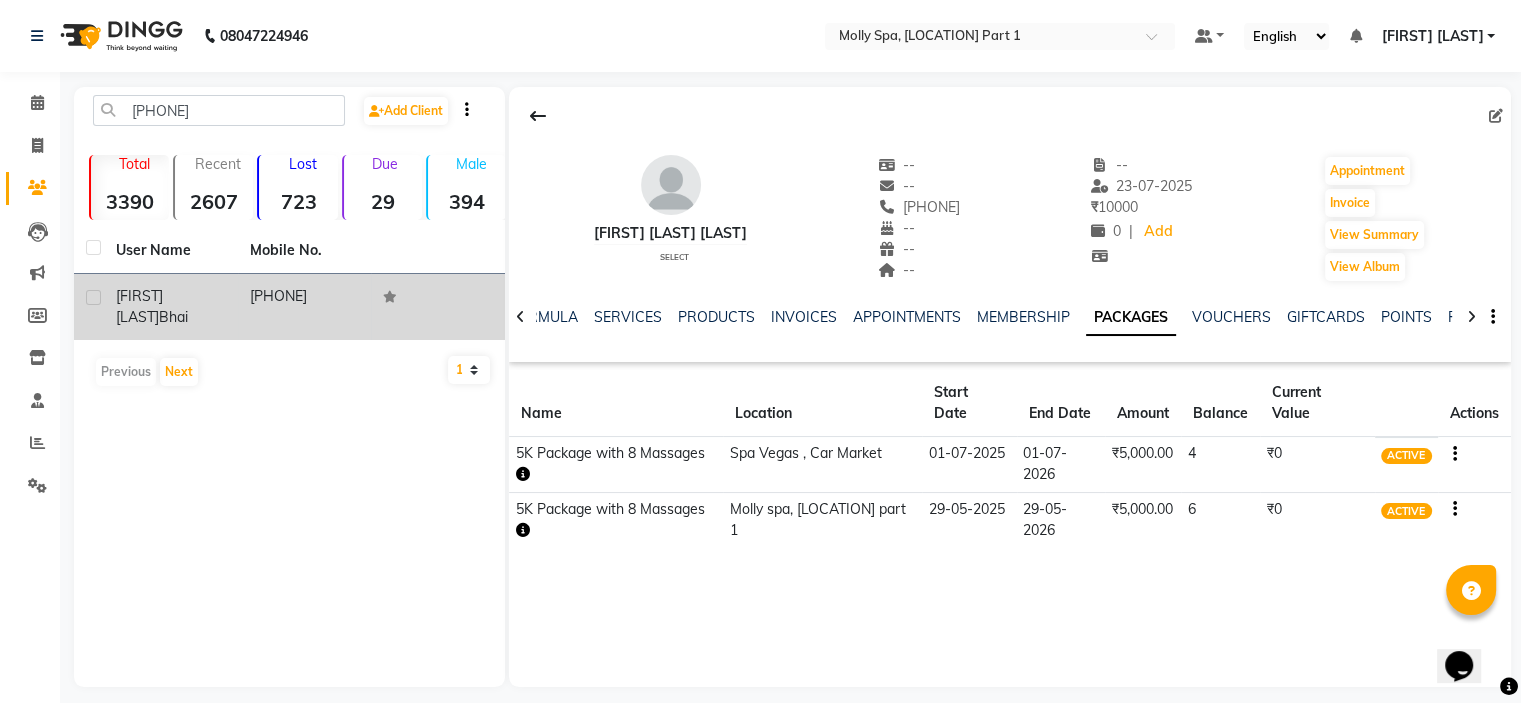 click 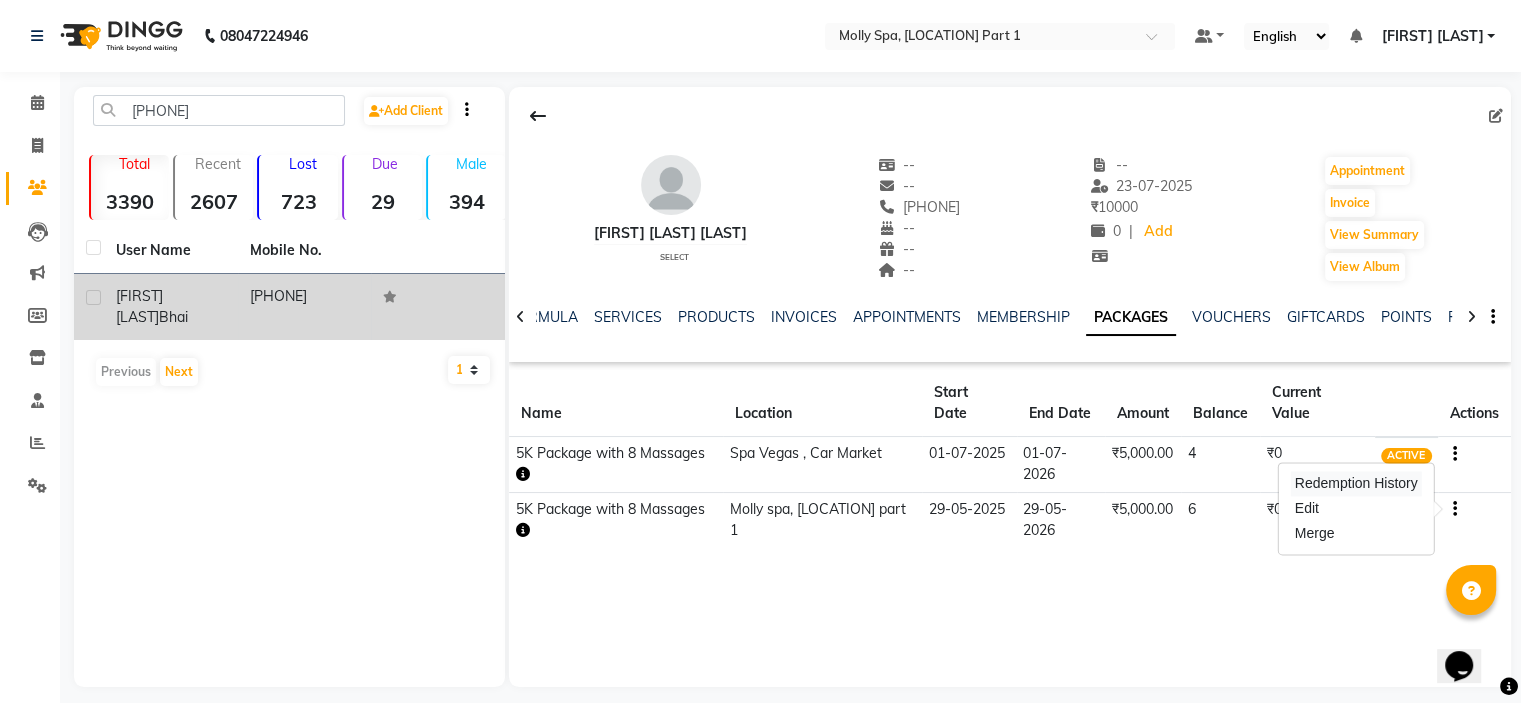 click on "Redemption History" at bounding box center [1356, 483] 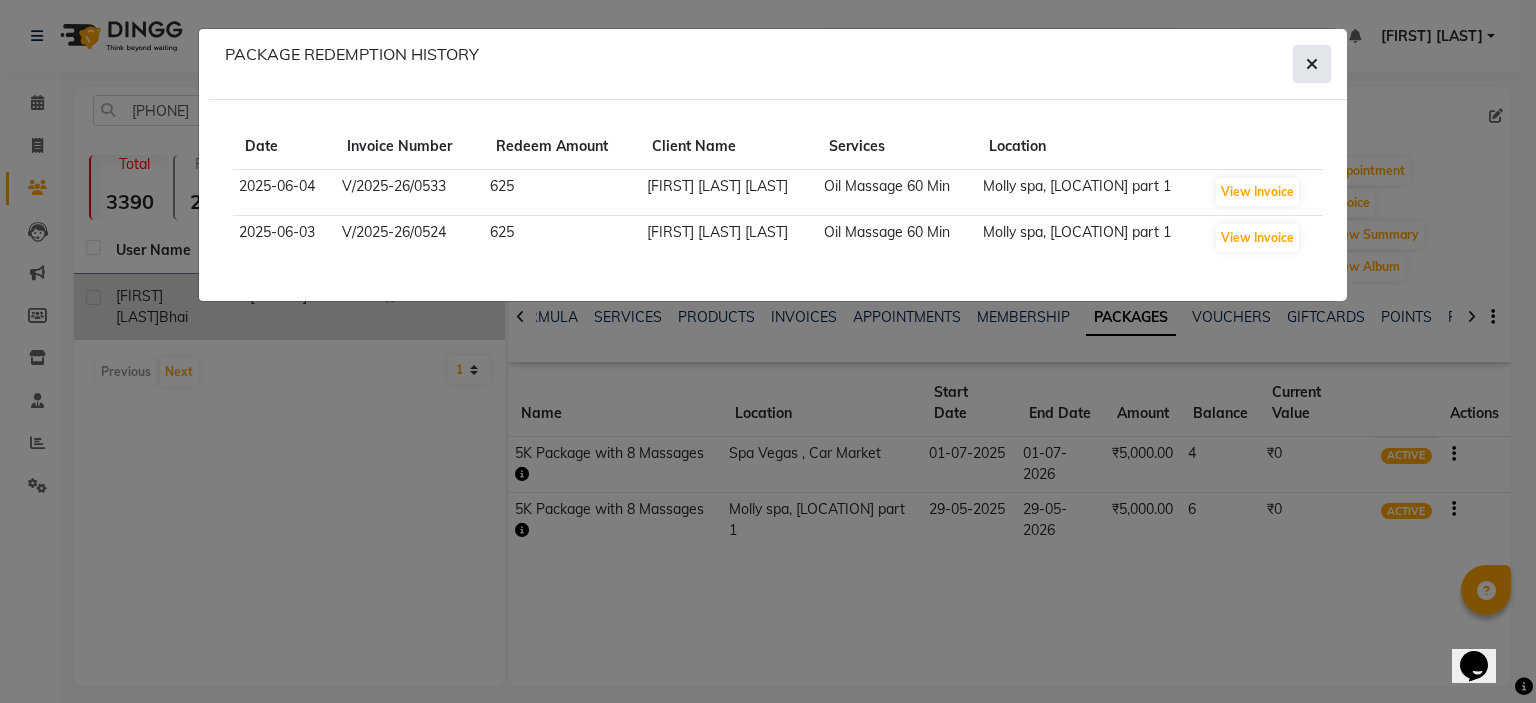click 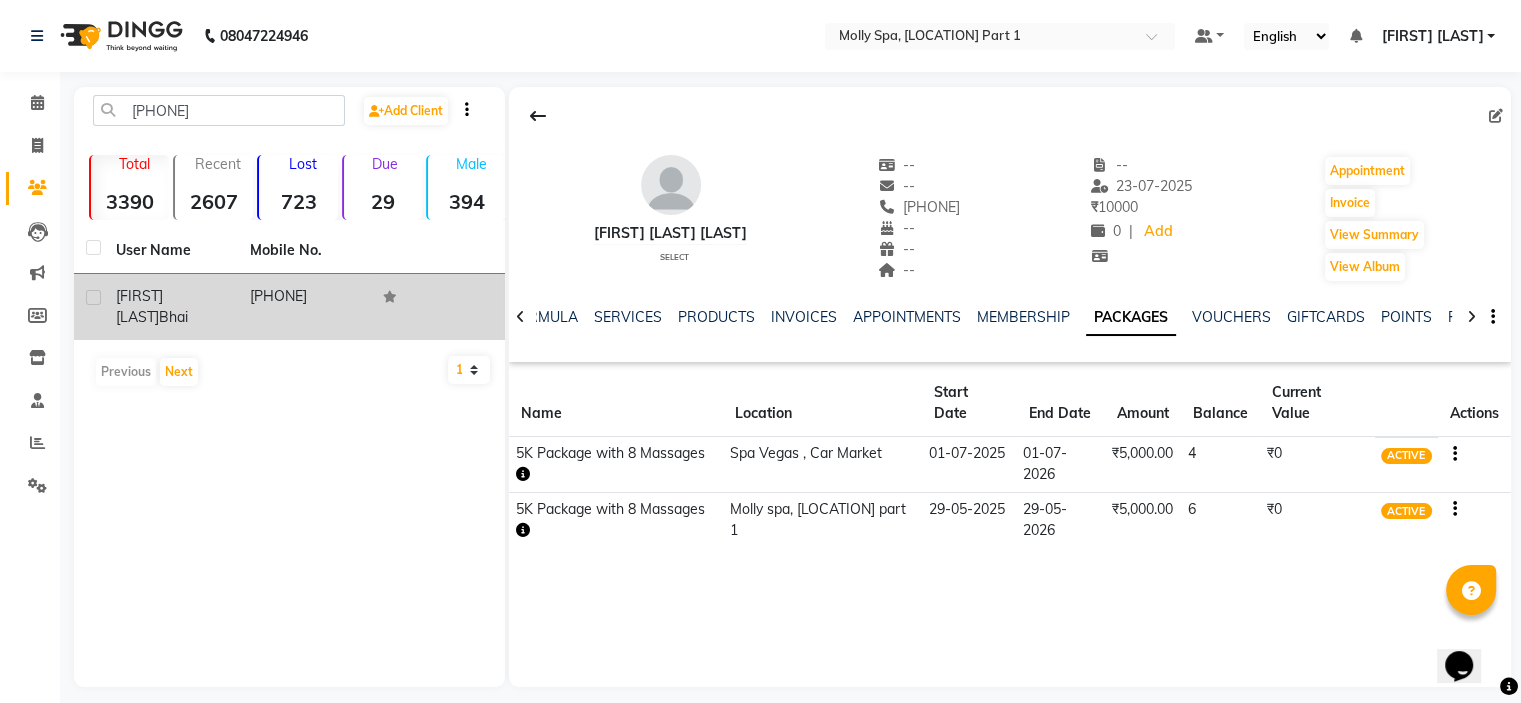 click 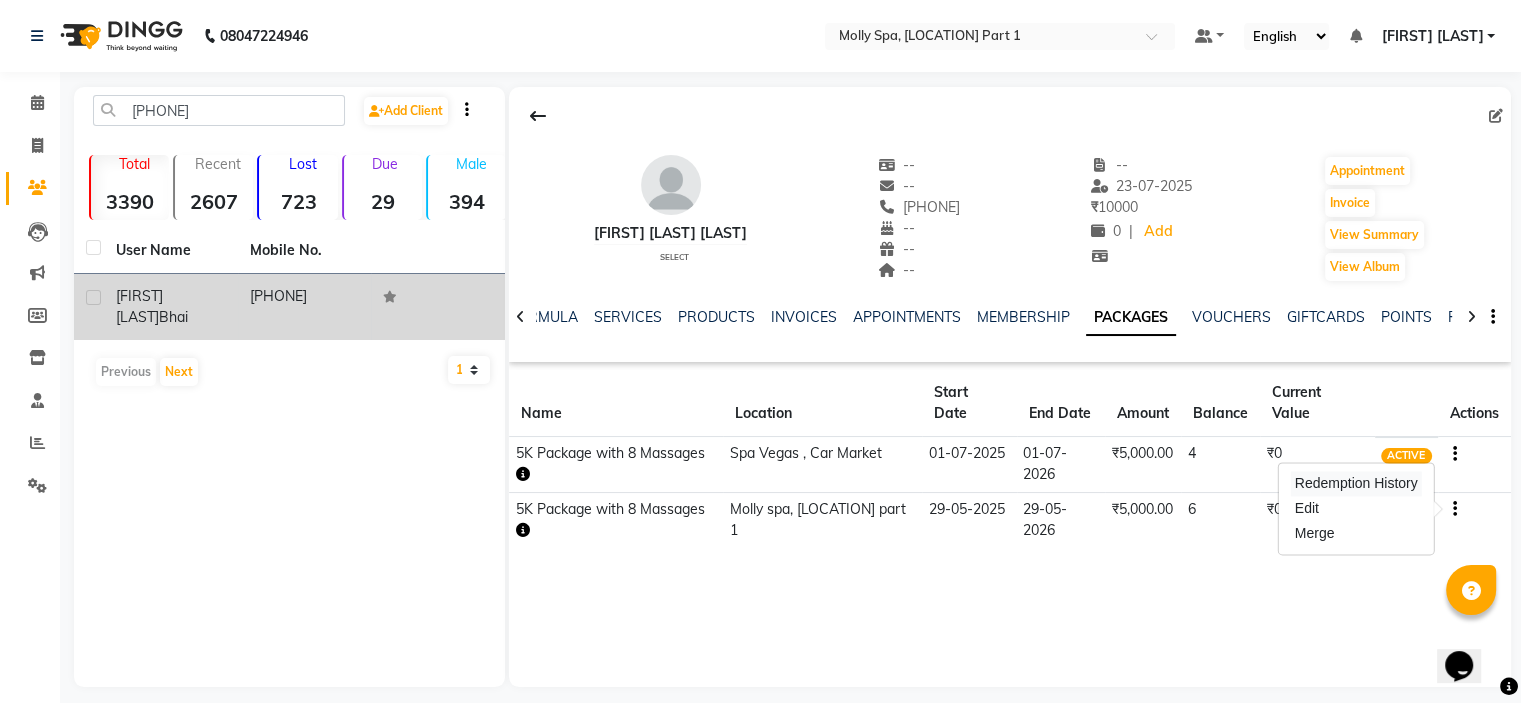 click on "Redemption History" at bounding box center [1356, 483] 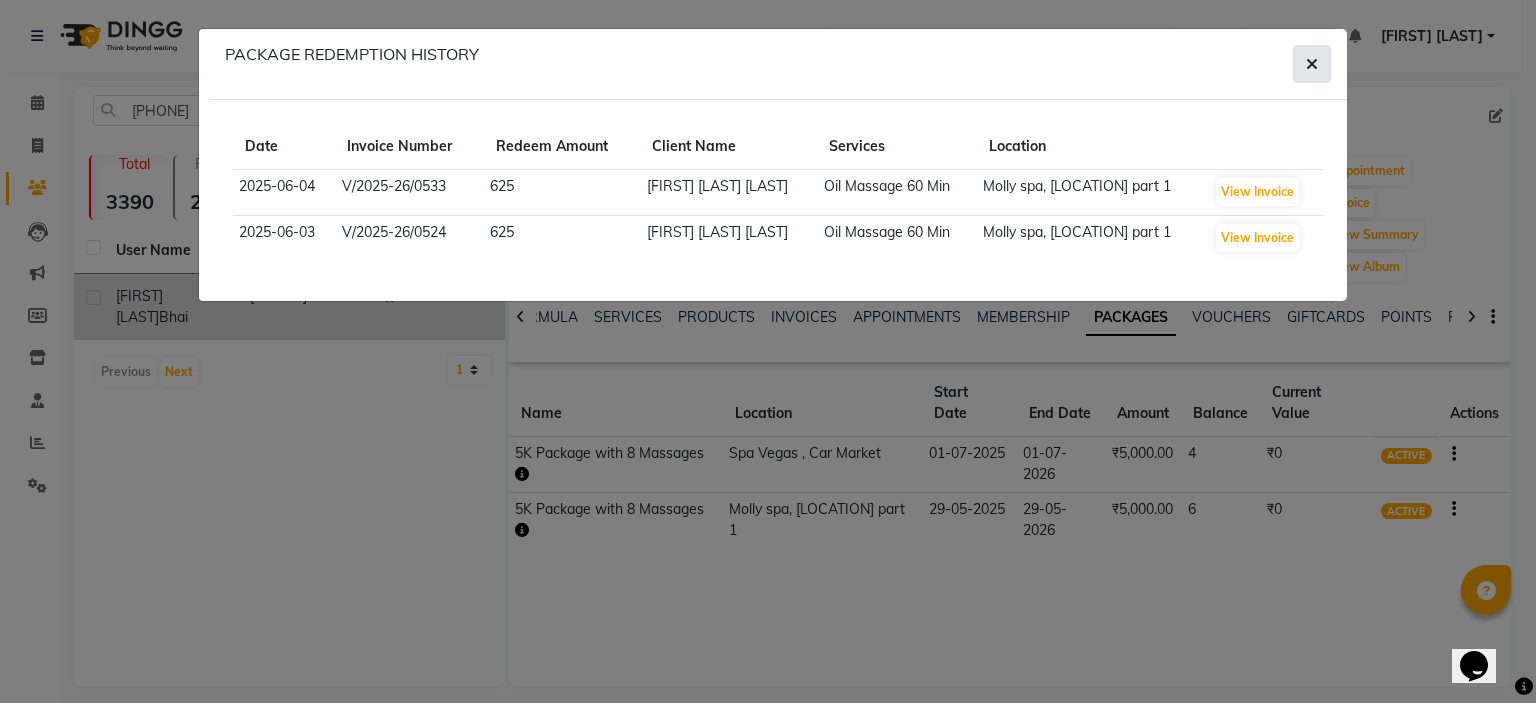 click 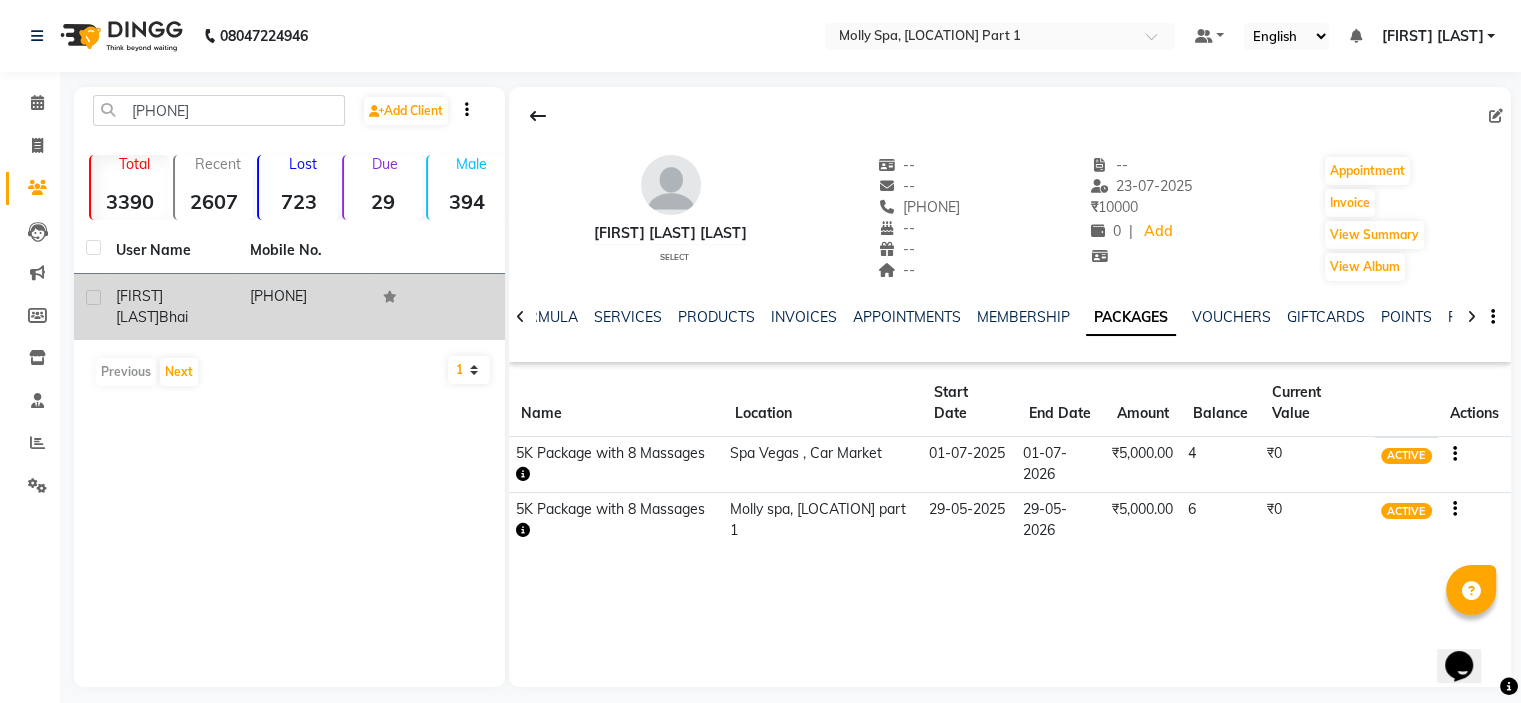 click 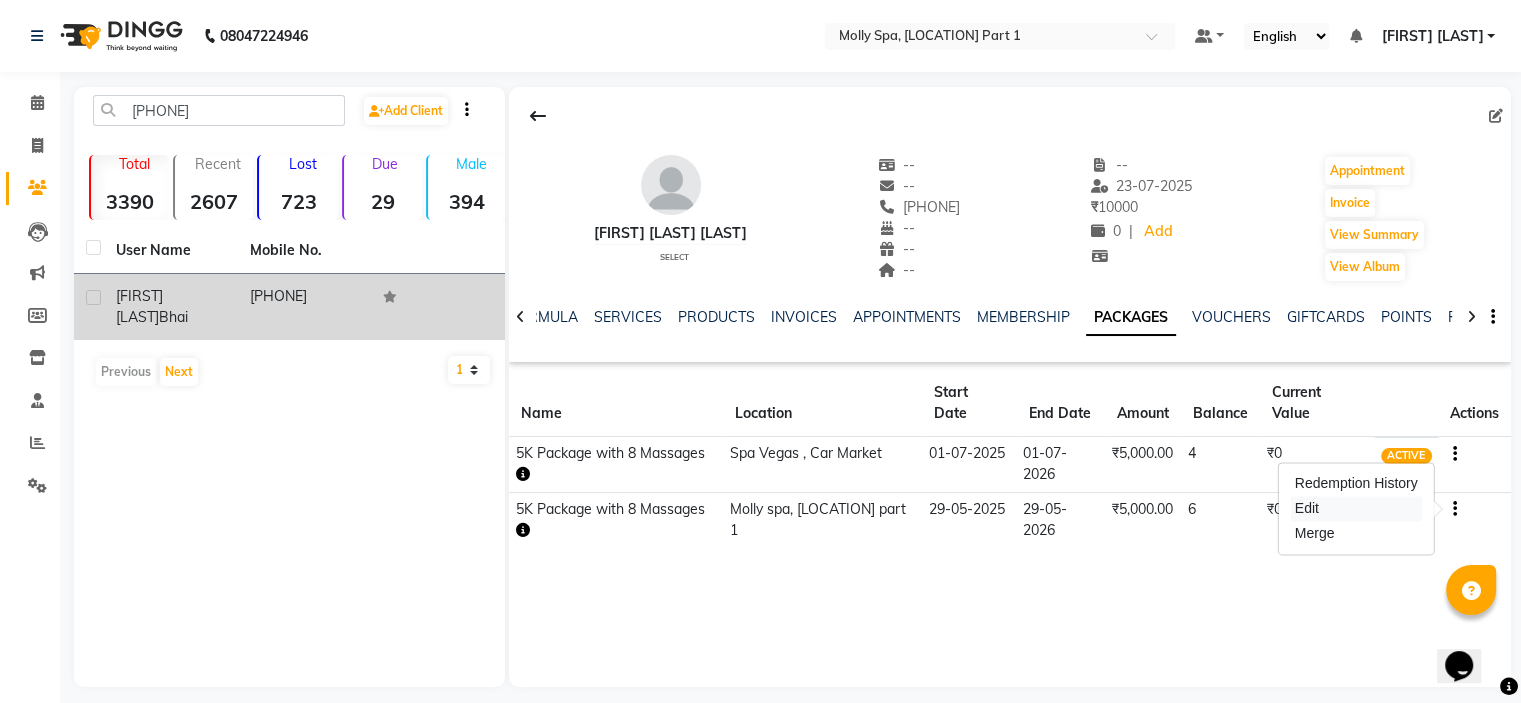 click on "Edit" at bounding box center (1356, 508) 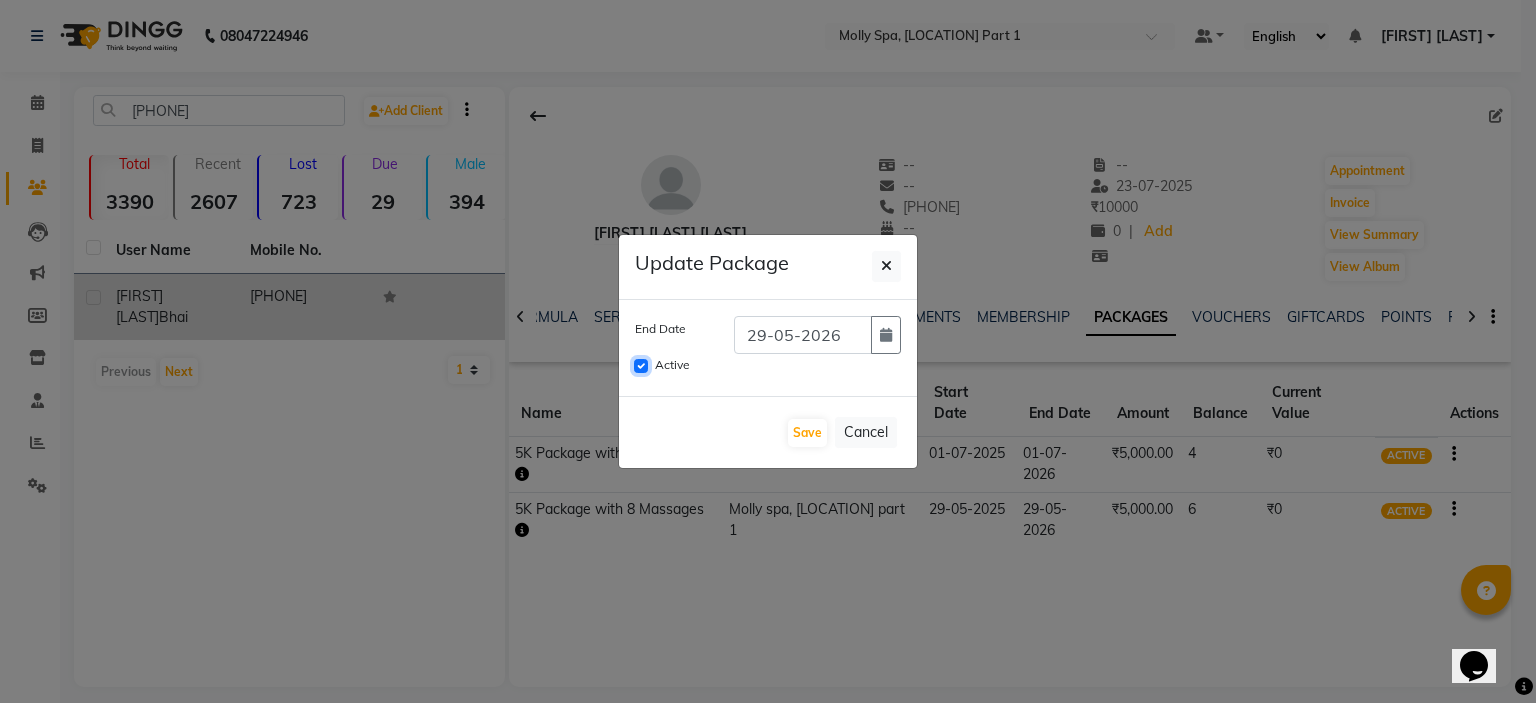 click on "Active" at bounding box center (641, 366) 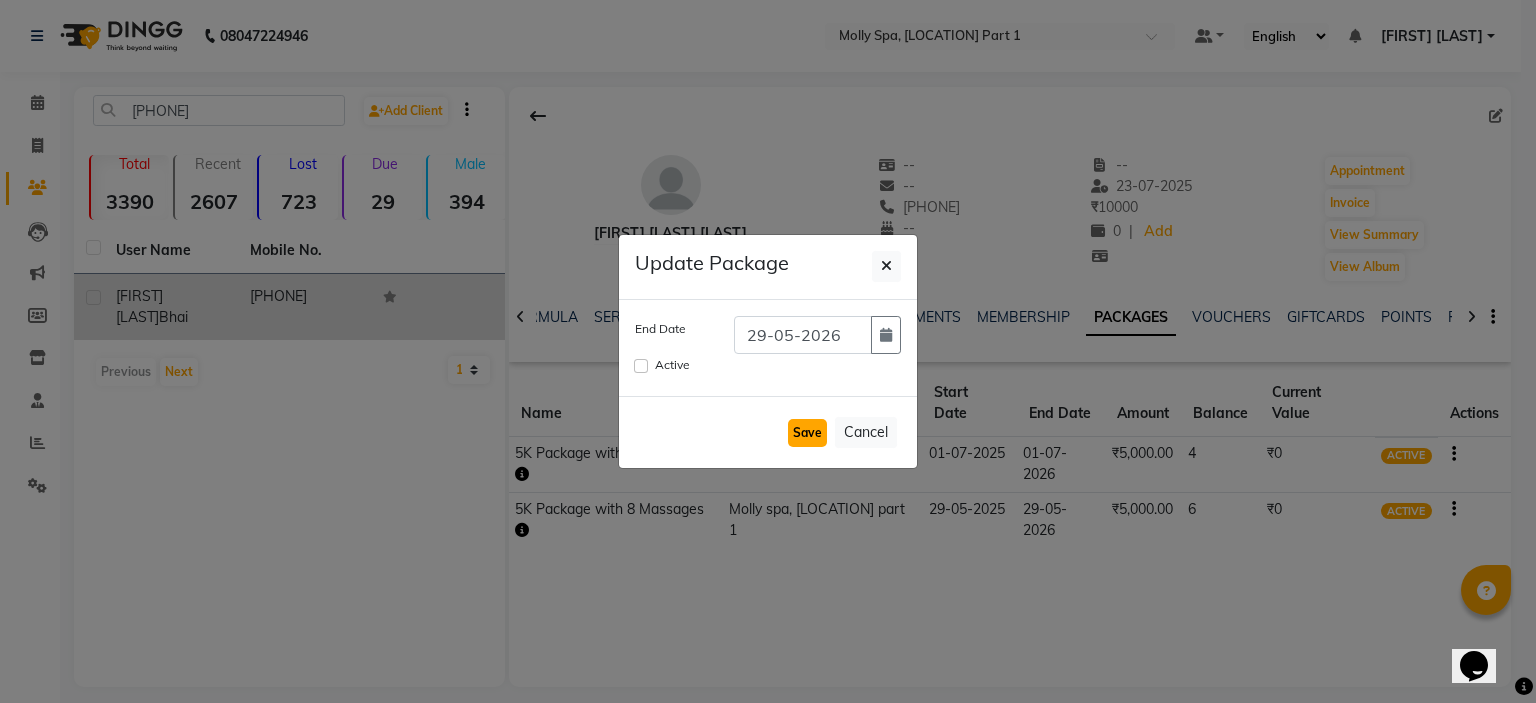 click on "Save" 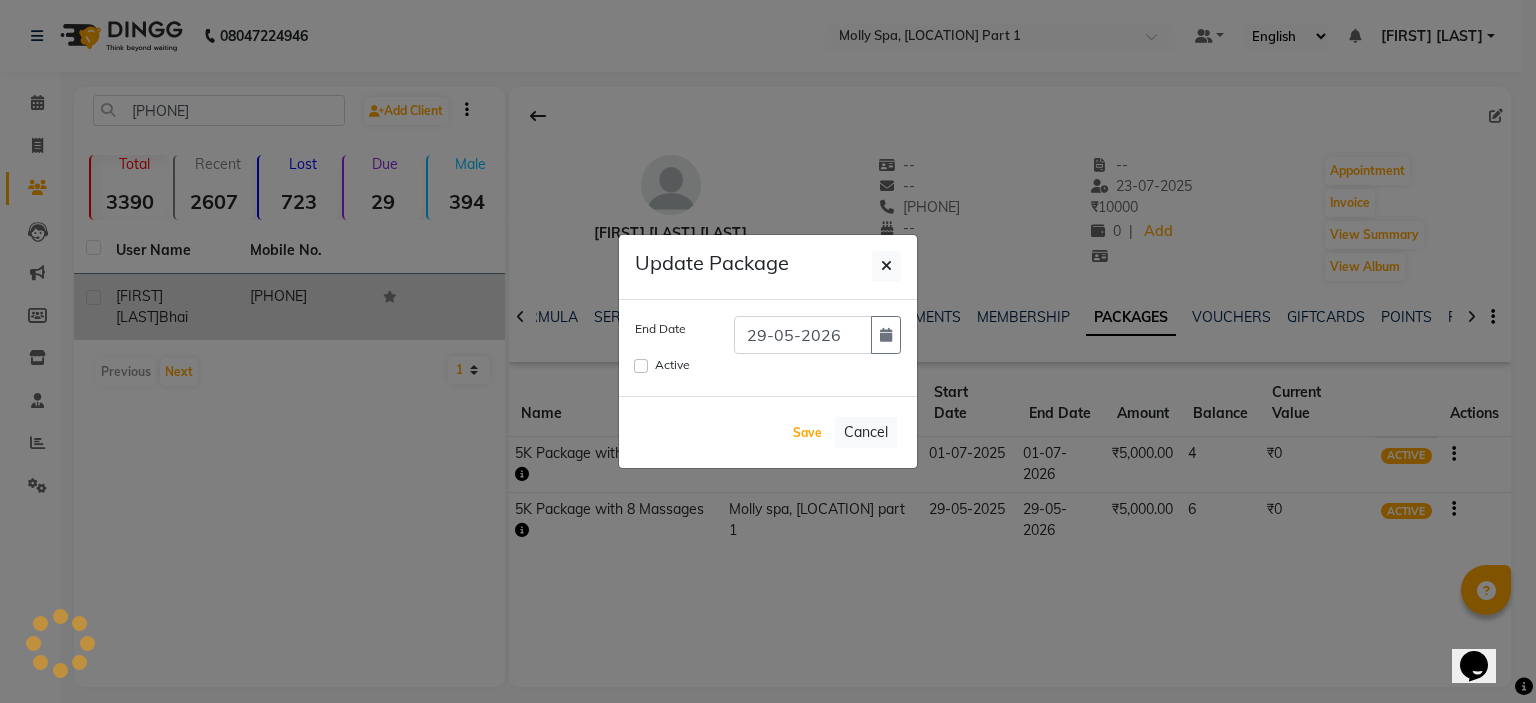 type 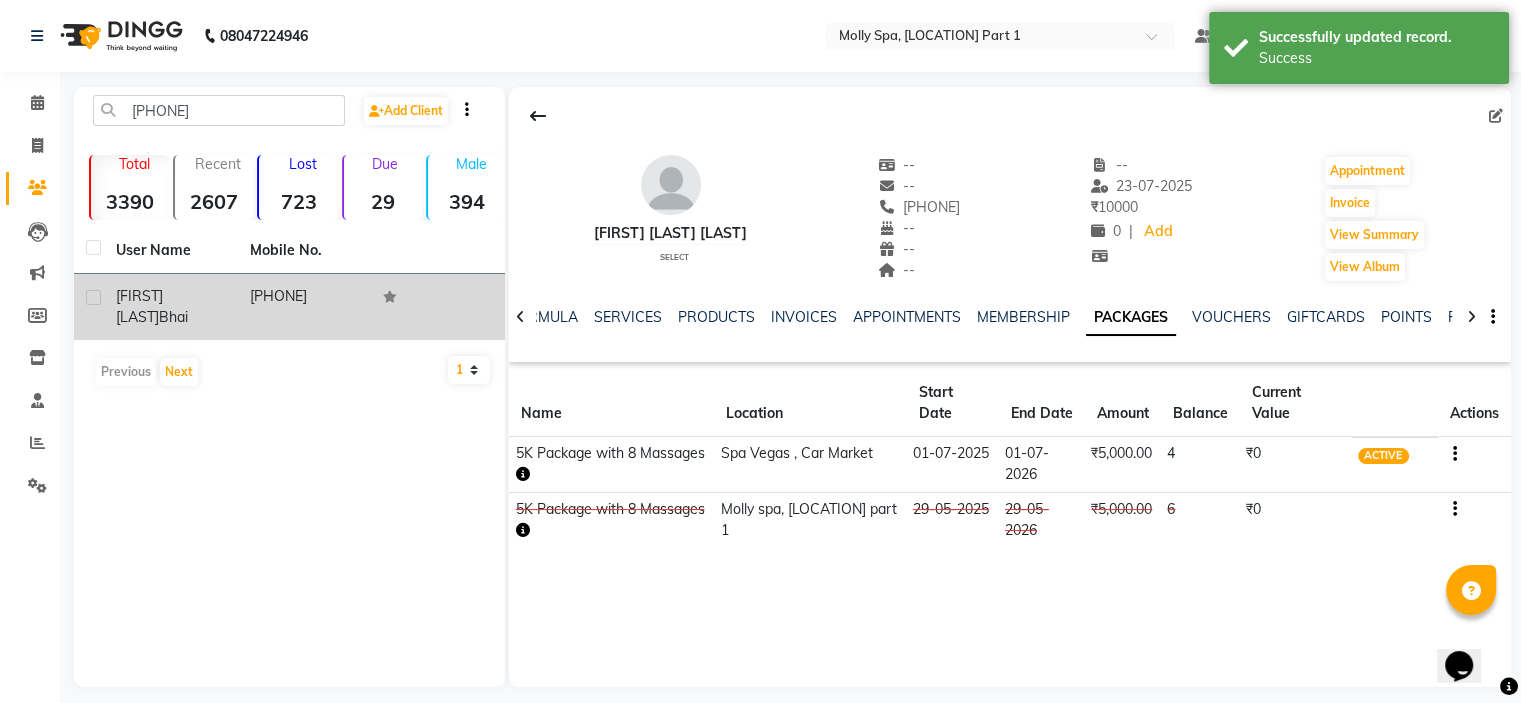 click 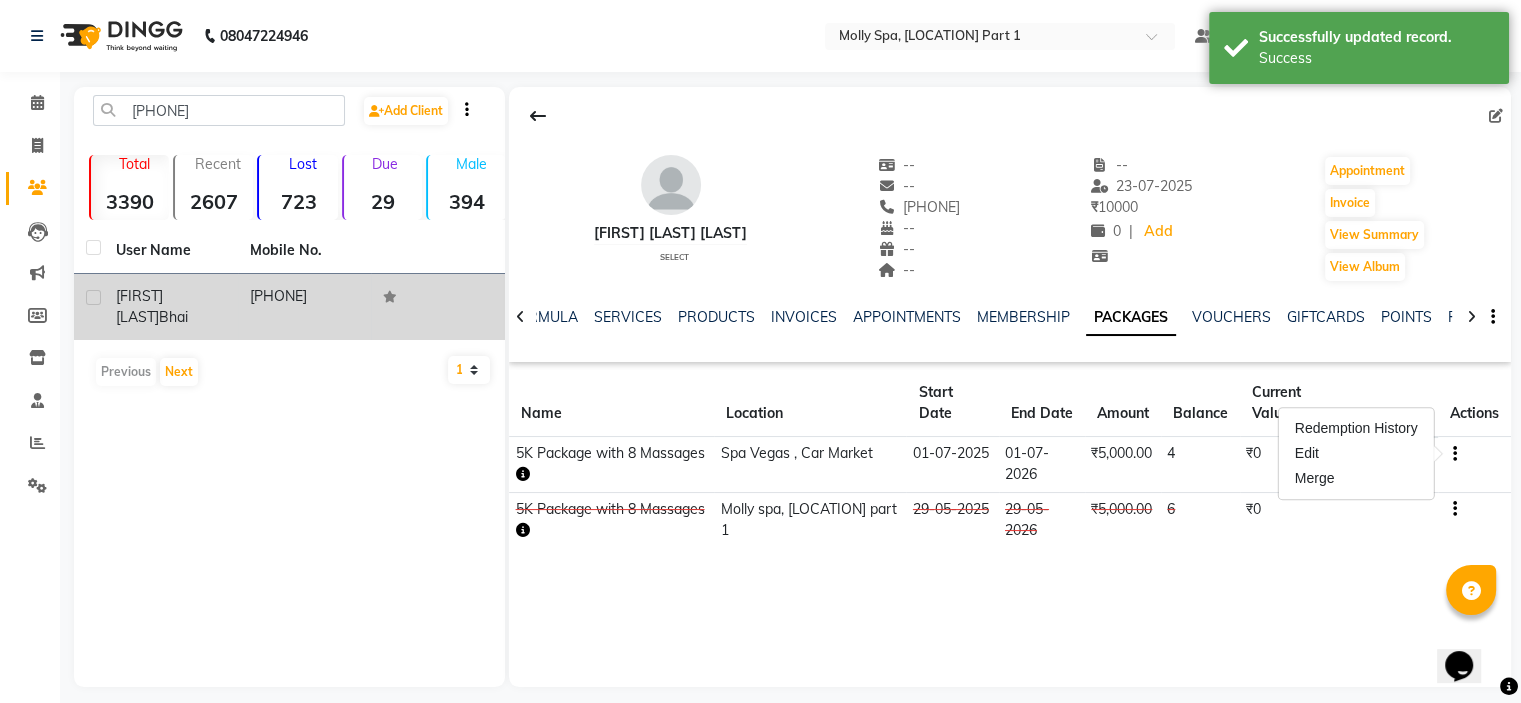 click on "Punit bhai sir Bhai   Select  --   --   9990888954  --  --  --  -- 23-07-2025 ₹    10000 0 |  Add   Appointment   Invoice  View Summary  View Album  NOTES FORMULA SERVICES PRODUCTS INVOICES APPOINTMENTS MEMBERSHIP PACKAGES VOUCHERS GIFTCARDS POINTS FORMS FAMILY CARDS WALLET Name Location Start Date End Date Amount Balance Current Value Actions  5K Package with 8 Massages  Spa Vegas , Car Market 01-07-2025 01-07-2026  ₹5,000.00   4  ₹0 ACTIVE  5K Package with 8 Massages  Molly spa, Lajpat nagar part 1  29-05-2025 29-05-2026  ₹5,000.00   6  ₹0 CONSUMED" 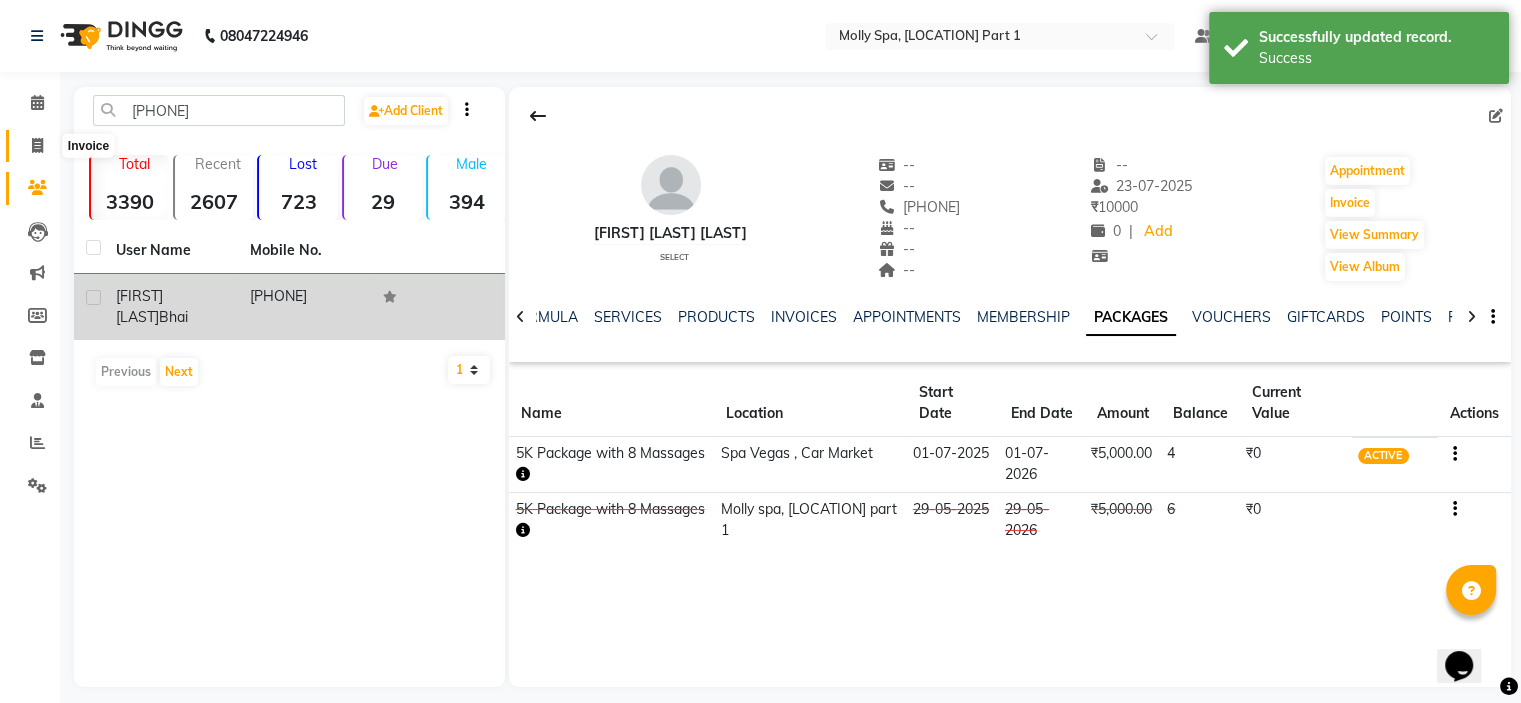 click 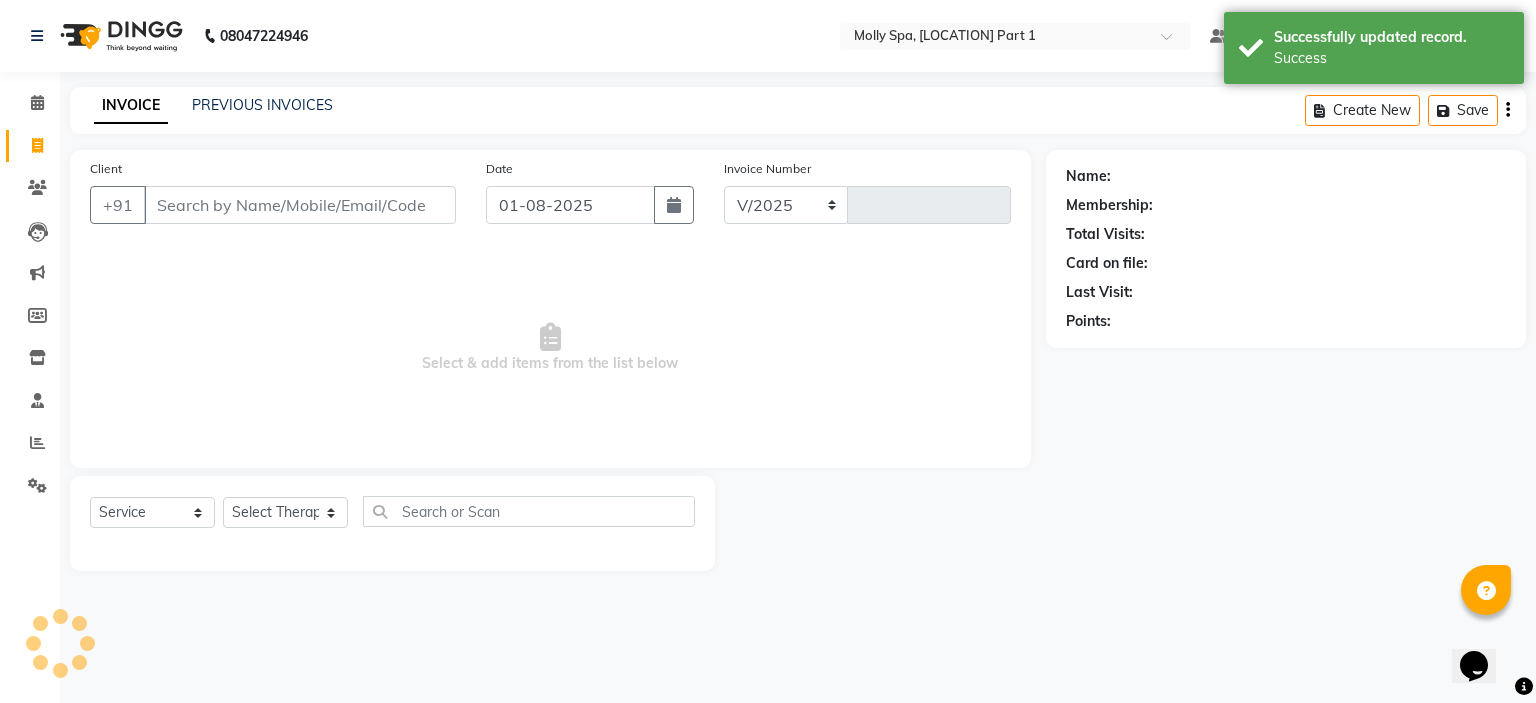 select on "7613" 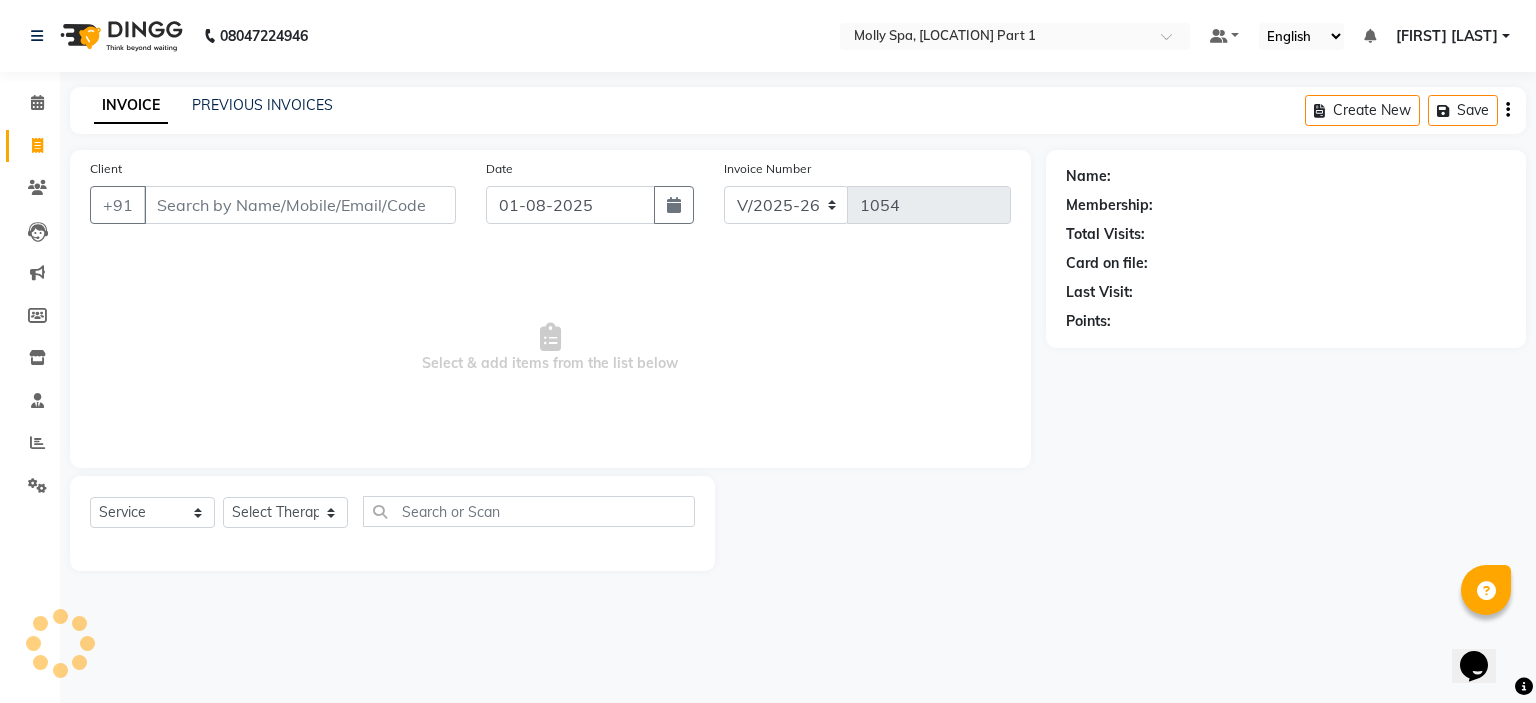 click on "Client" at bounding box center [300, 205] 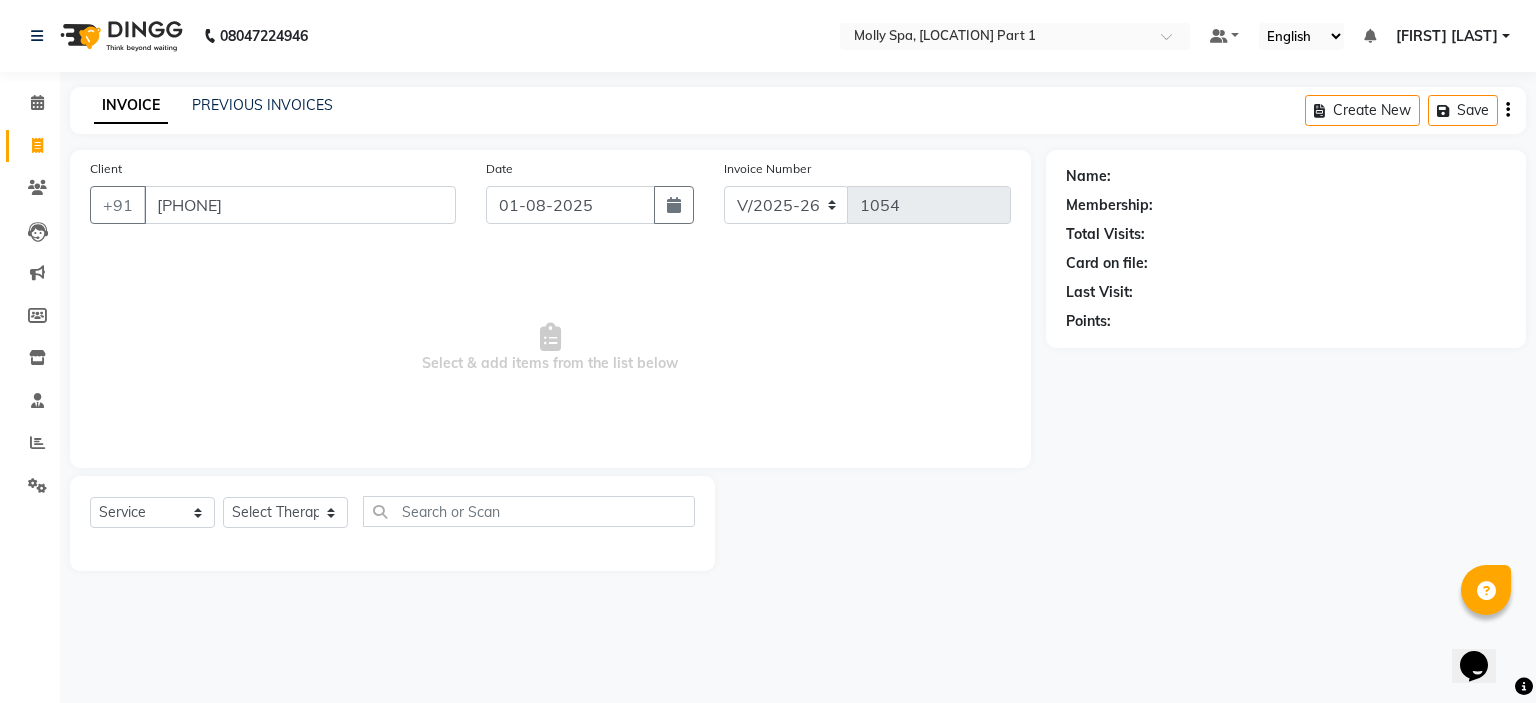 type on "9990888954" 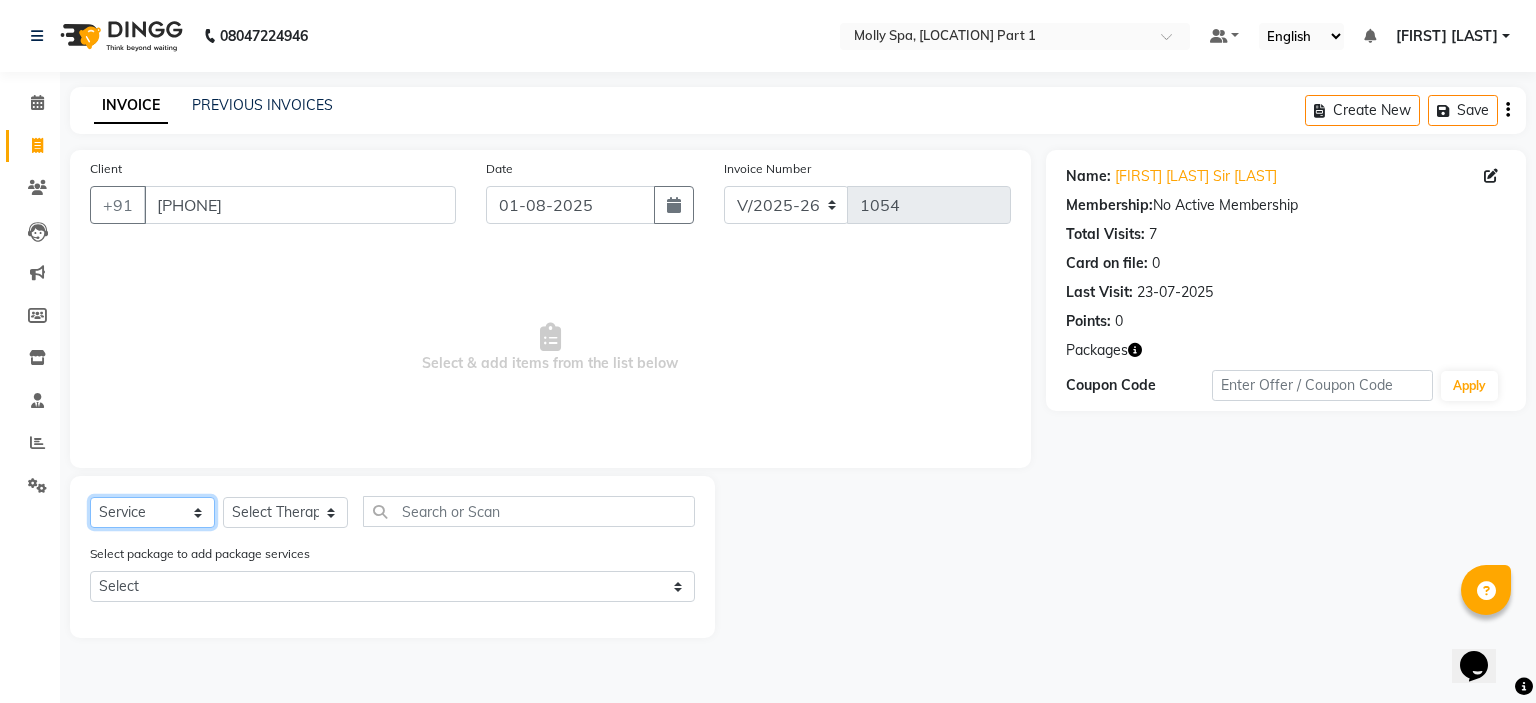 click on "Select  Service  Product  Membership  Package Voucher Prepaid Gift Card" 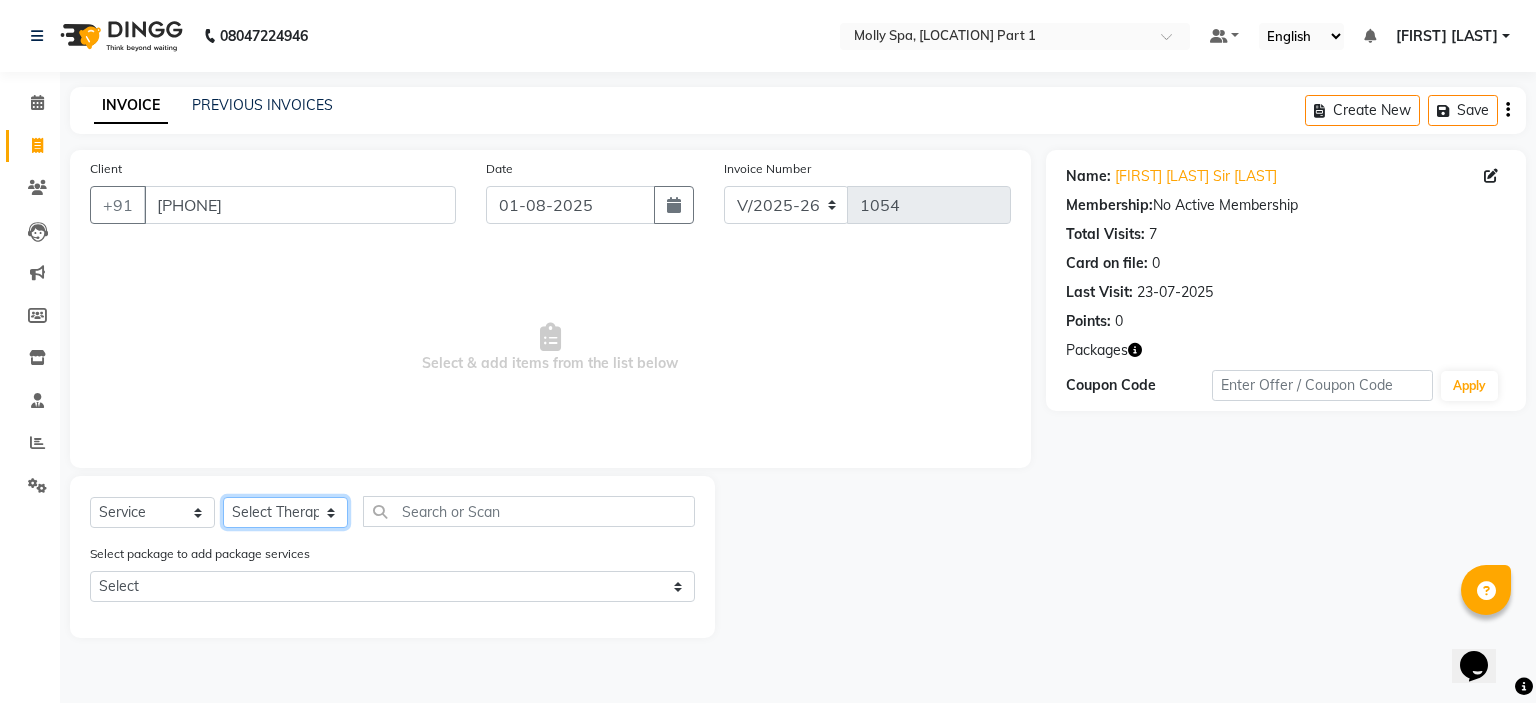 click on "Select Therapist Angel Kavya Manager Misti Nayra Nikki Riya" 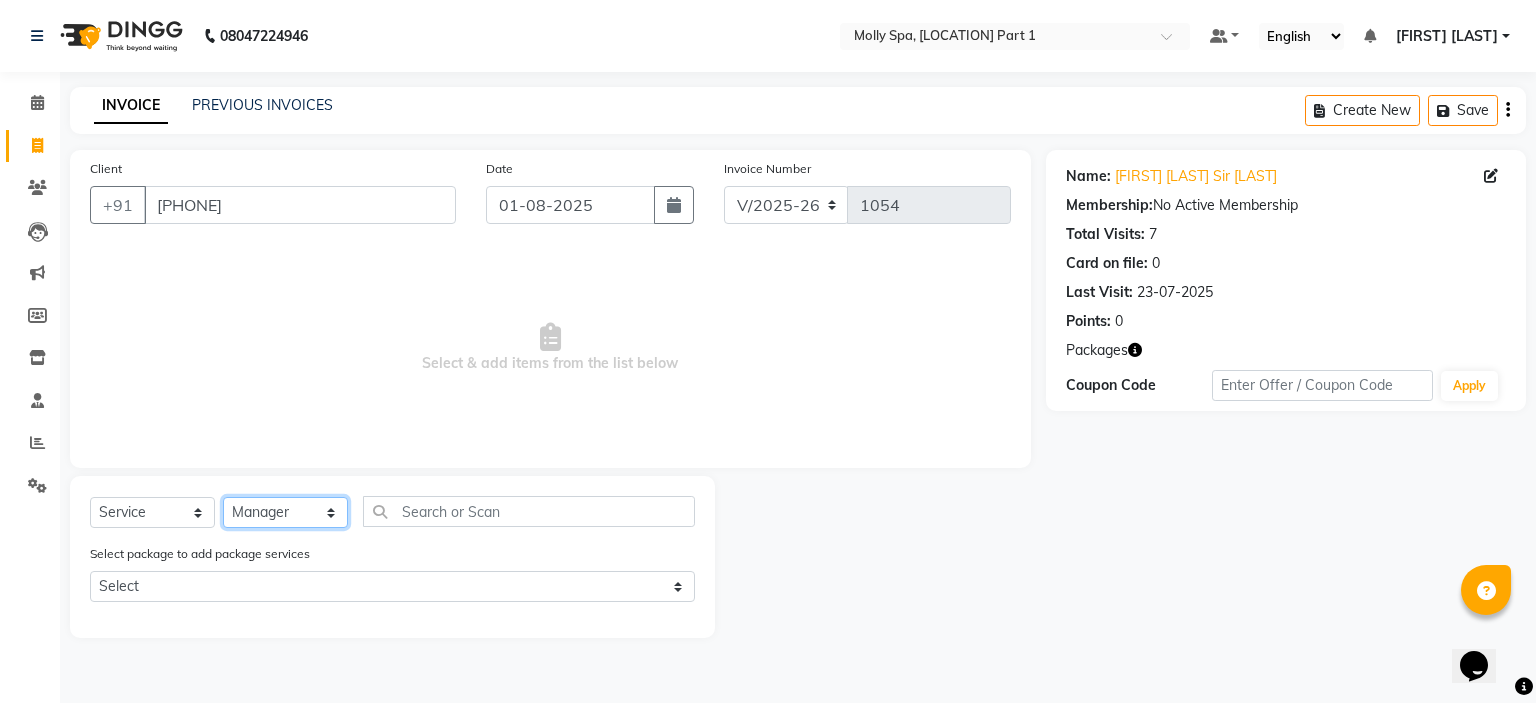 click on "Select Therapist Angel Kavya Manager Misti Nayra Nikki Riya" 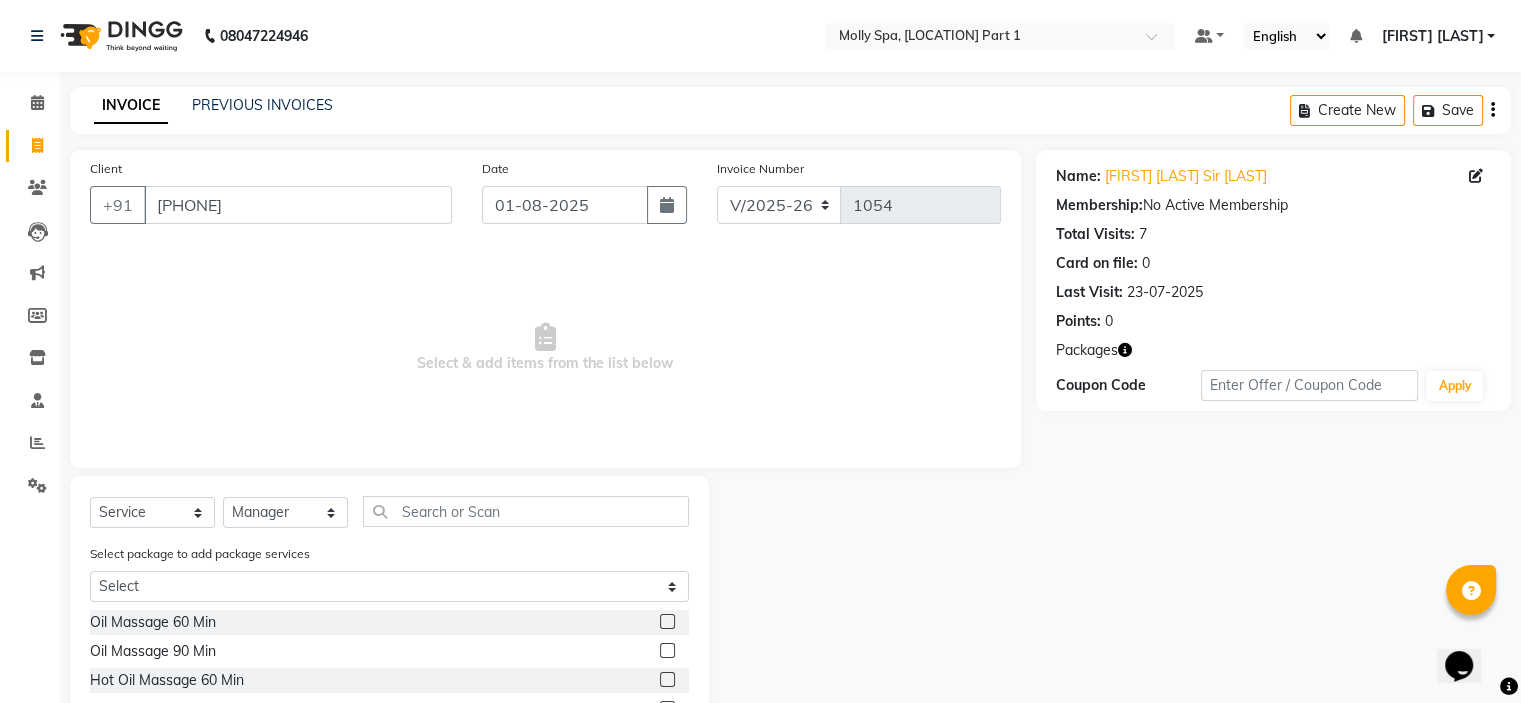 click 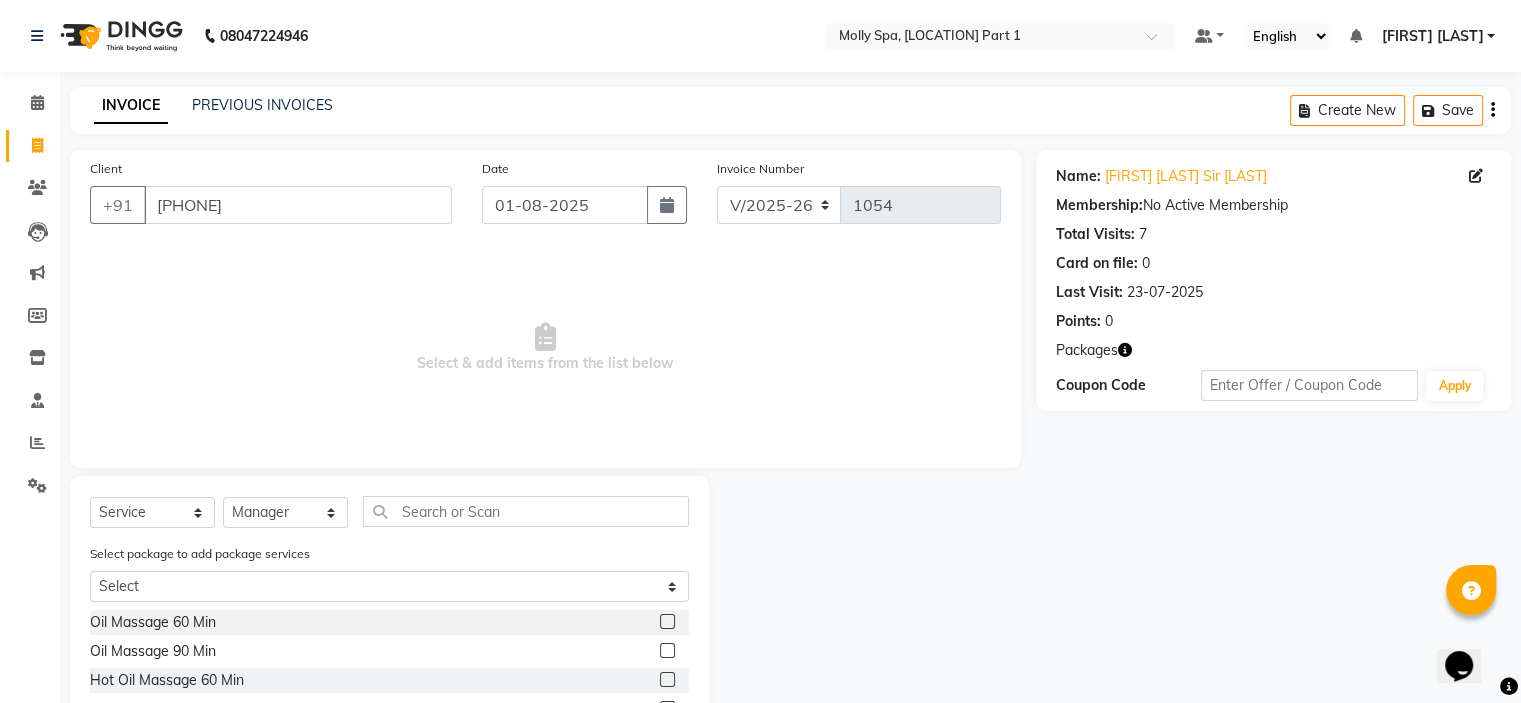 click at bounding box center (666, 622) 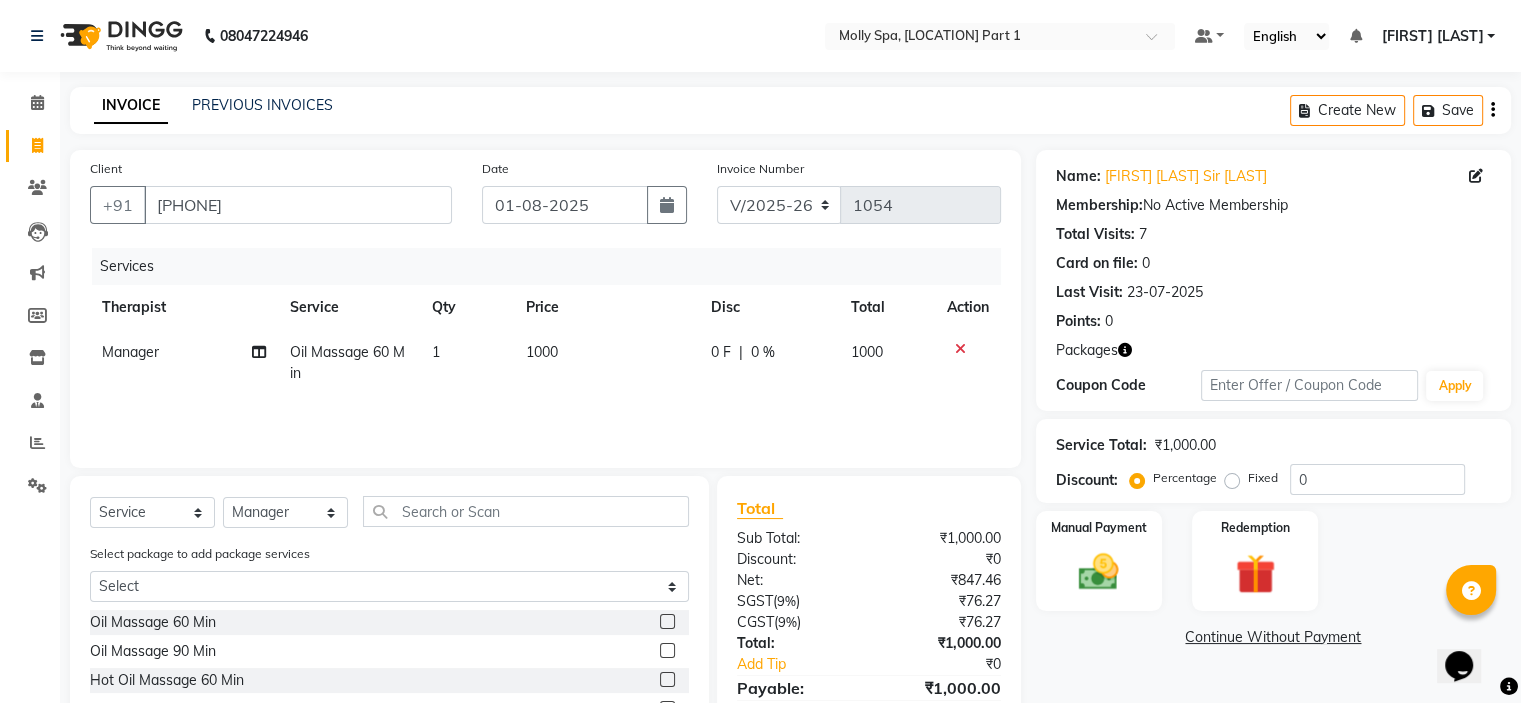 click 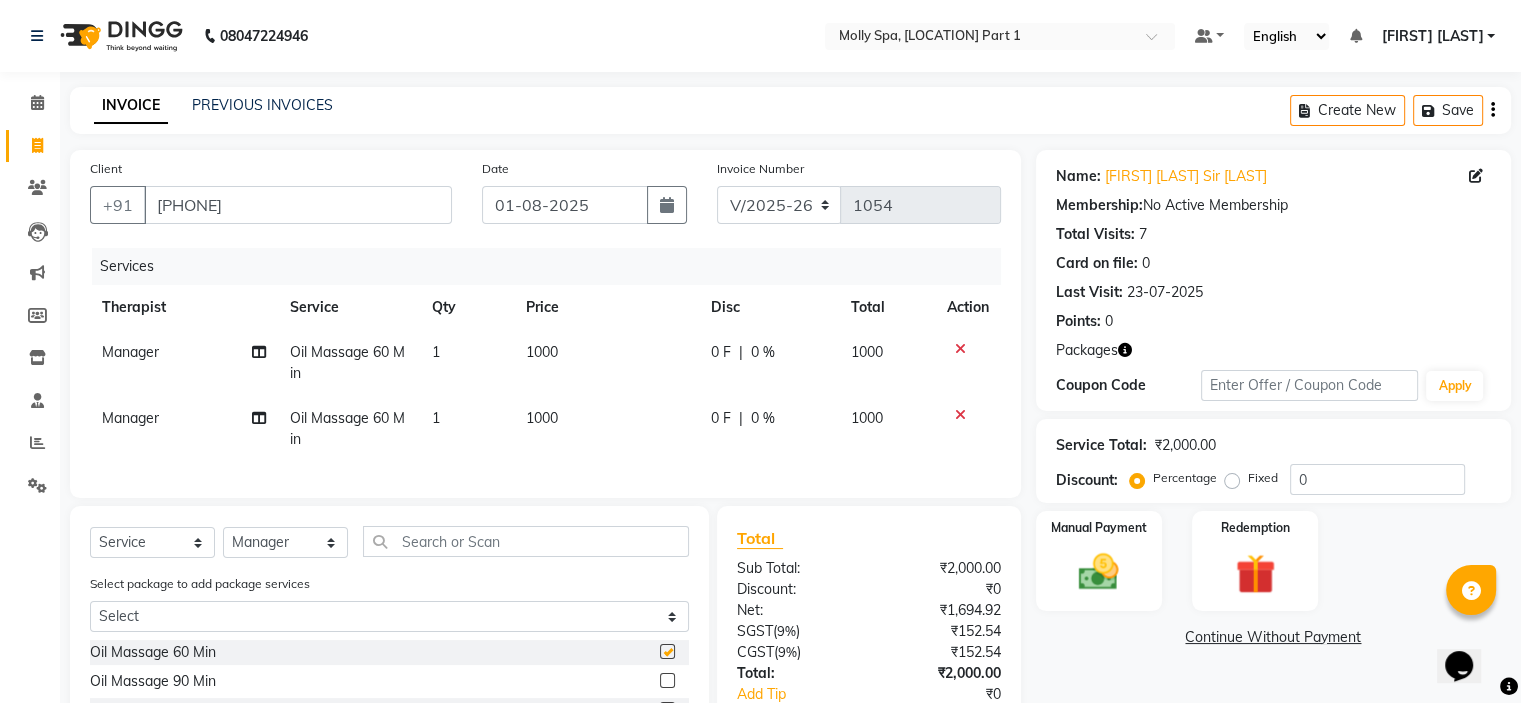 checkbox on "false" 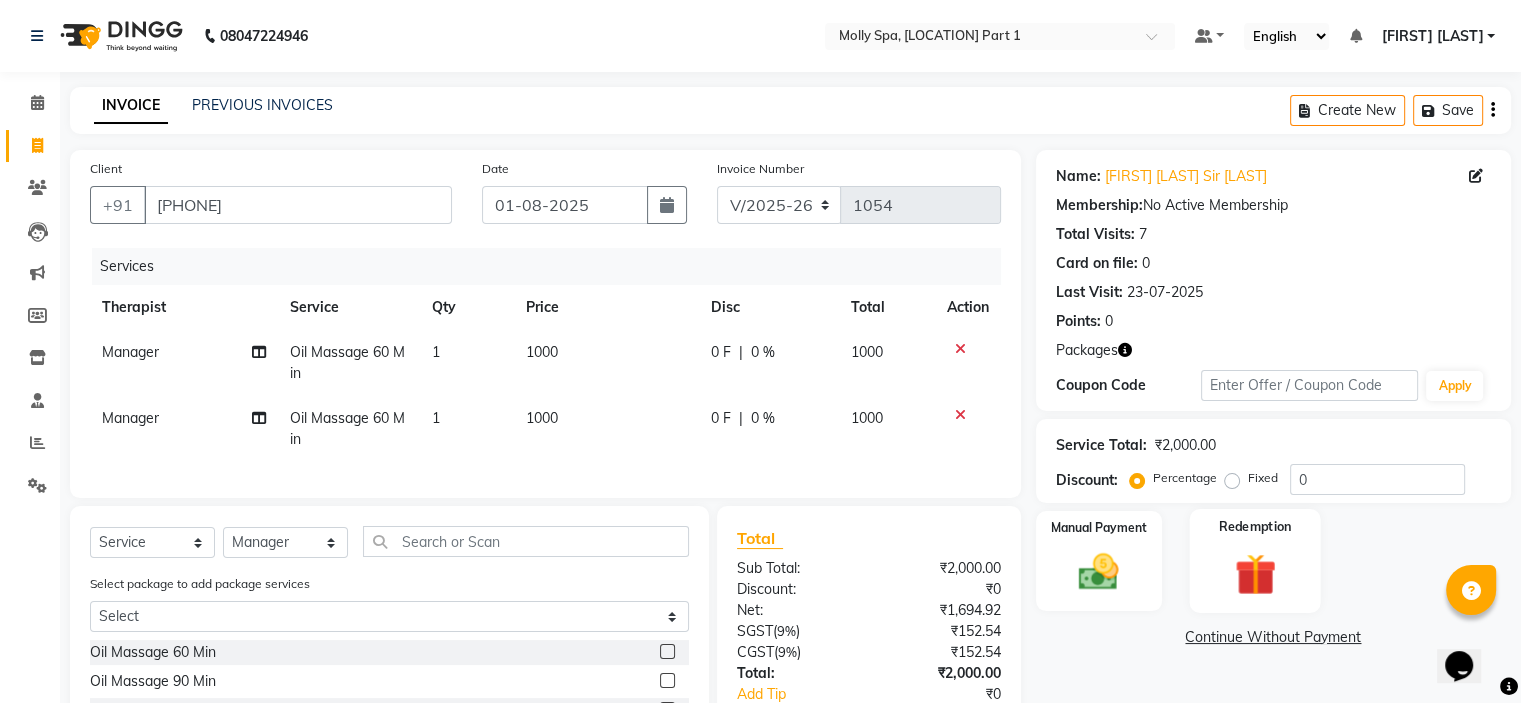 click 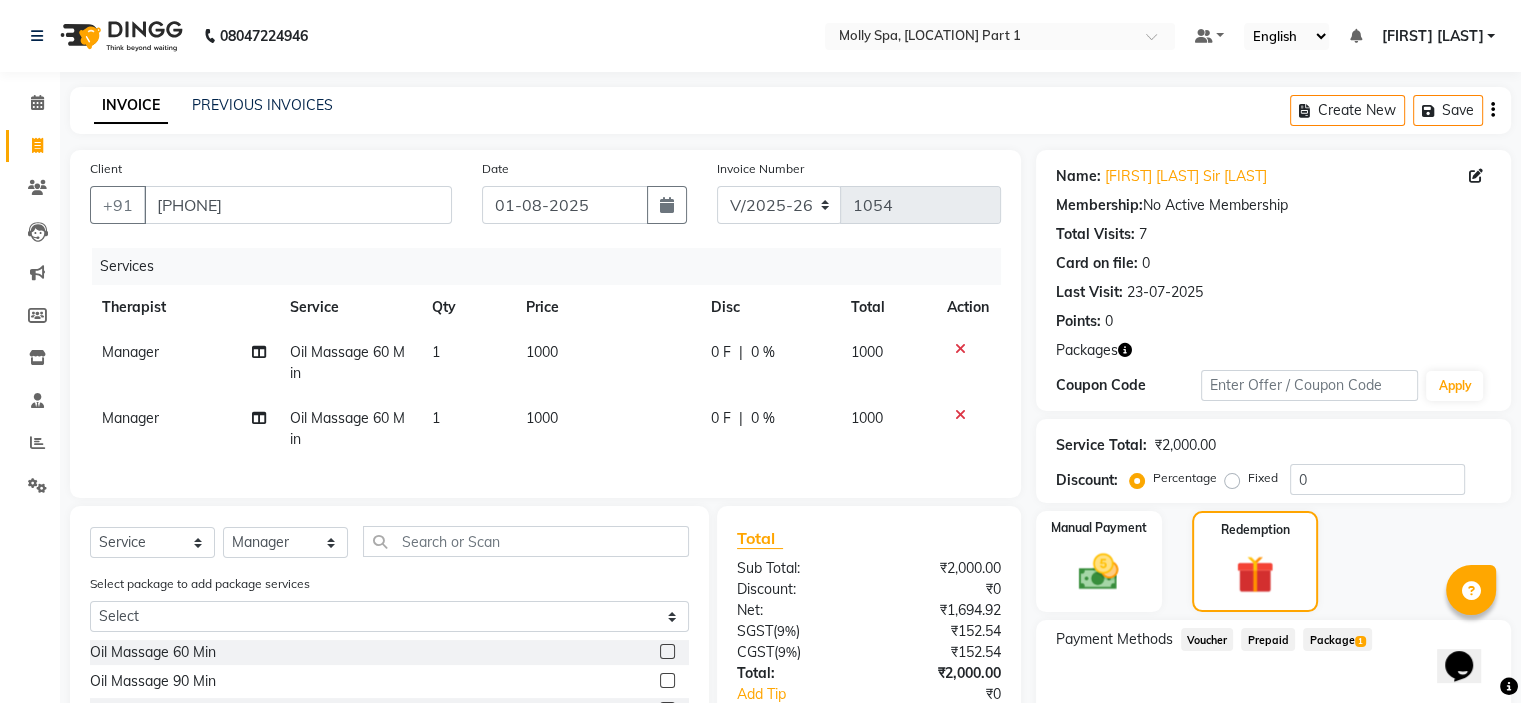 click on "Package  1" 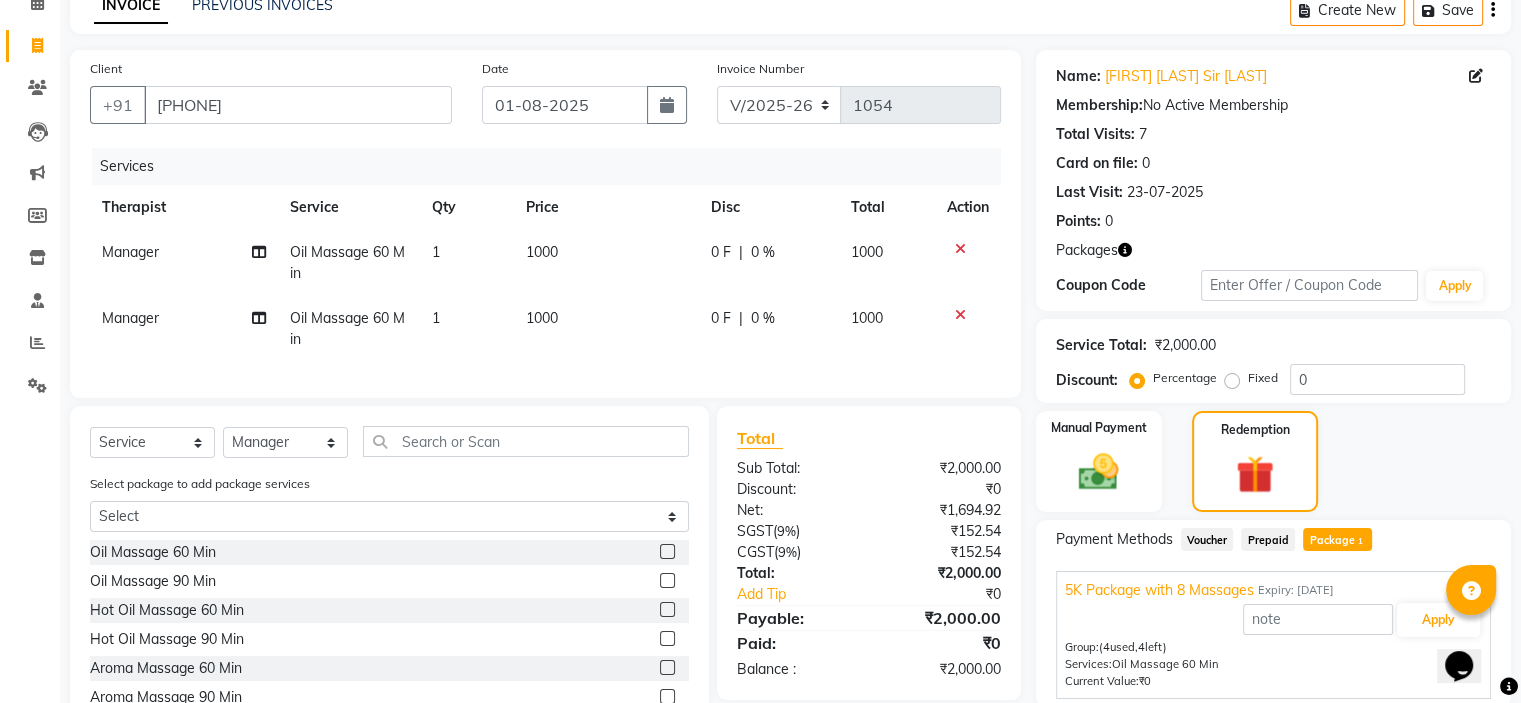scroll, scrollTop: 212, scrollLeft: 0, axis: vertical 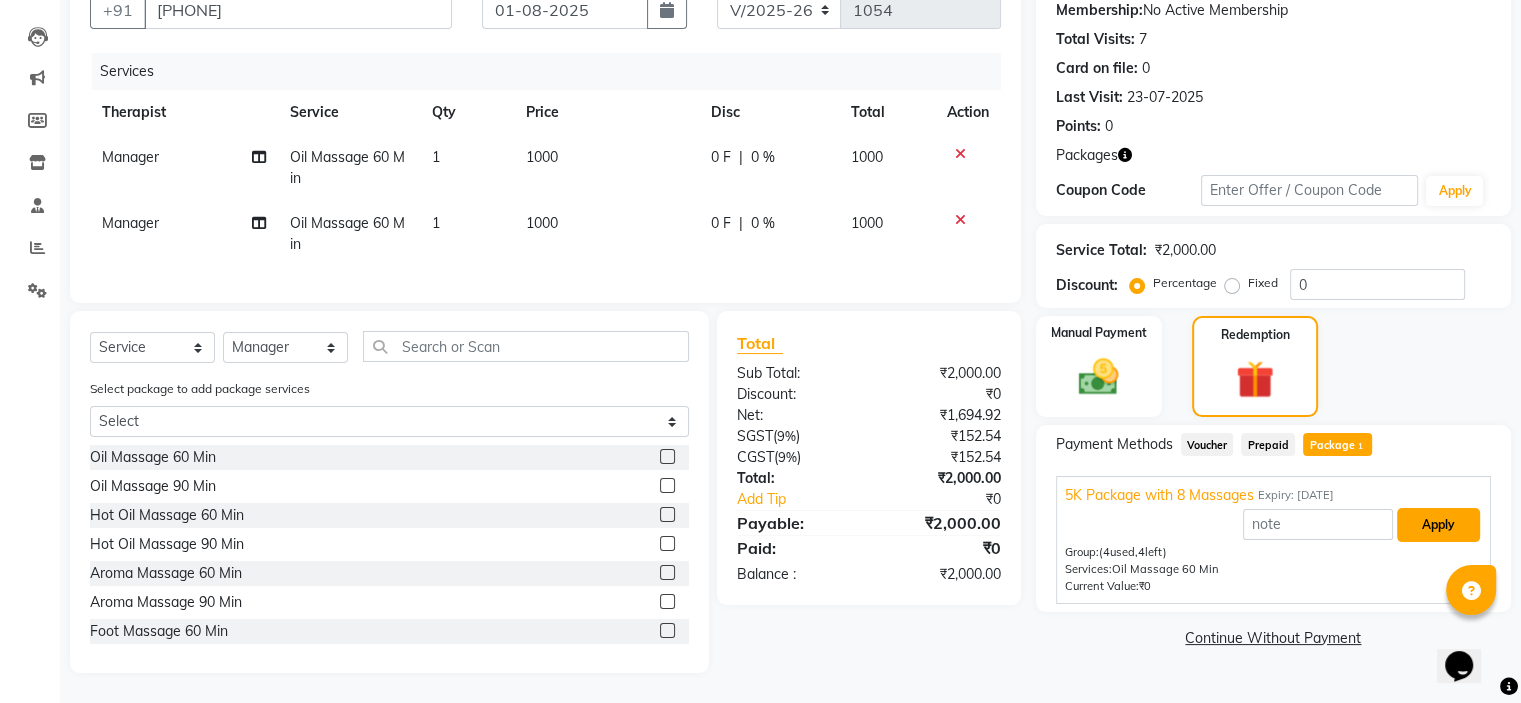 click on "Apply" at bounding box center (1438, 525) 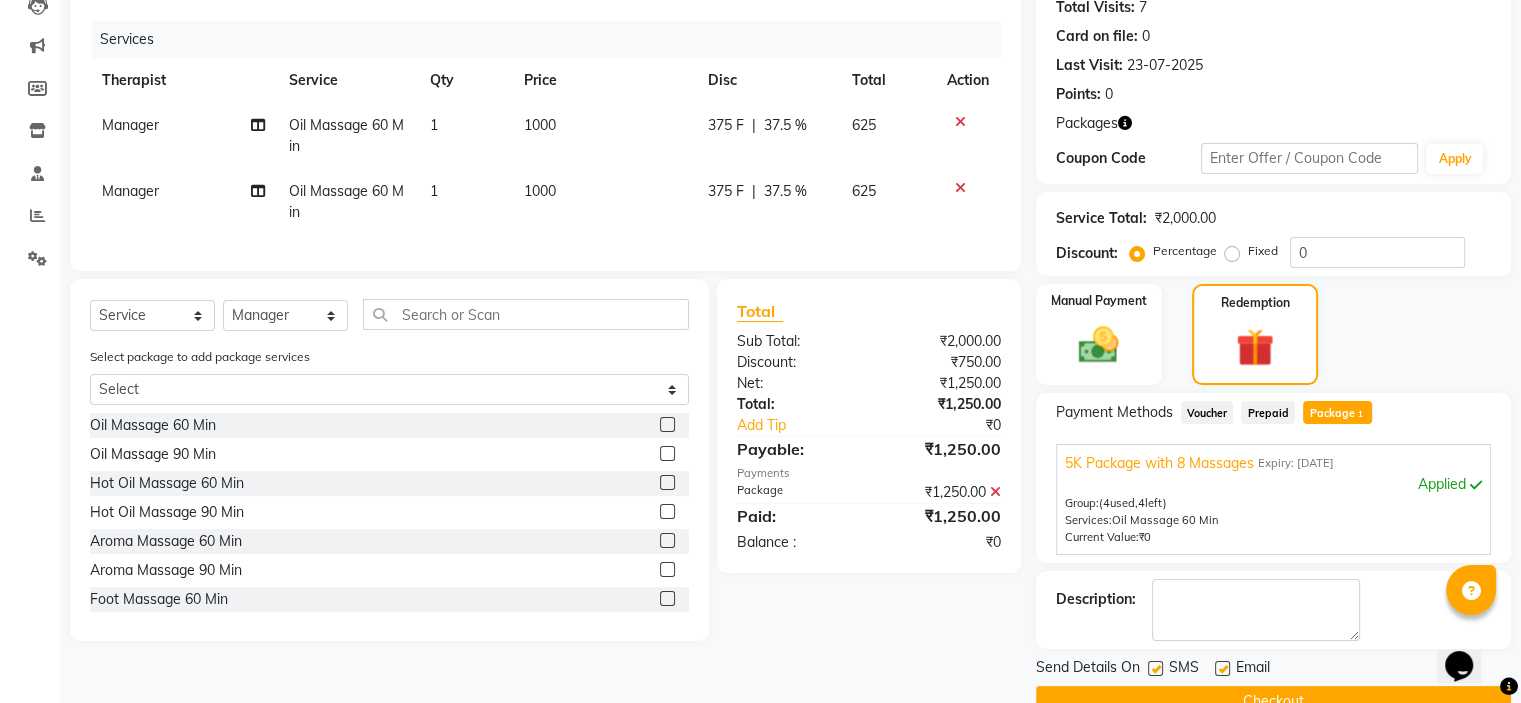 scroll, scrollTop: 269, scrollLeft: 0, axis: vertical 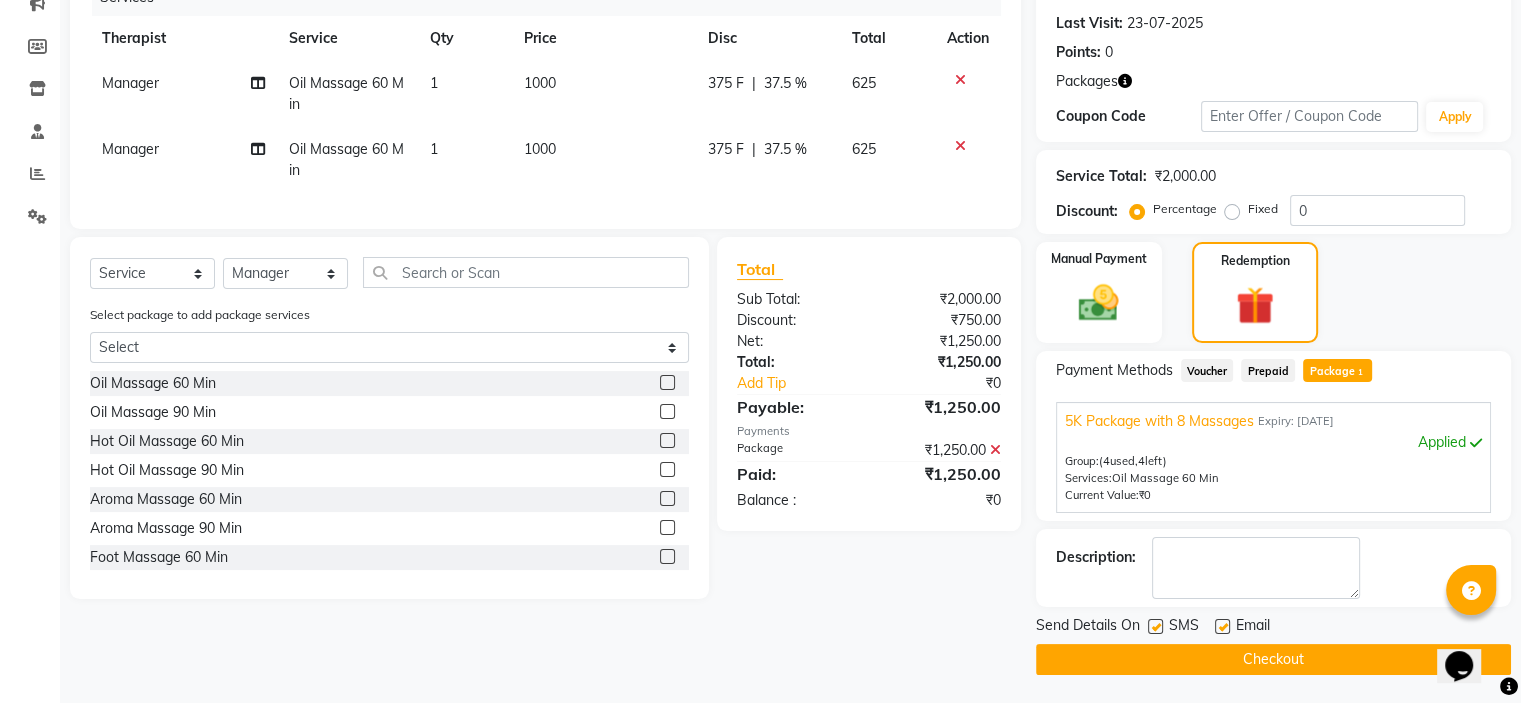 click on "Checkout" 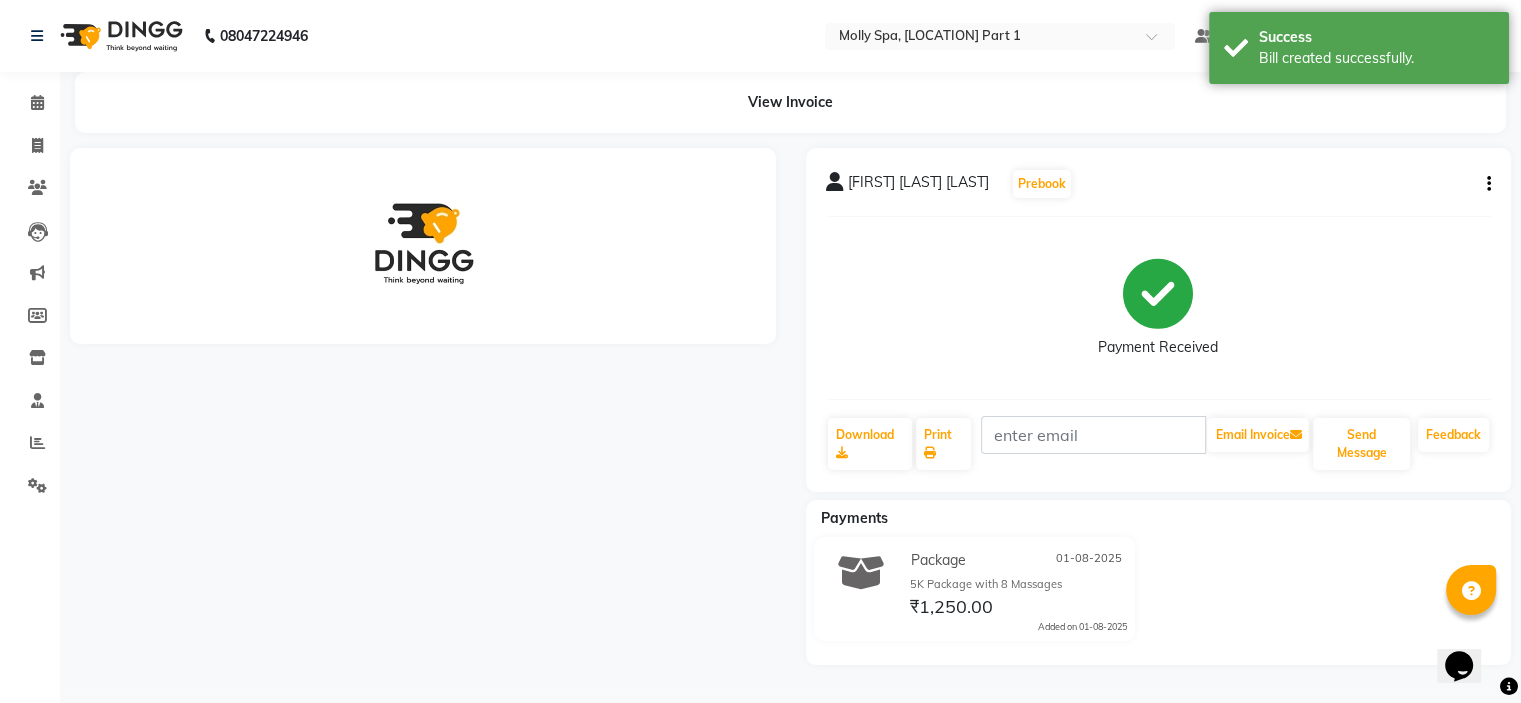 scroll, scrollTop: 0, scrollLeft: 0, axis: both 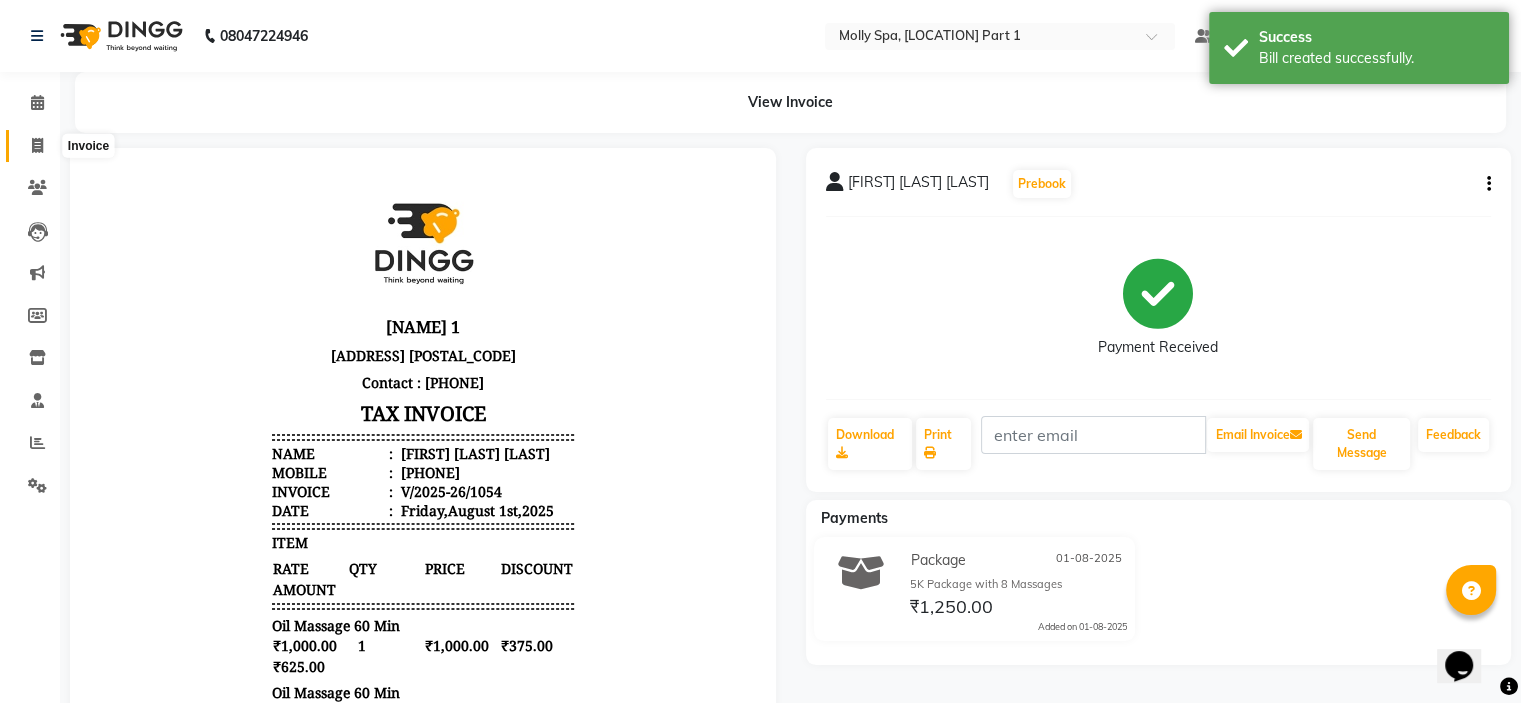 click 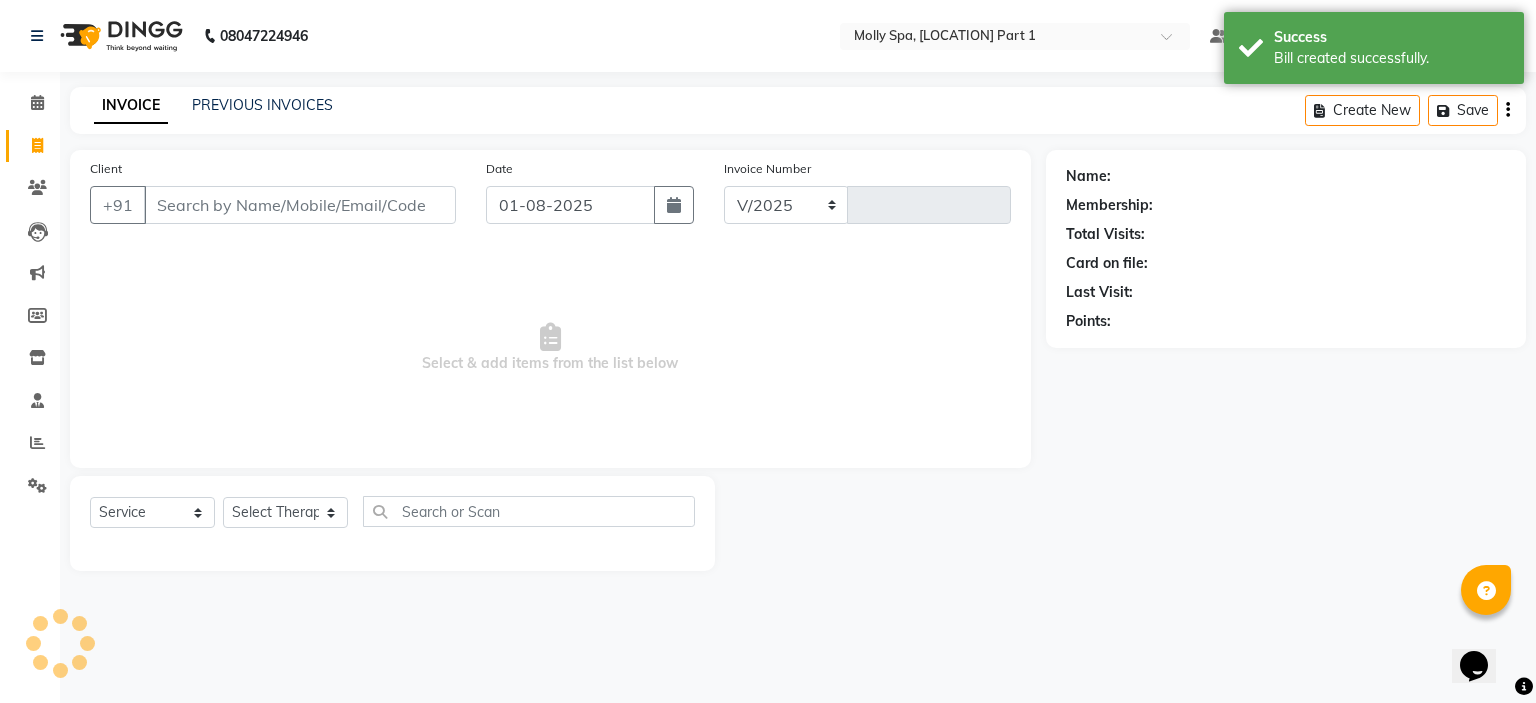 select on "7613" 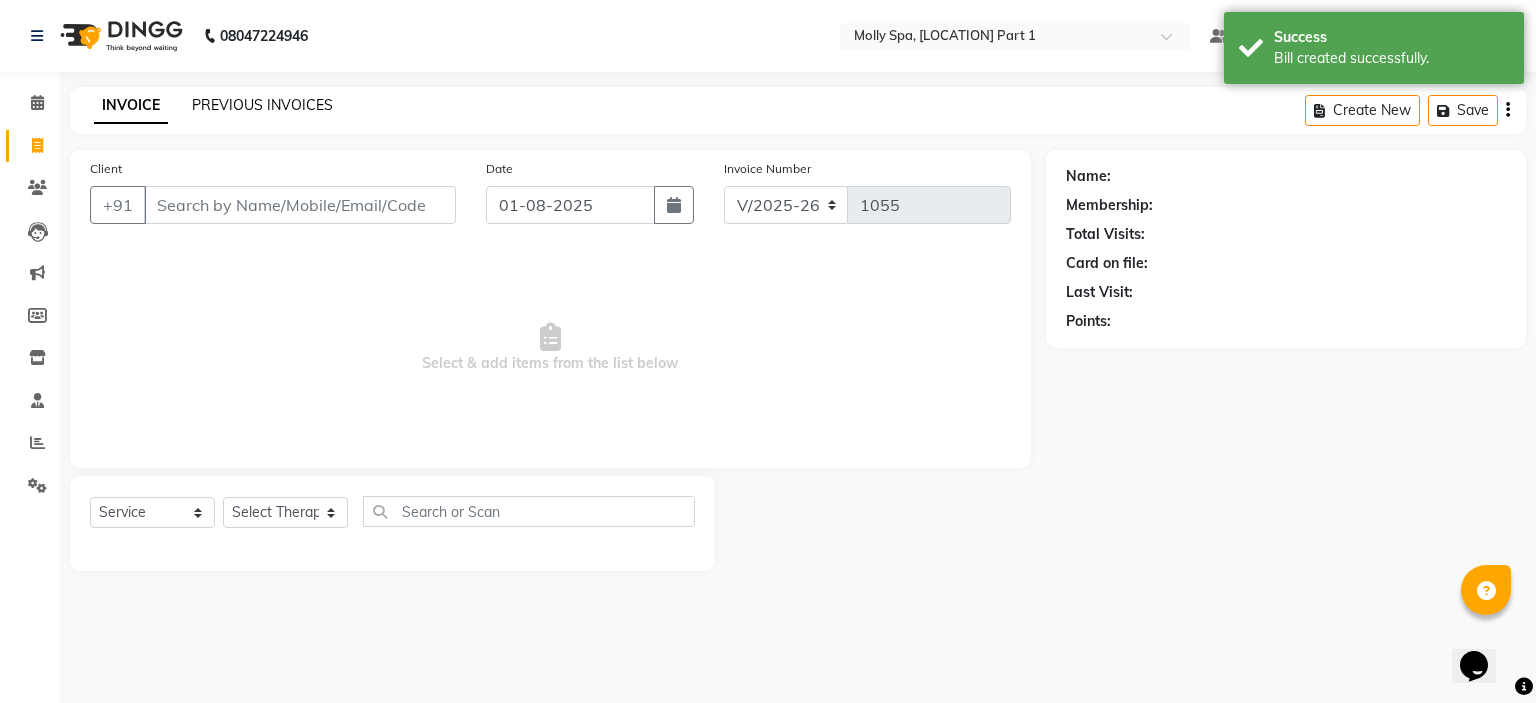 click on "PREVIOUS INVOICES" 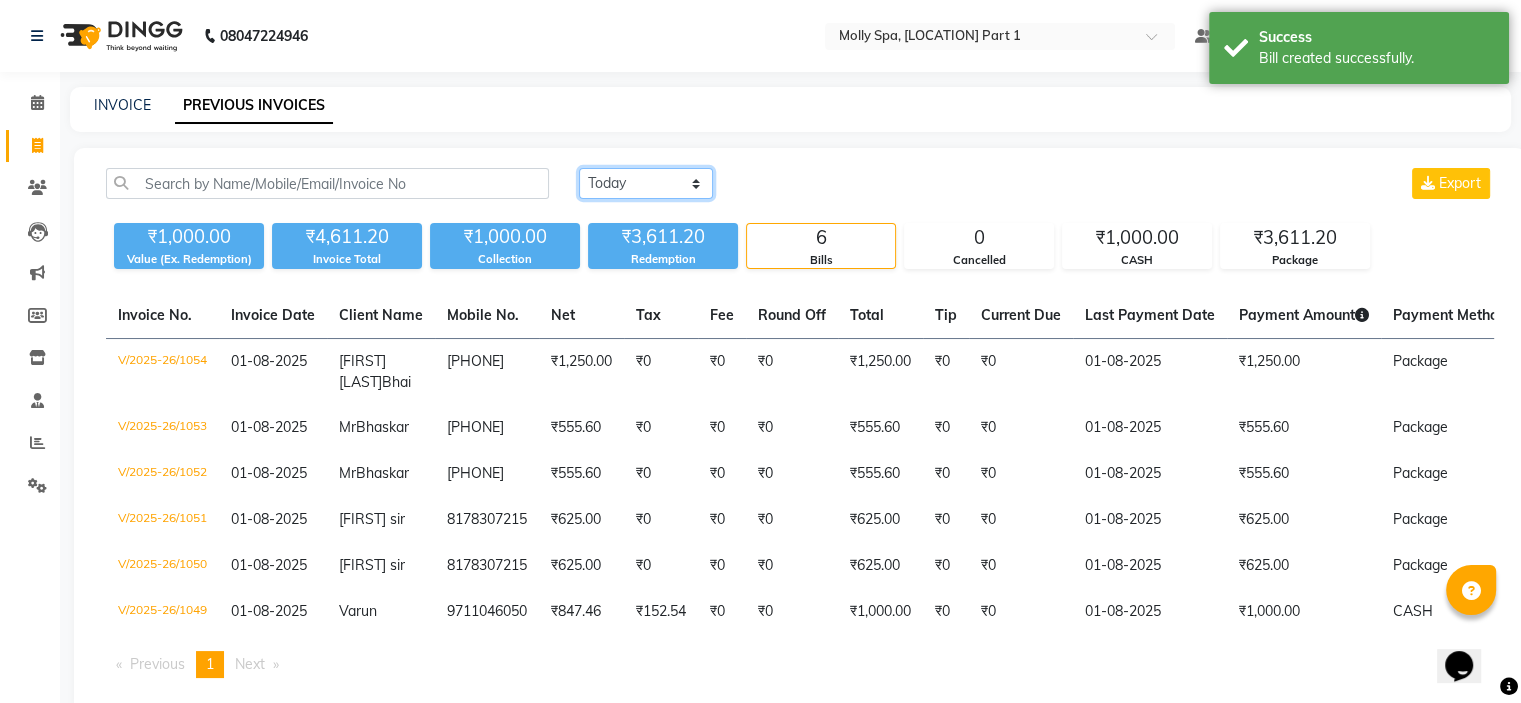 click on "Today Yesterday Custom Range" 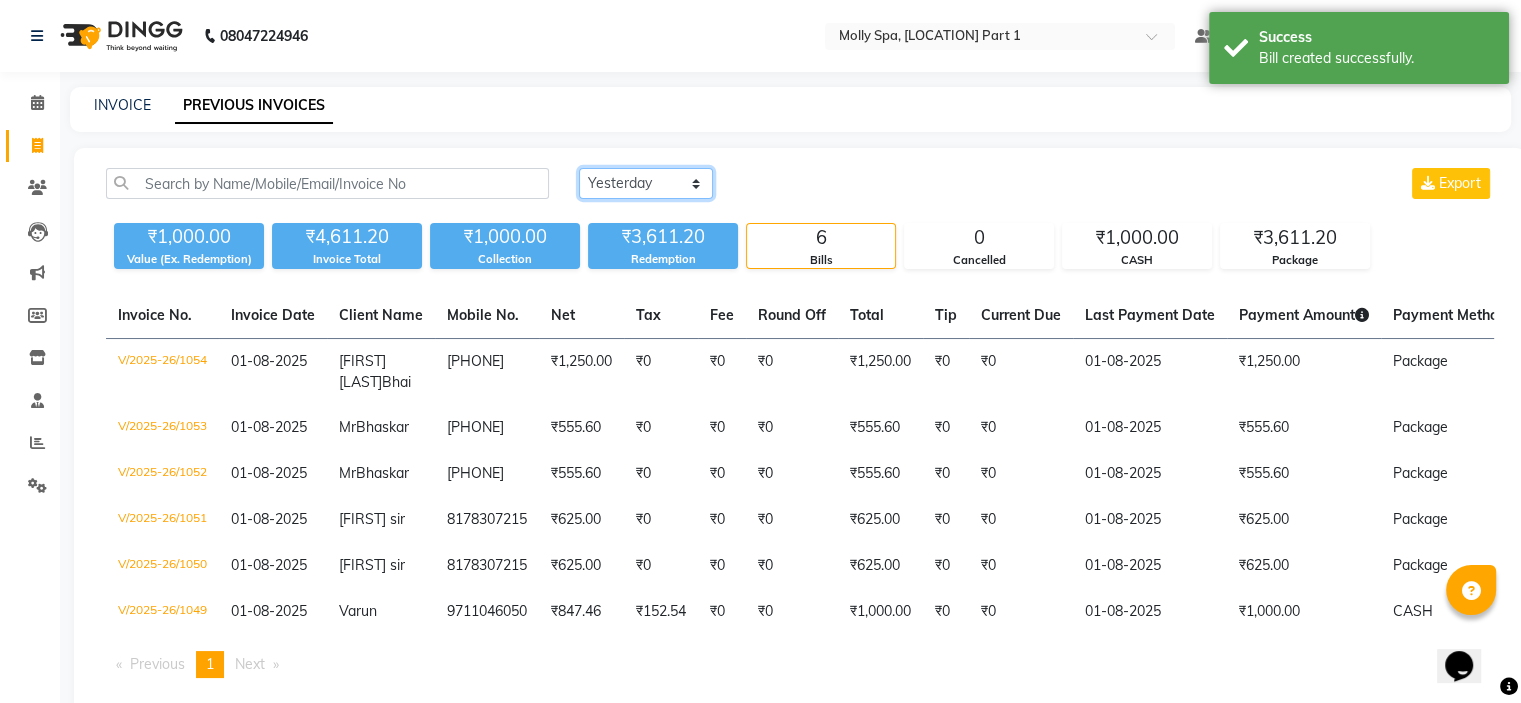 click on "Today Yesterday Custom Range" 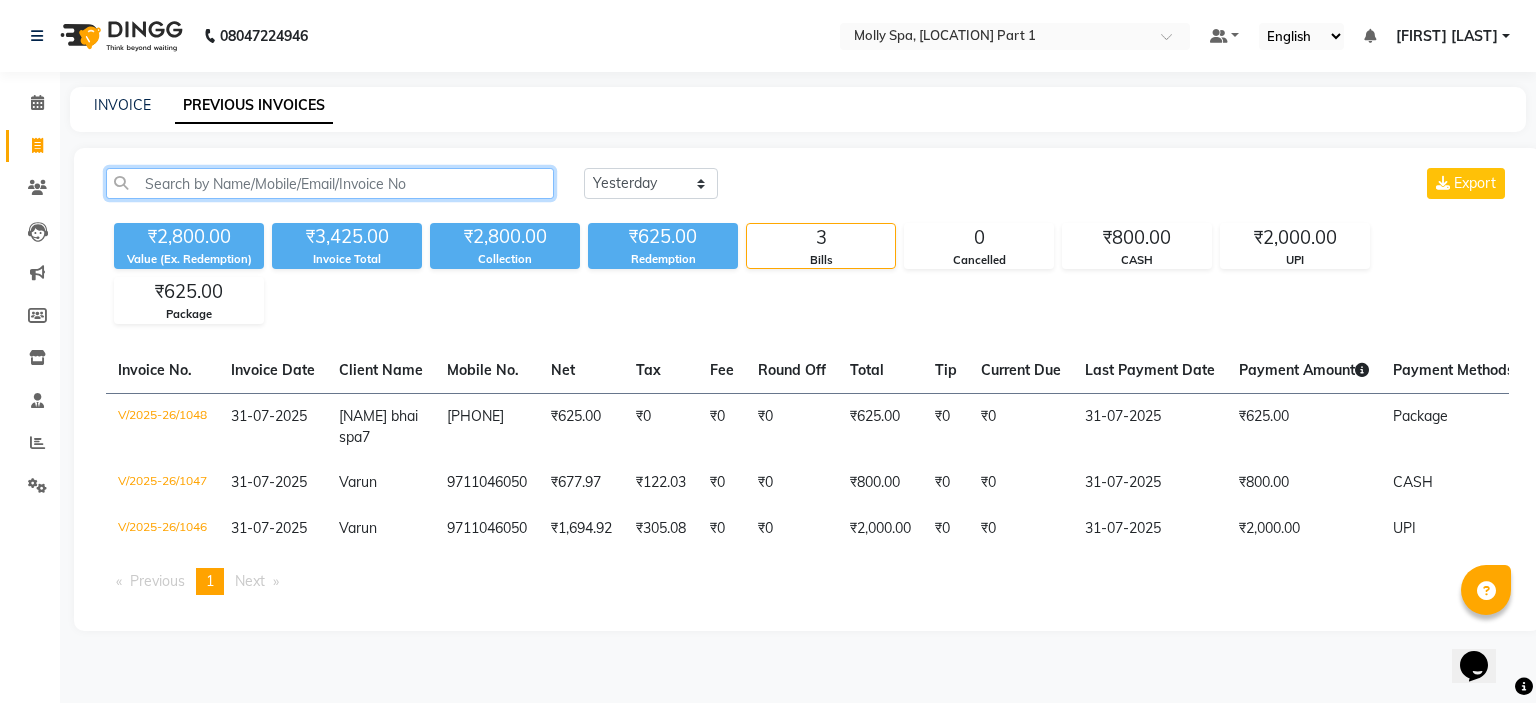 click 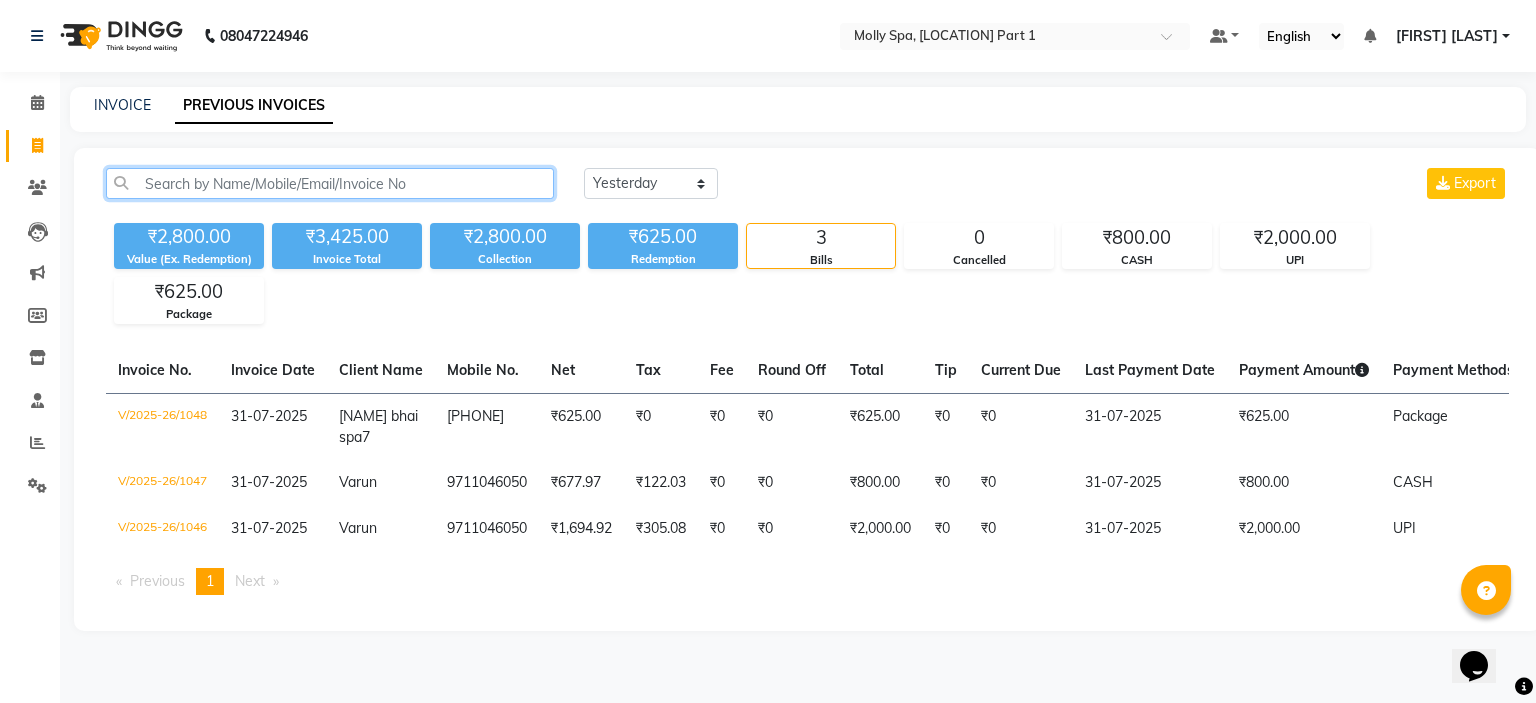 paste on "9990888954" 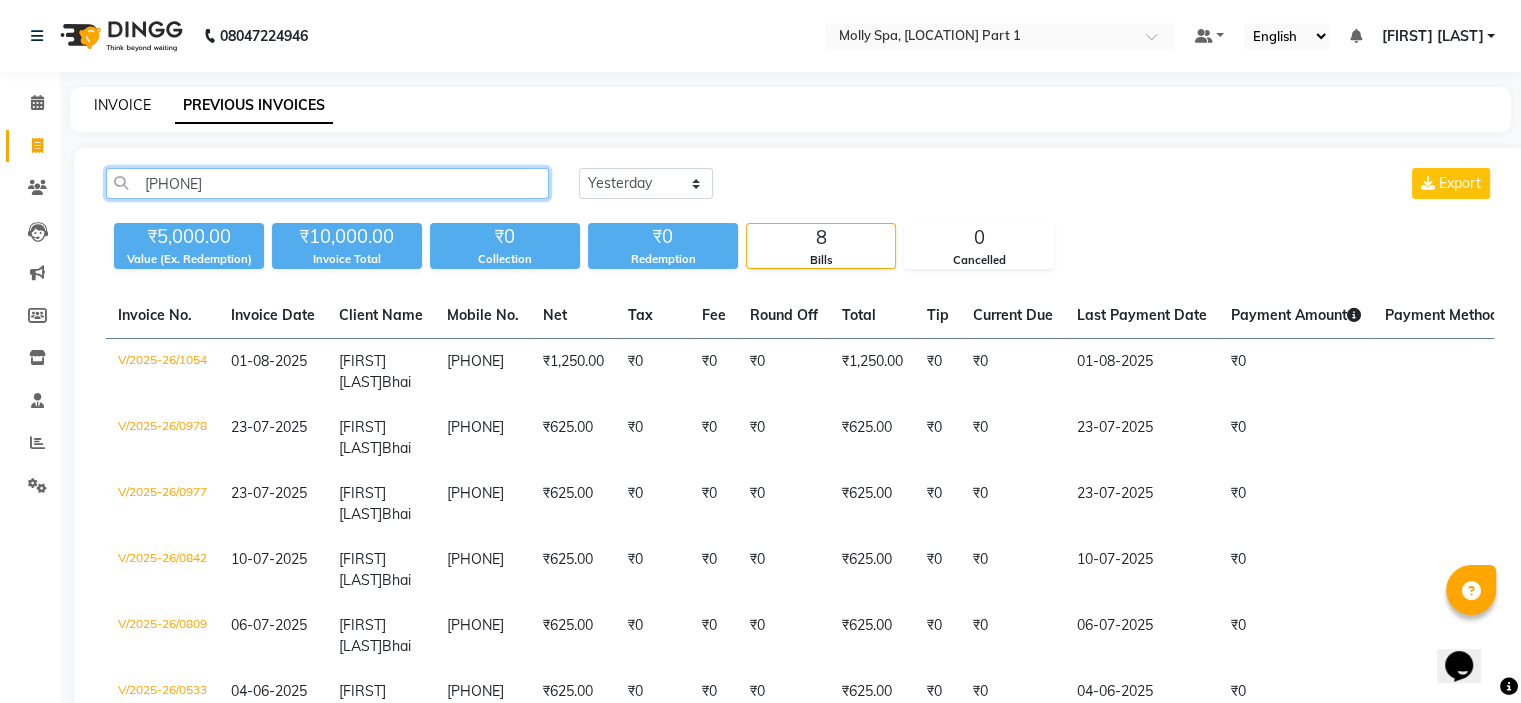 type on "9990888954" 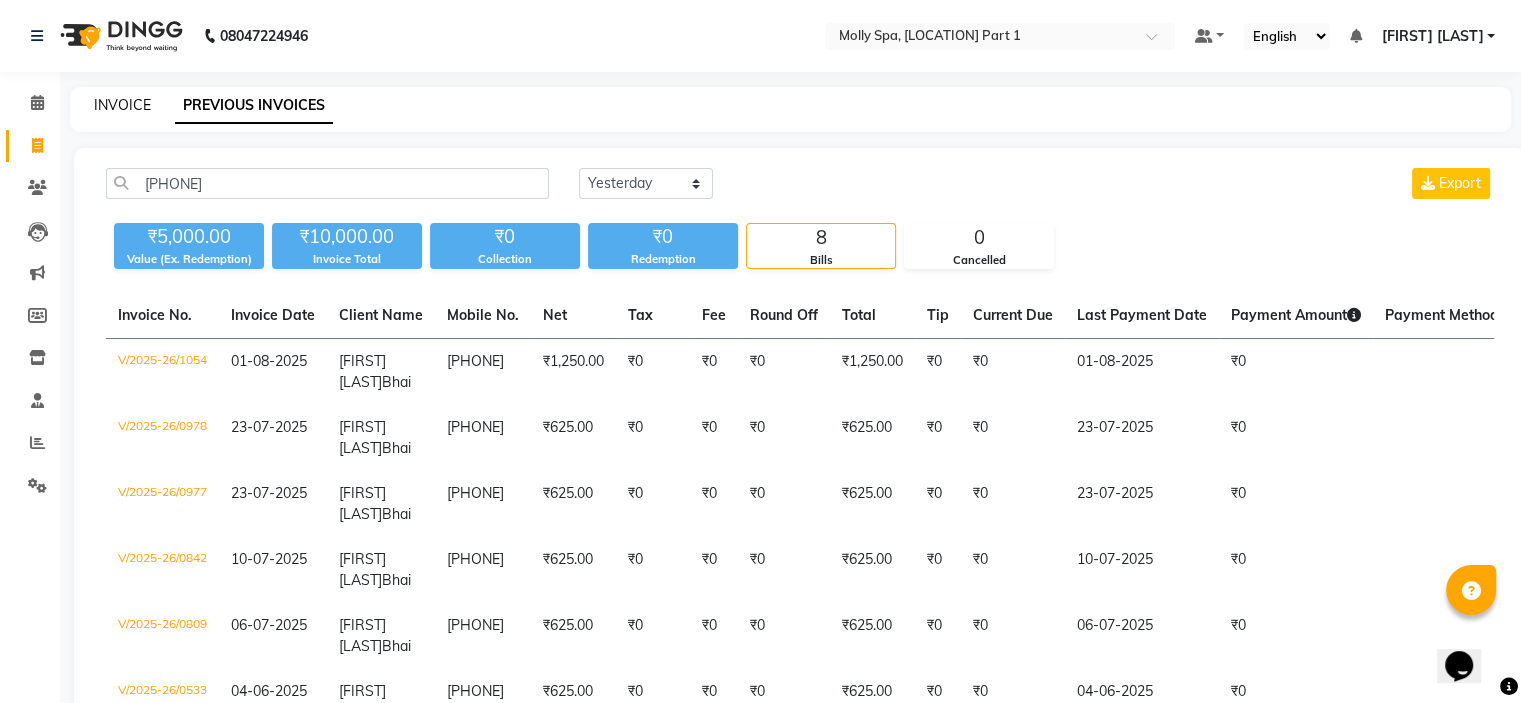 click on "INVOICE" 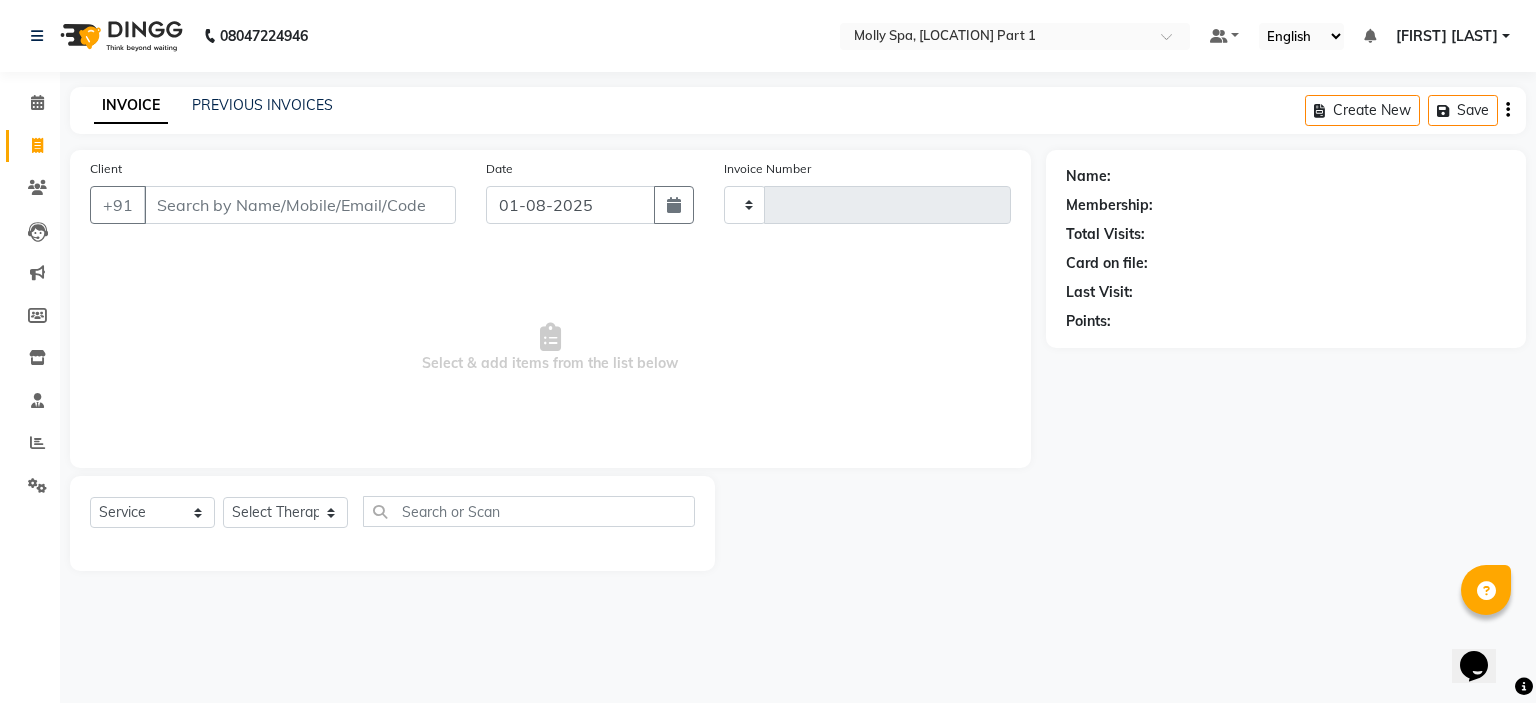 type on "1055" 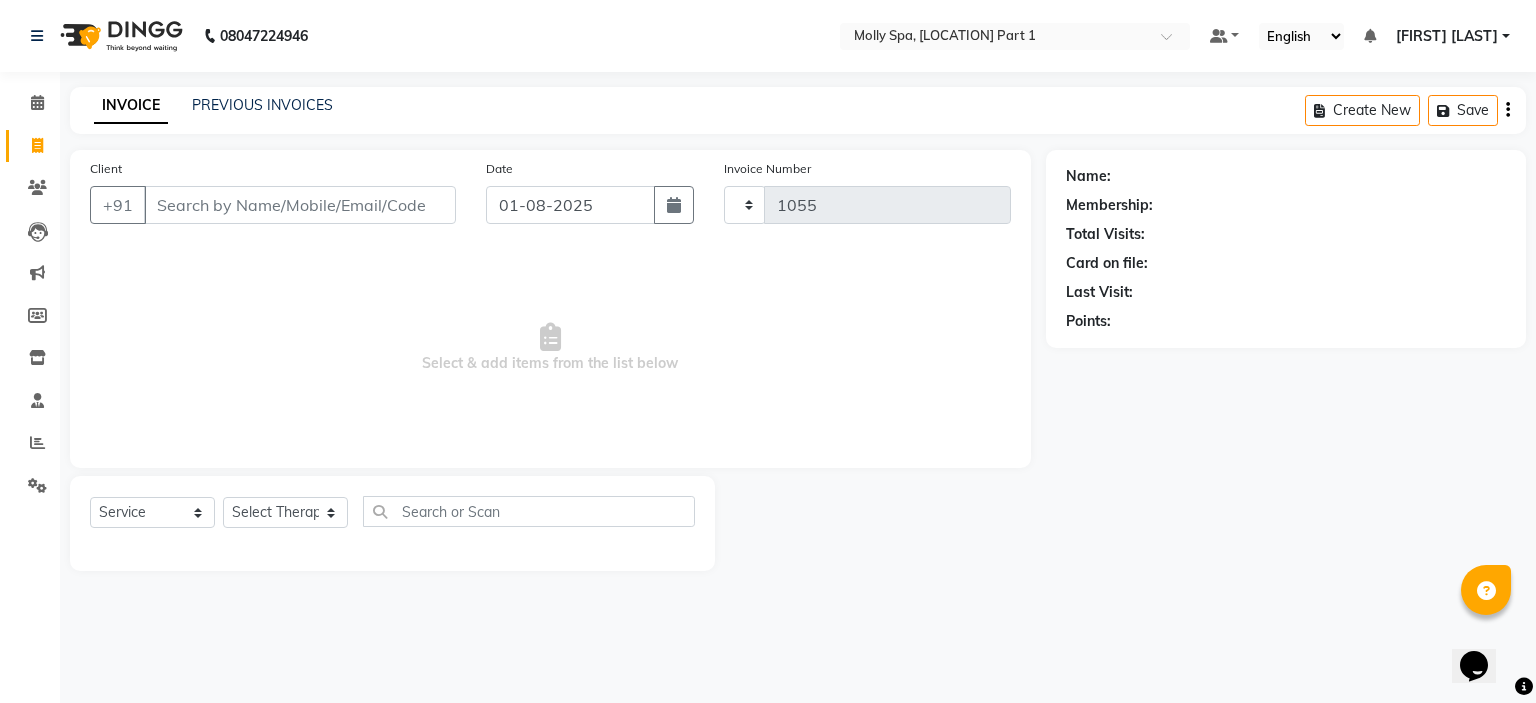 select on "7613" 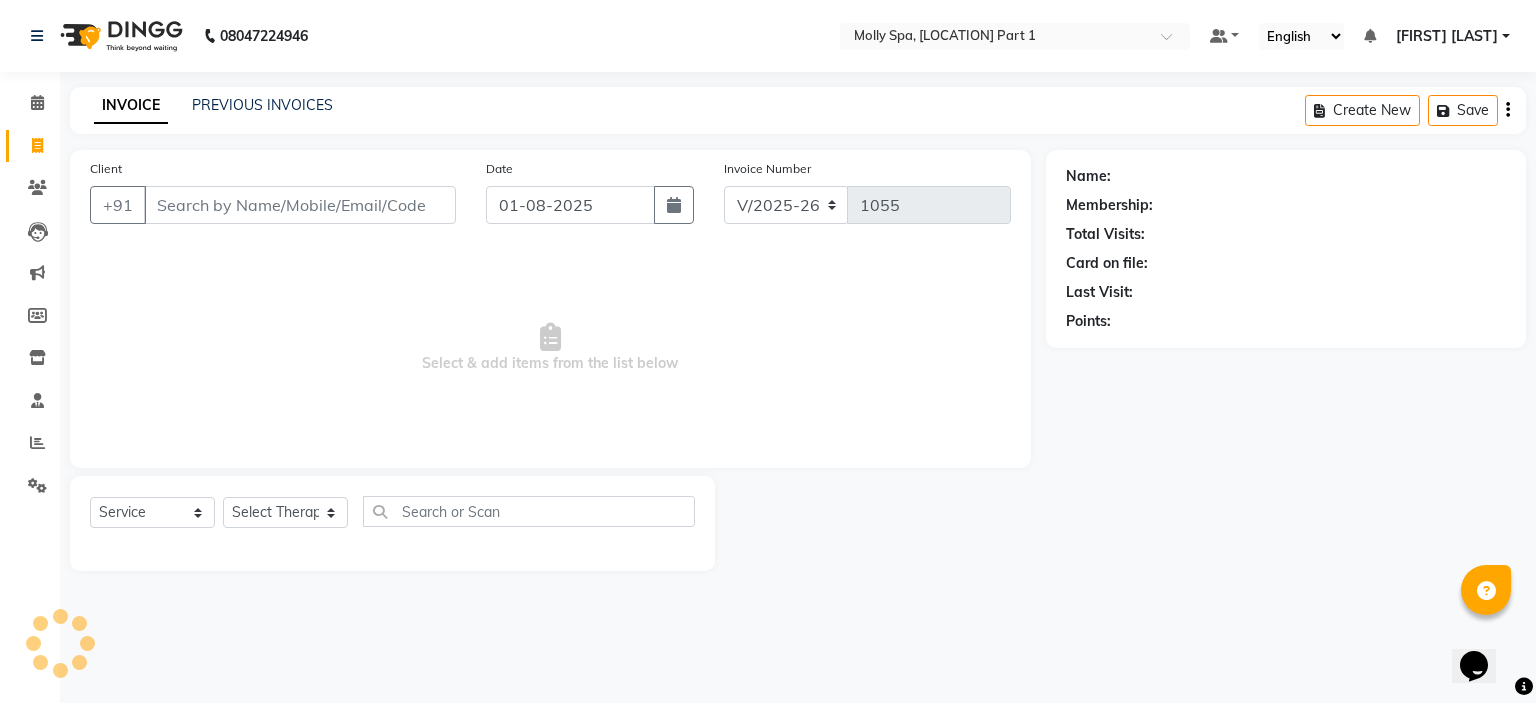 click on "Client" at bounding box center (300, 205) 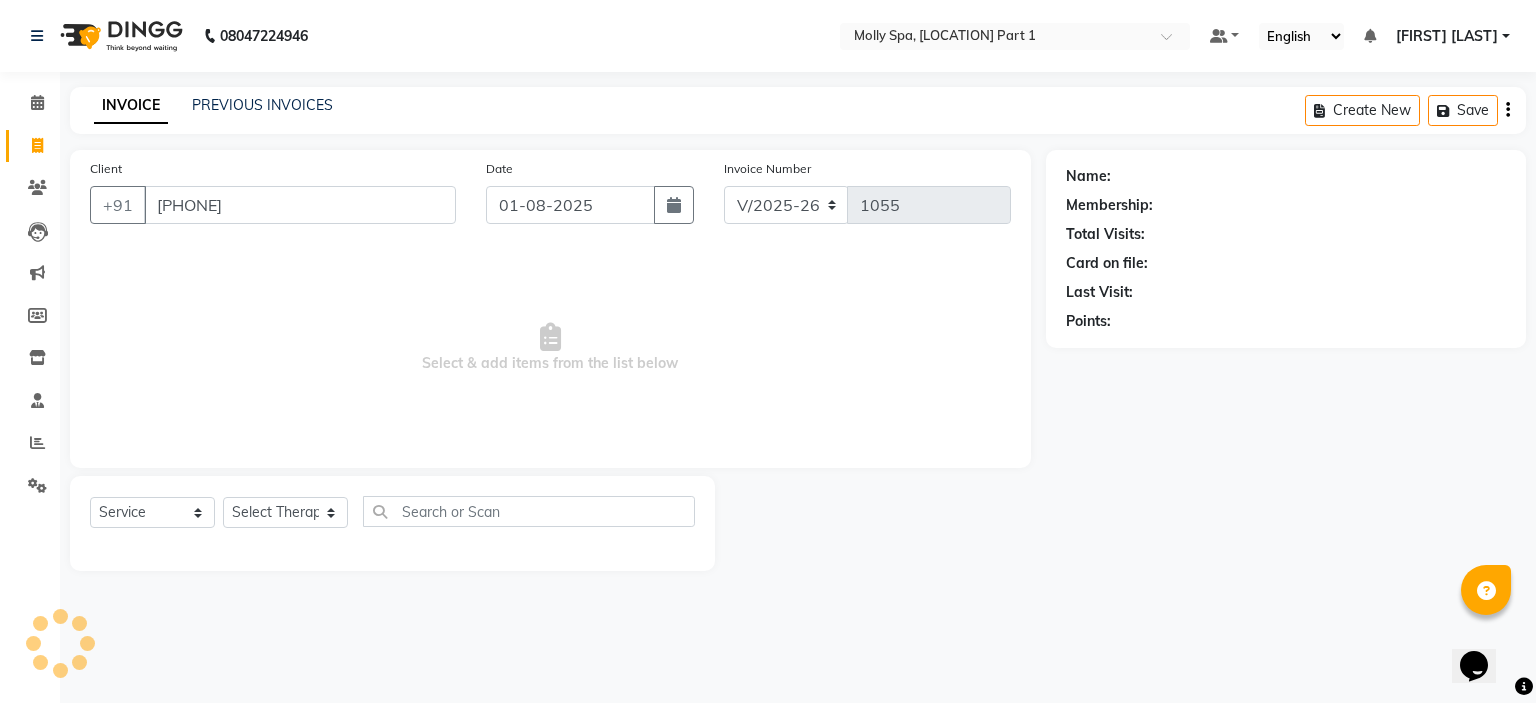 type on "9990888954" 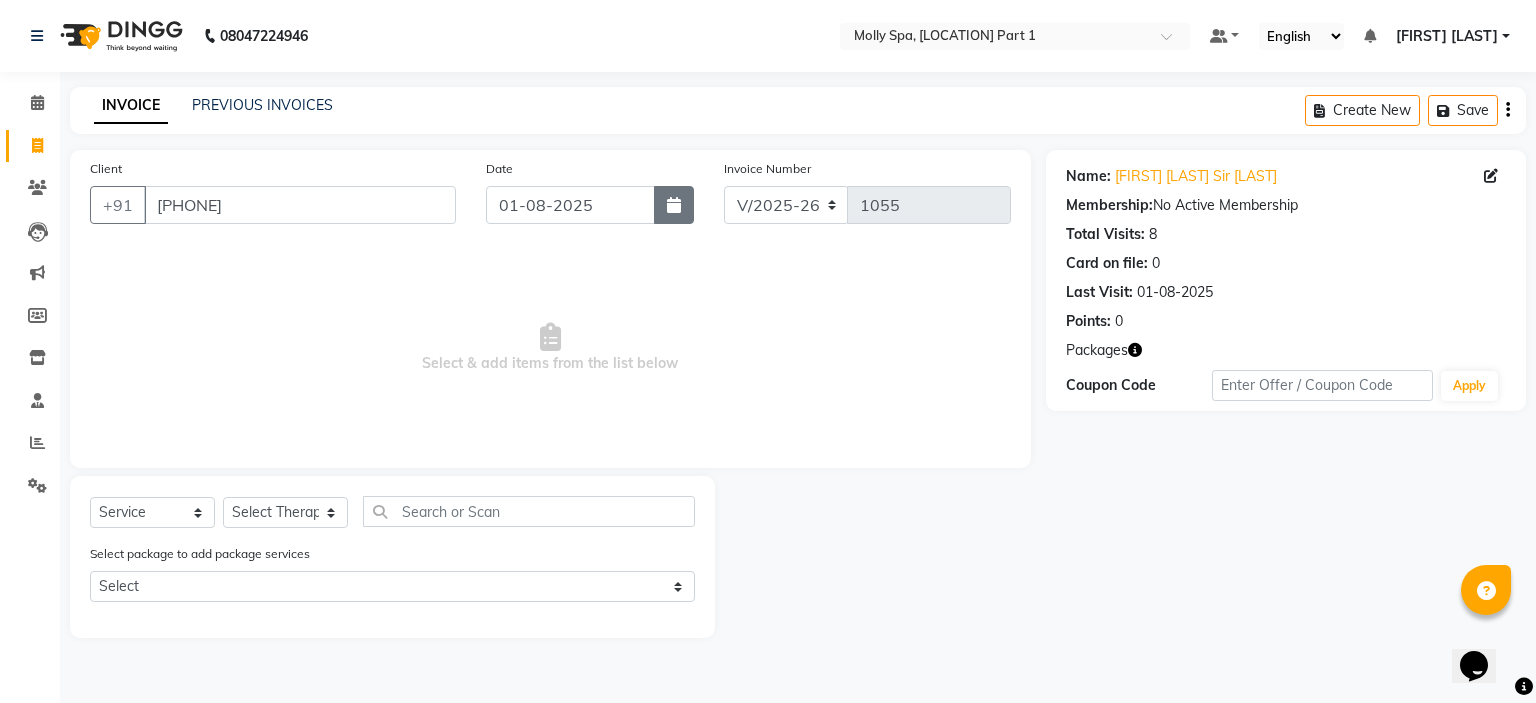 click 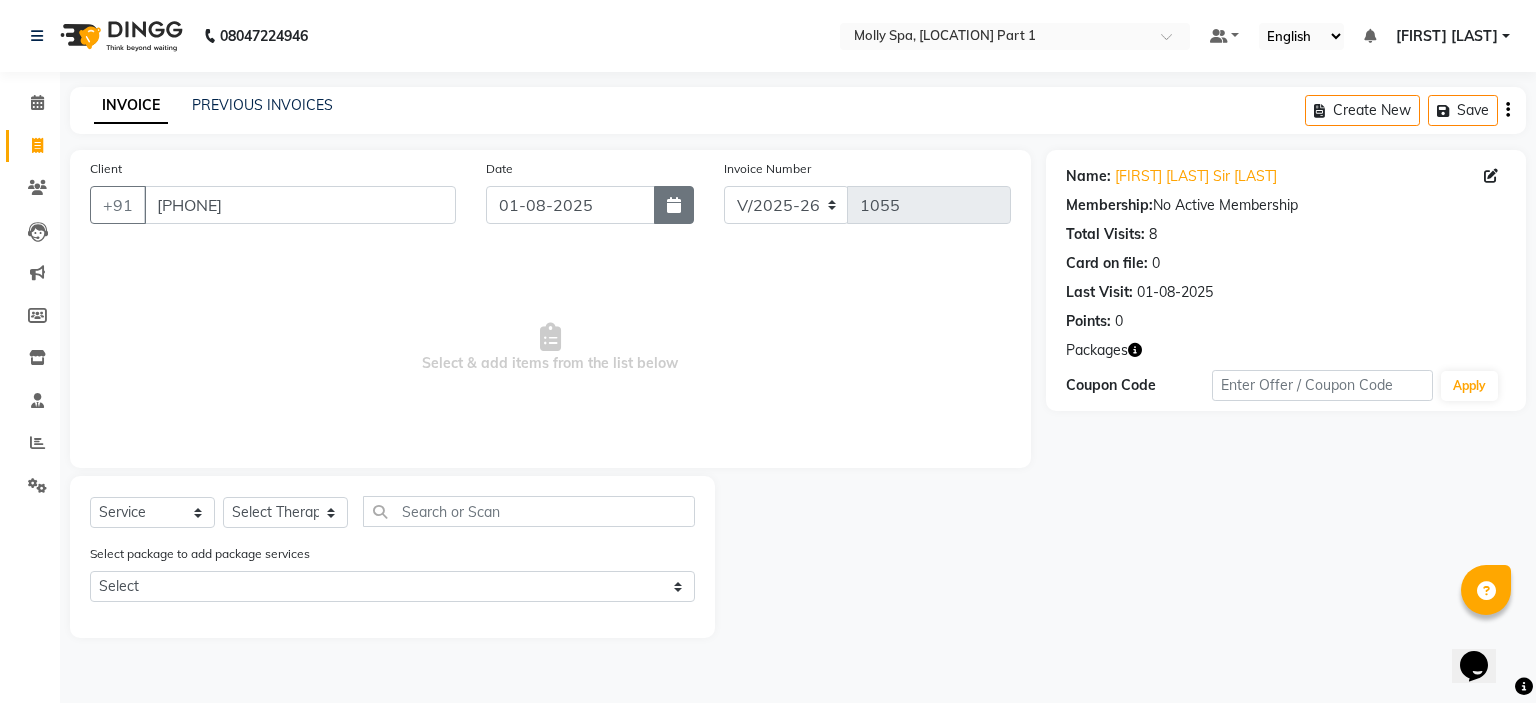 select on "2025" 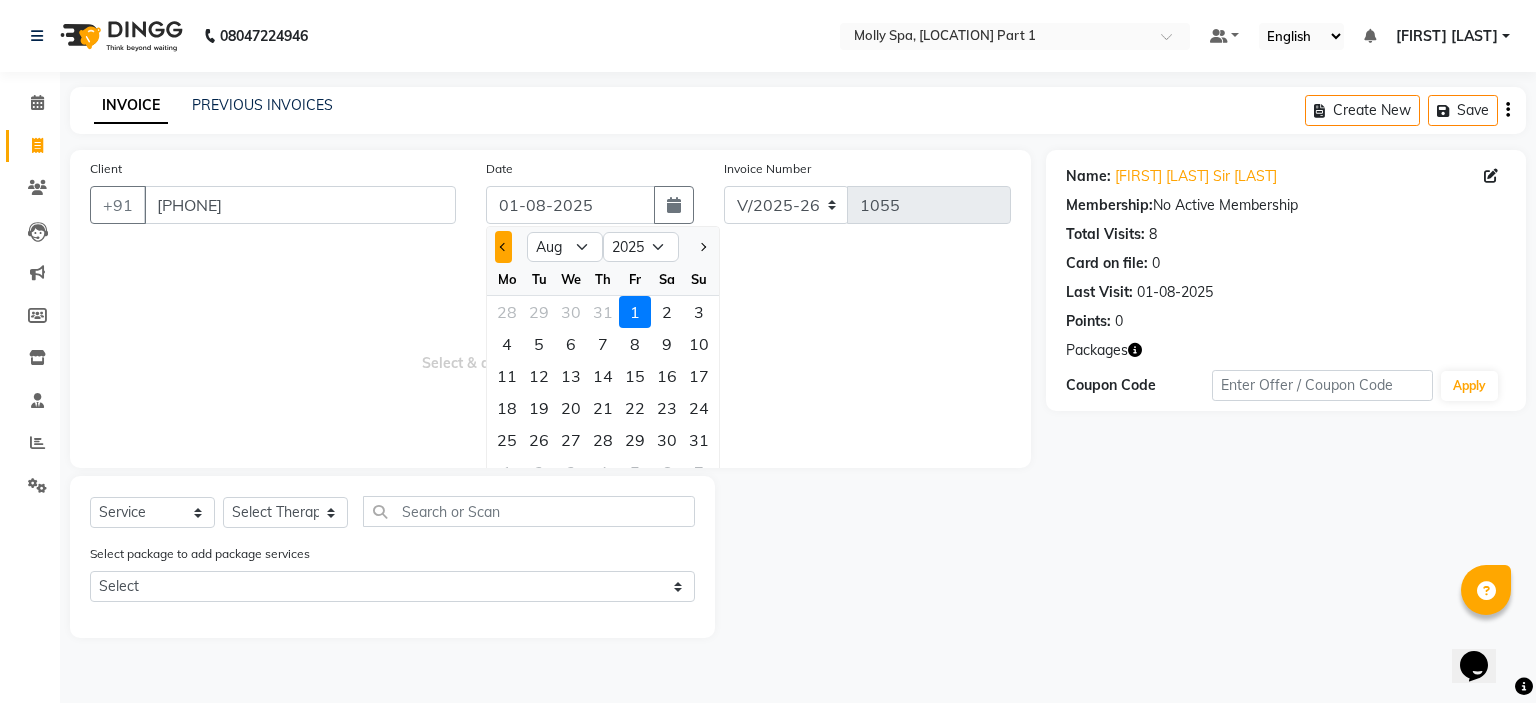 click 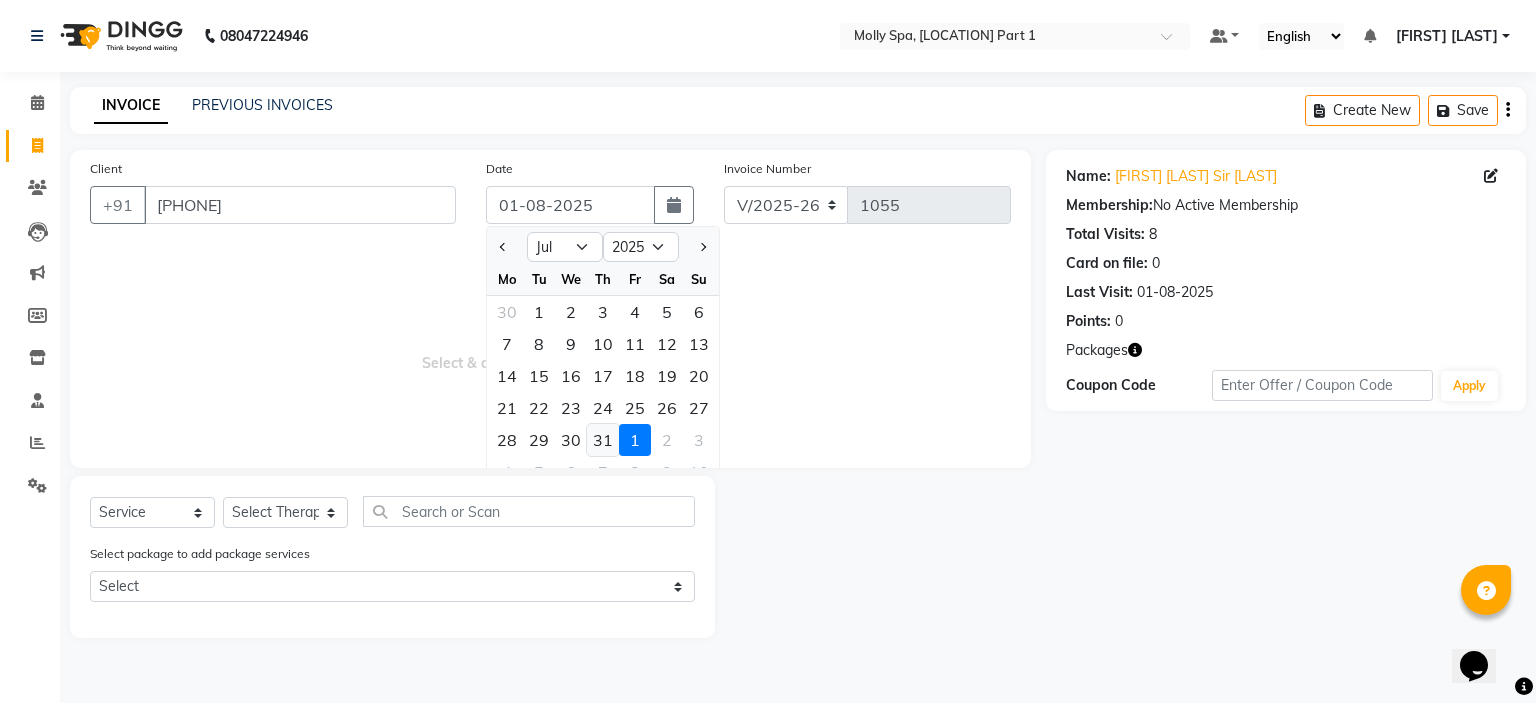 click on "31" 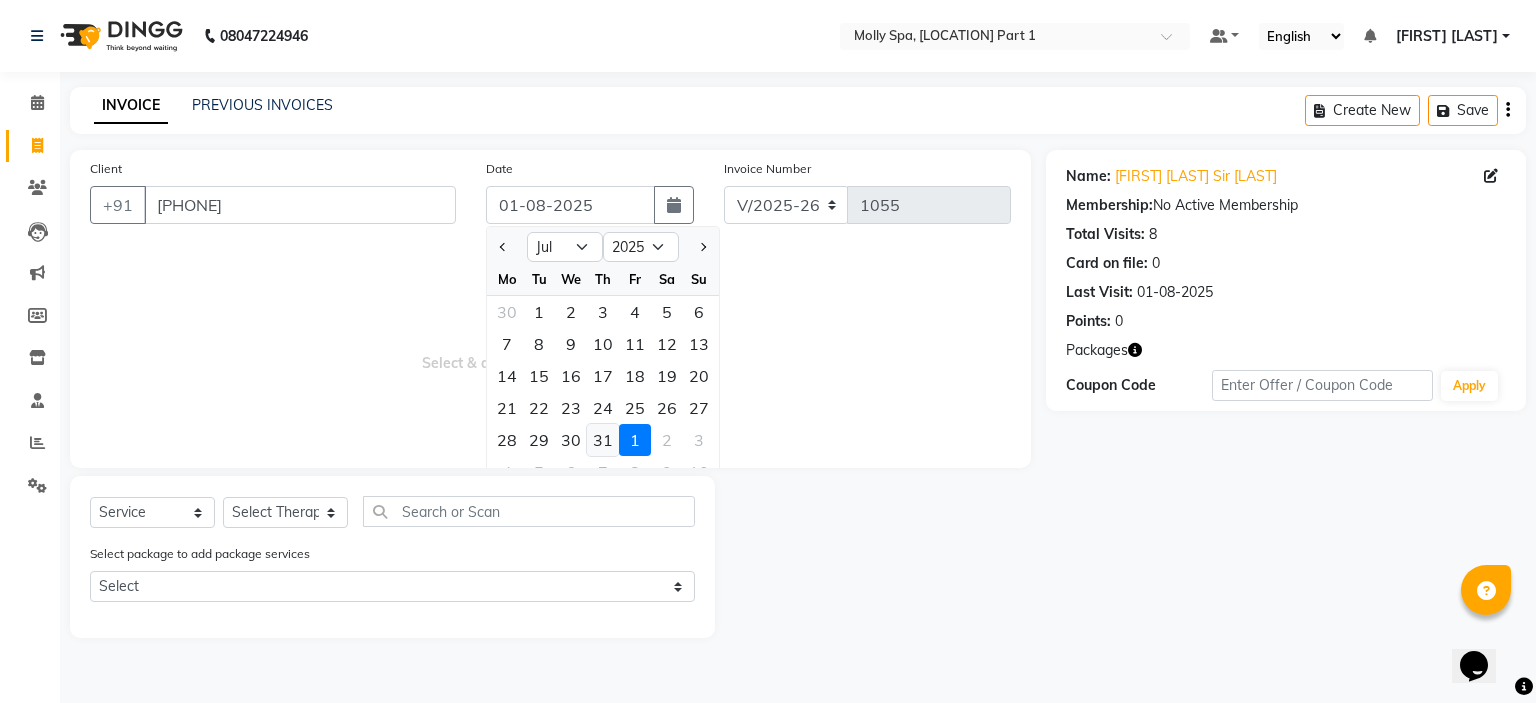 type on "31-07-2025" 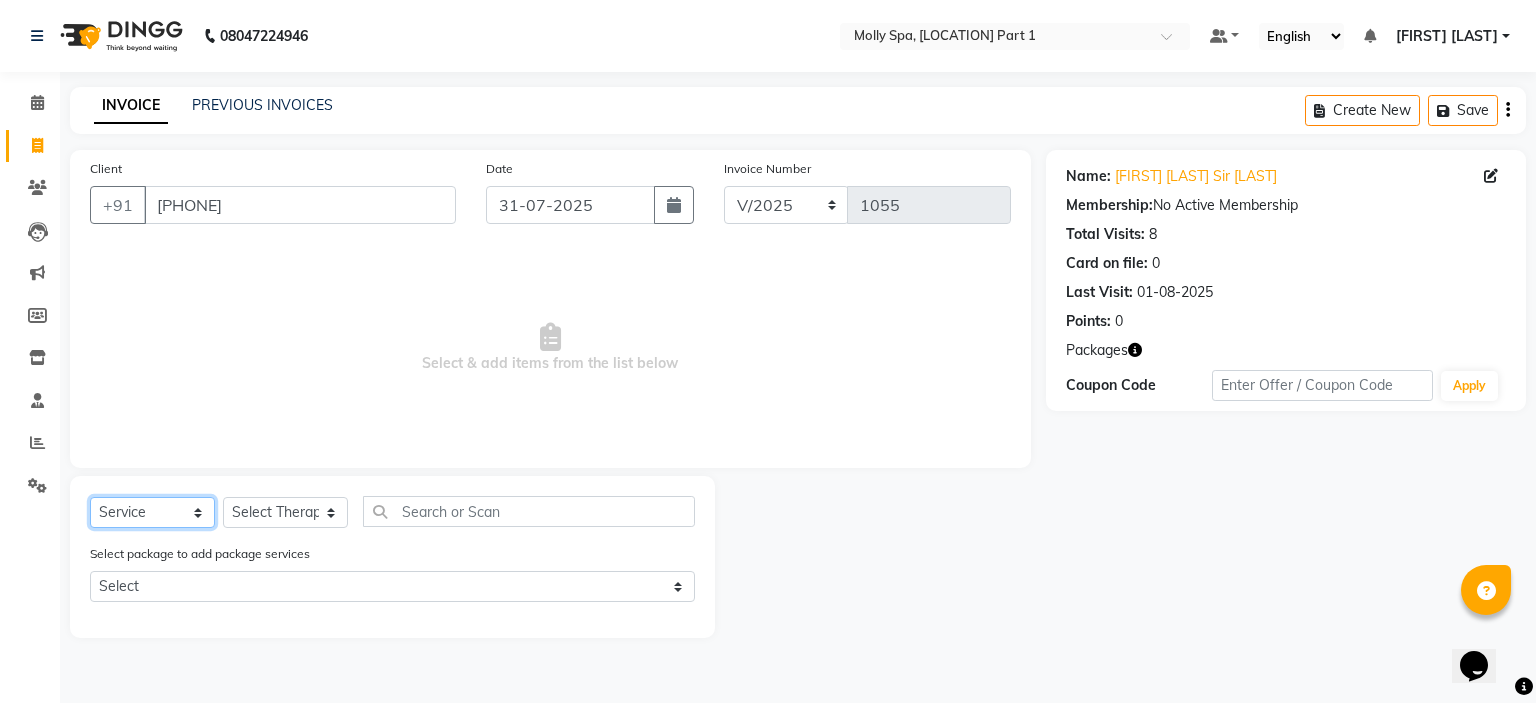 click on "Select  Service  Product  Membership  Package Voucher Prepaid Gift Card" 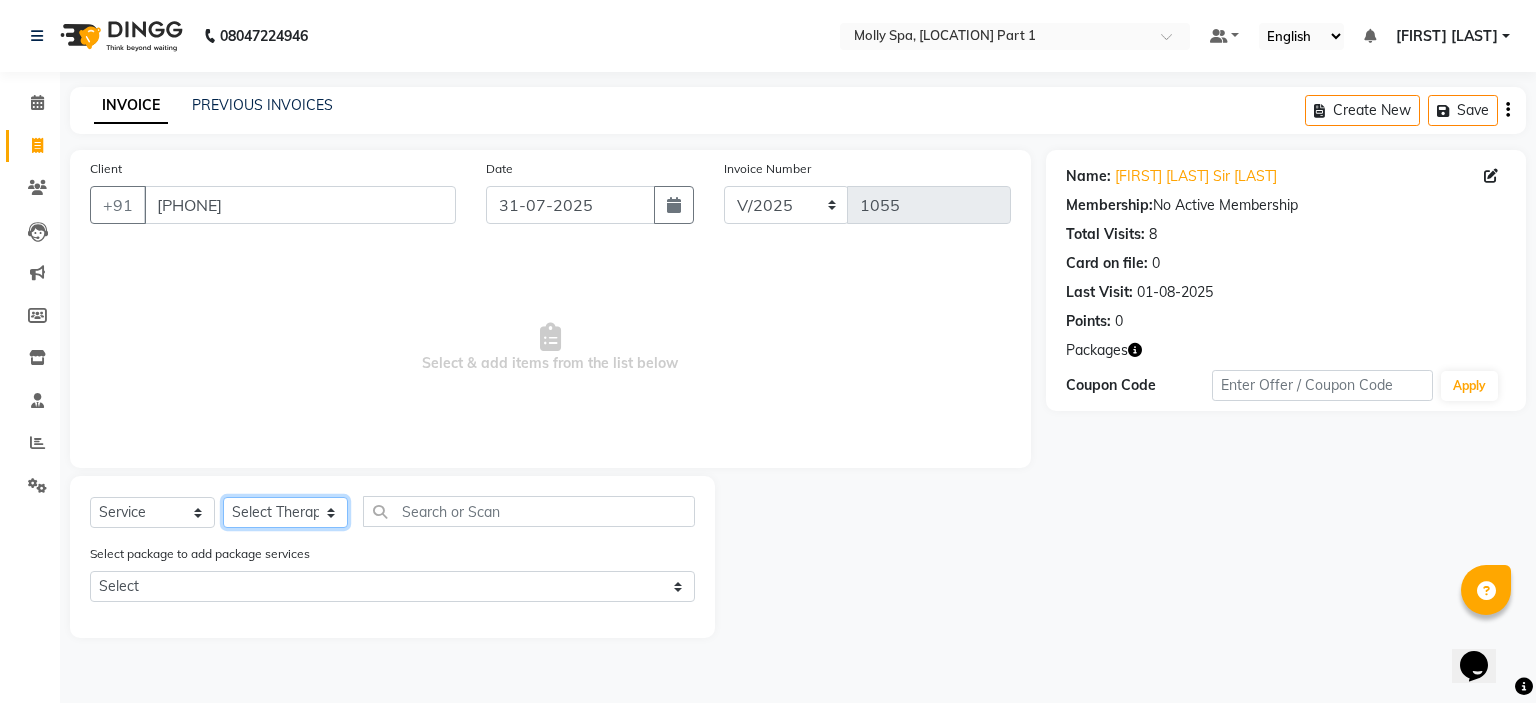 click on "Select Therapist Angel Kavya Manager Misti Nayra Nikki Riya" 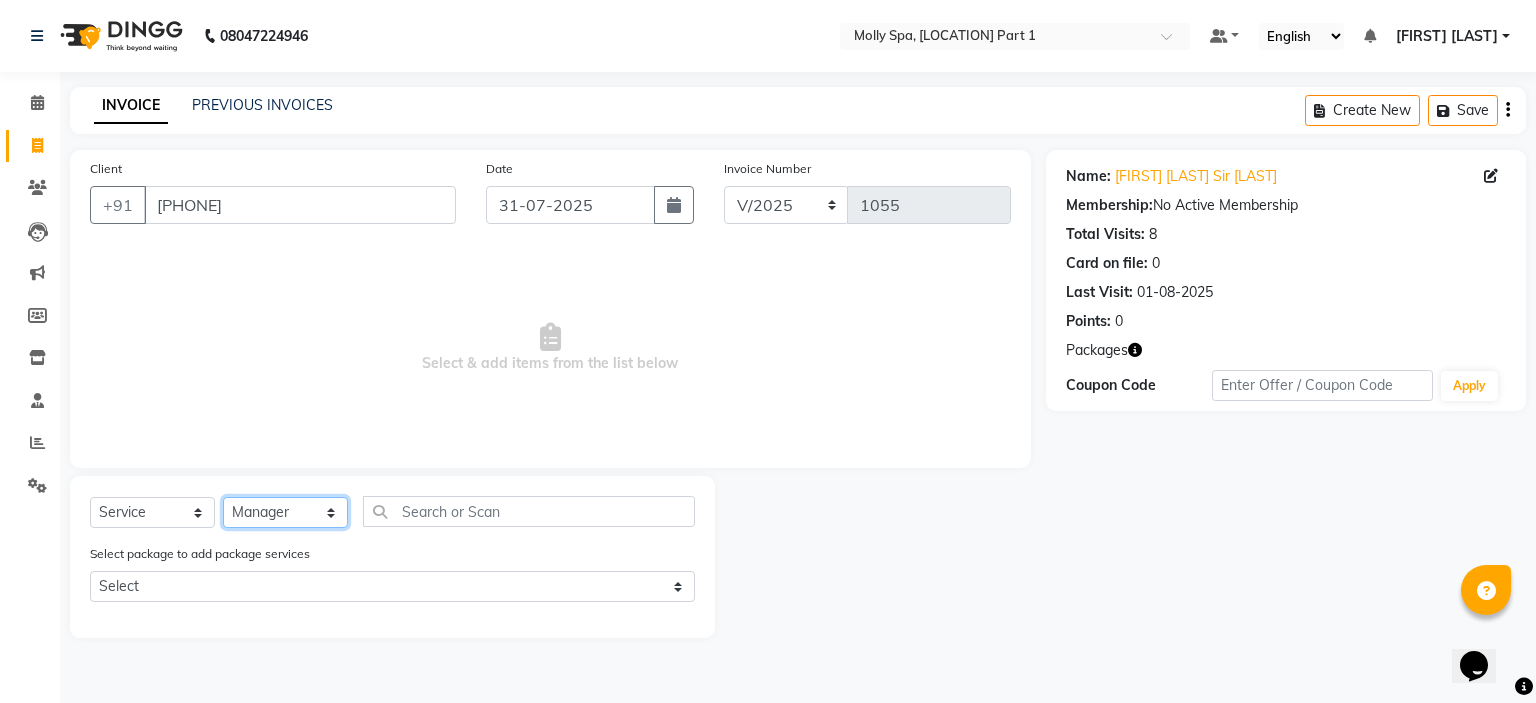 click on "Select Therapist Angel Kavya Manager Misti Nayra Nikki Riya" 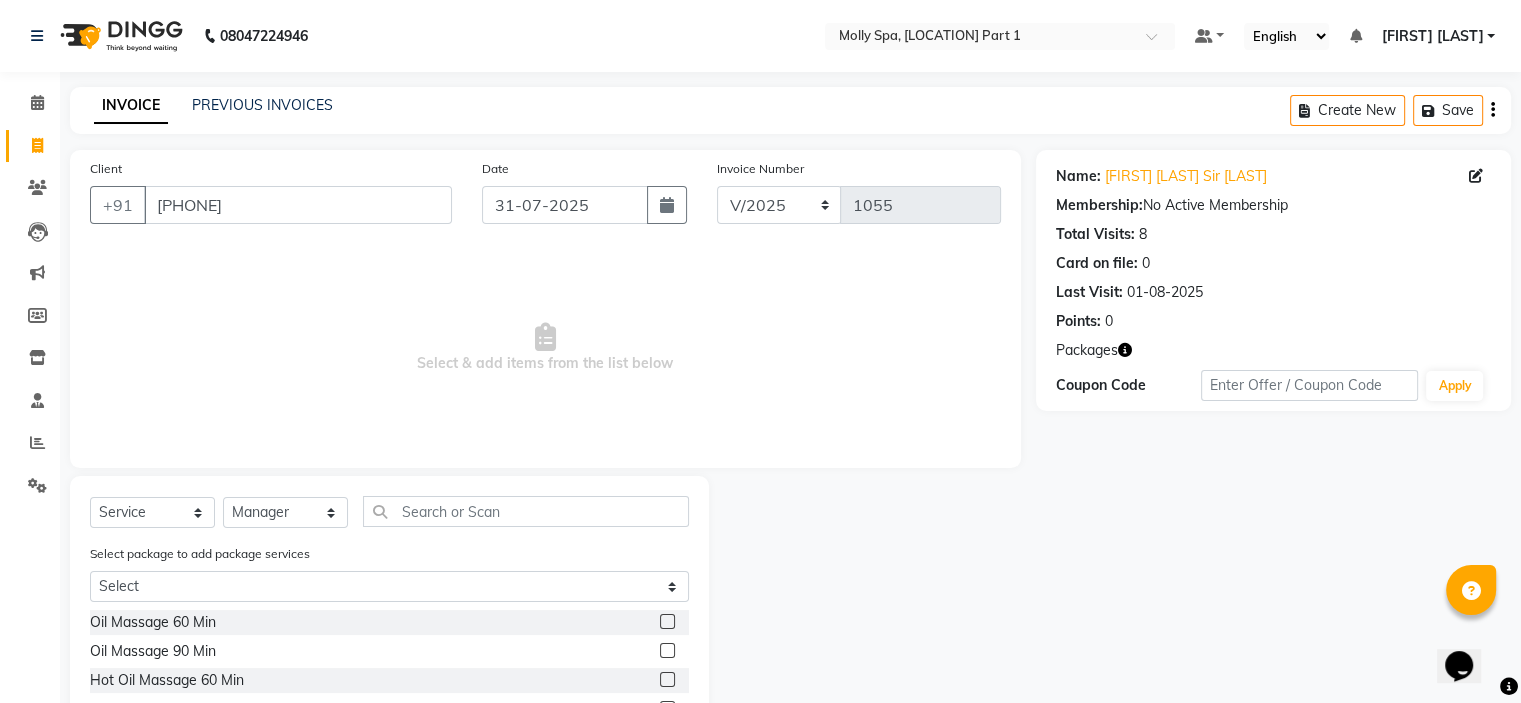 click 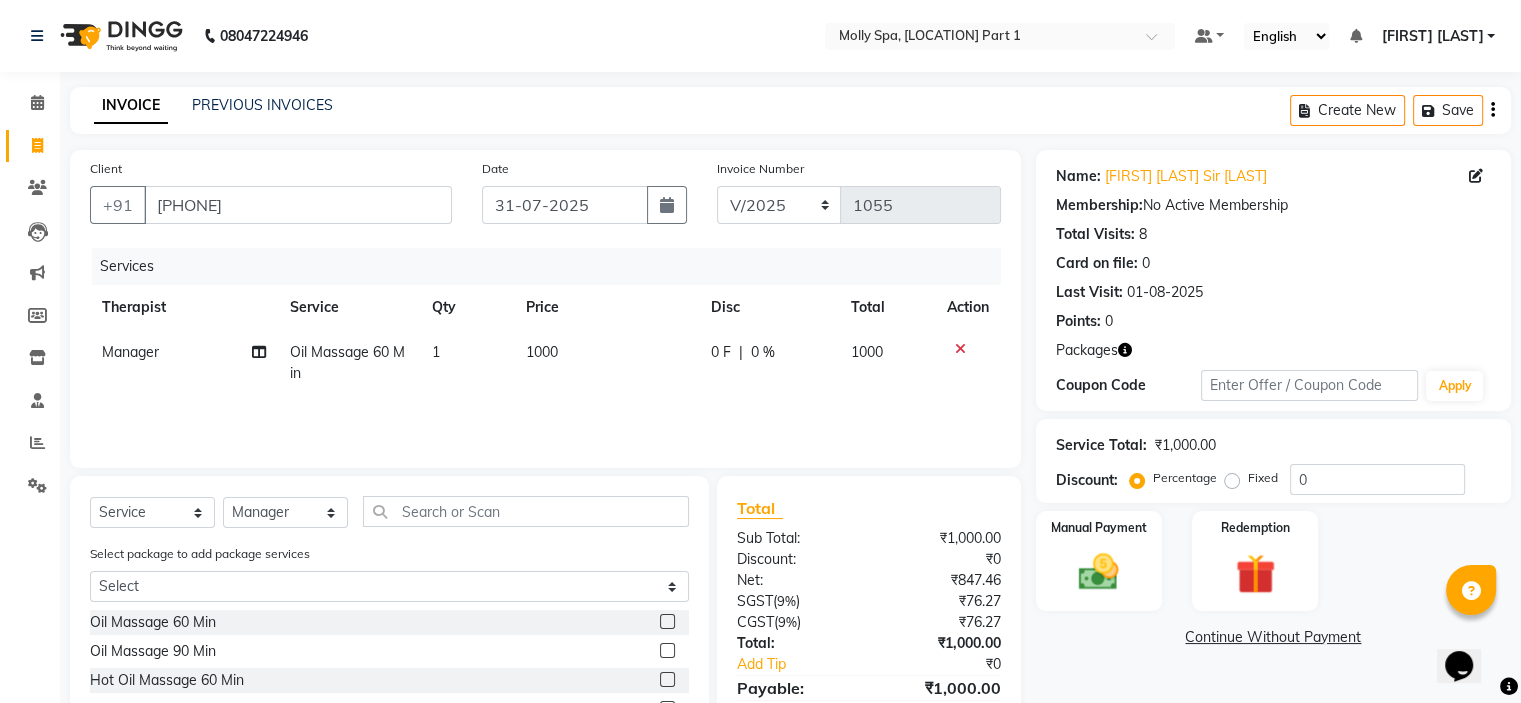 click 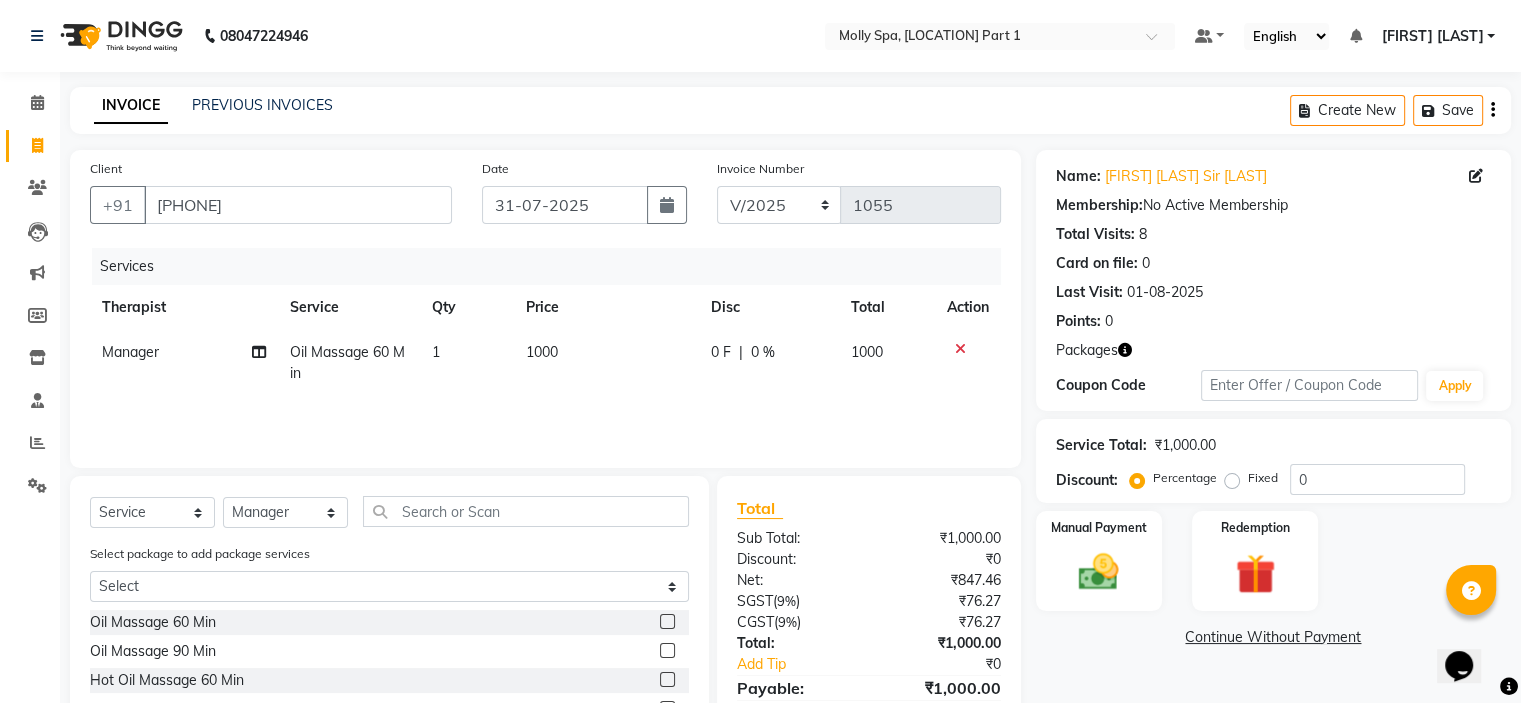 click at bounding box center (666, 622) 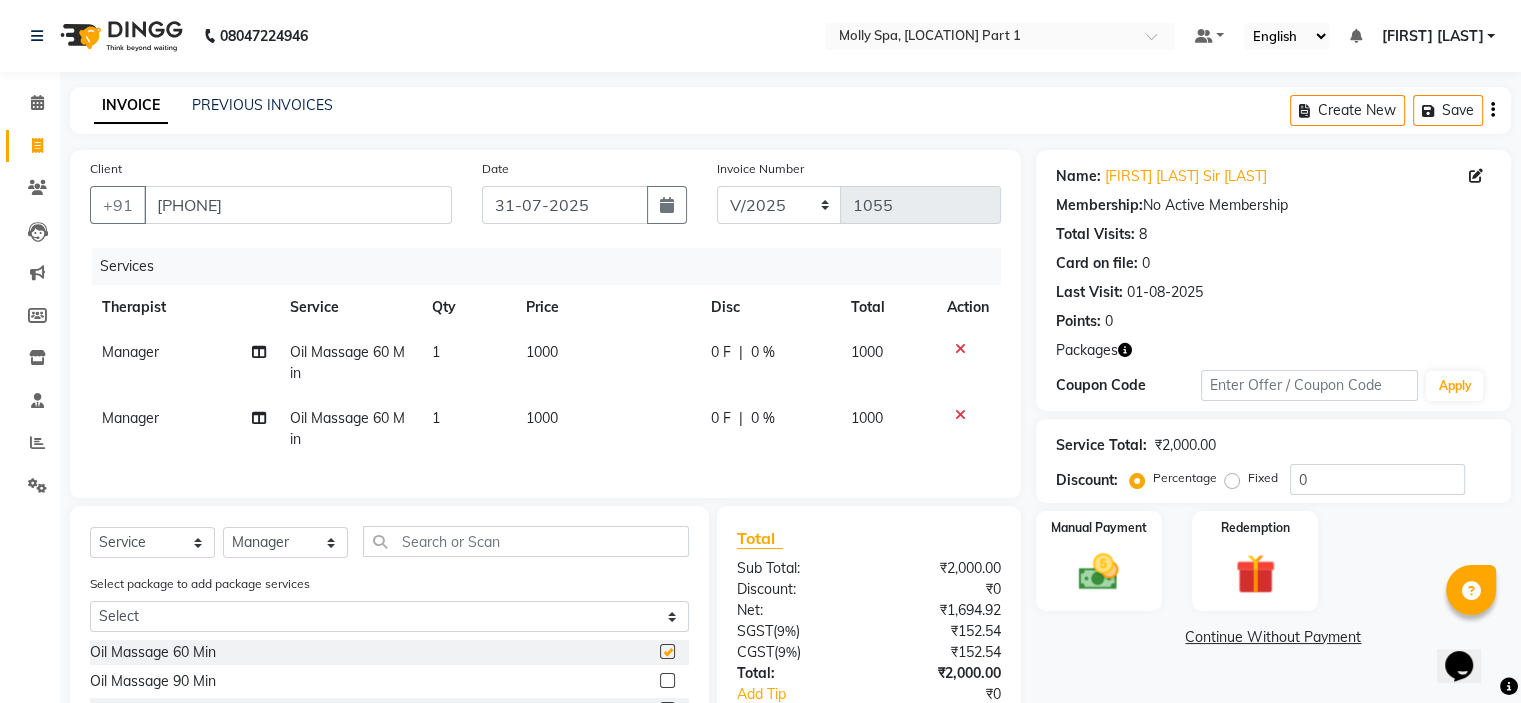 checkbox on "false" 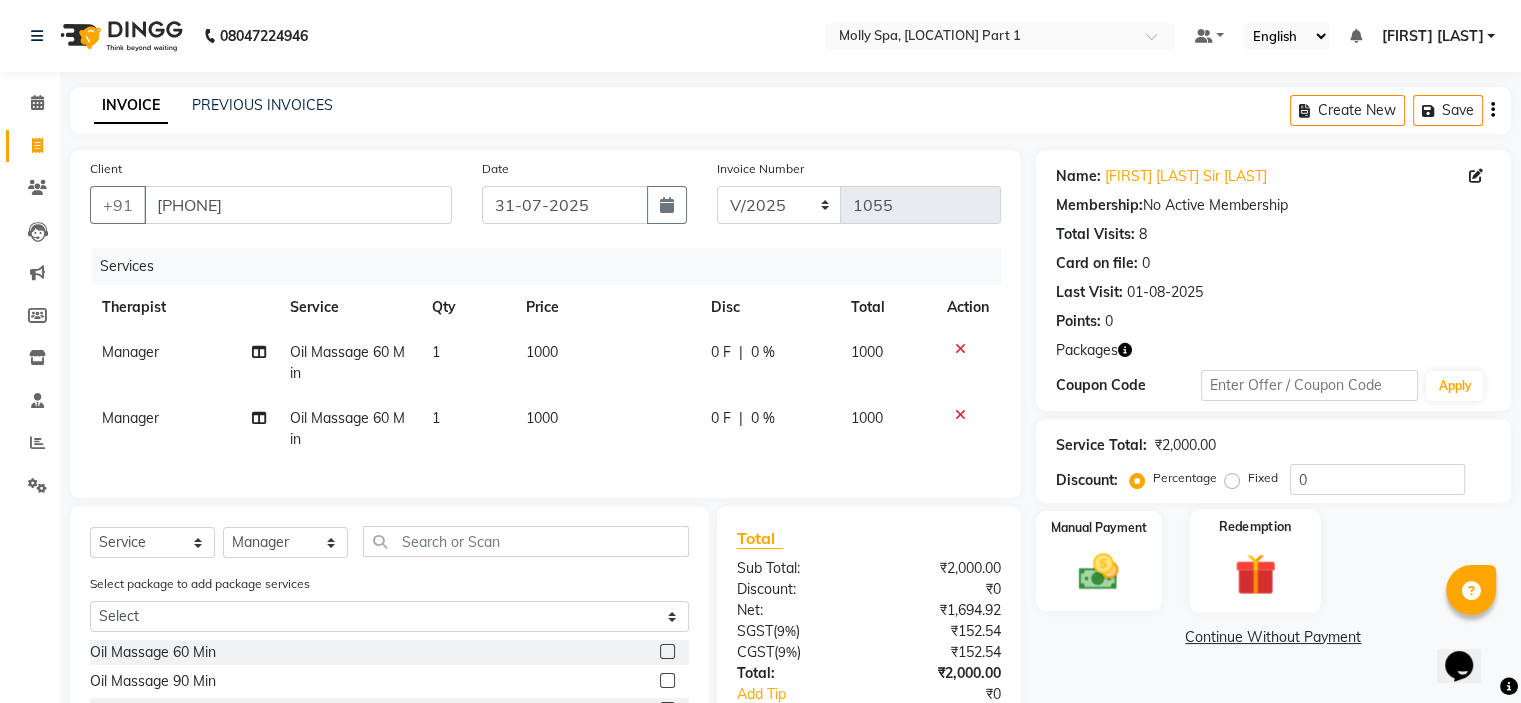 click 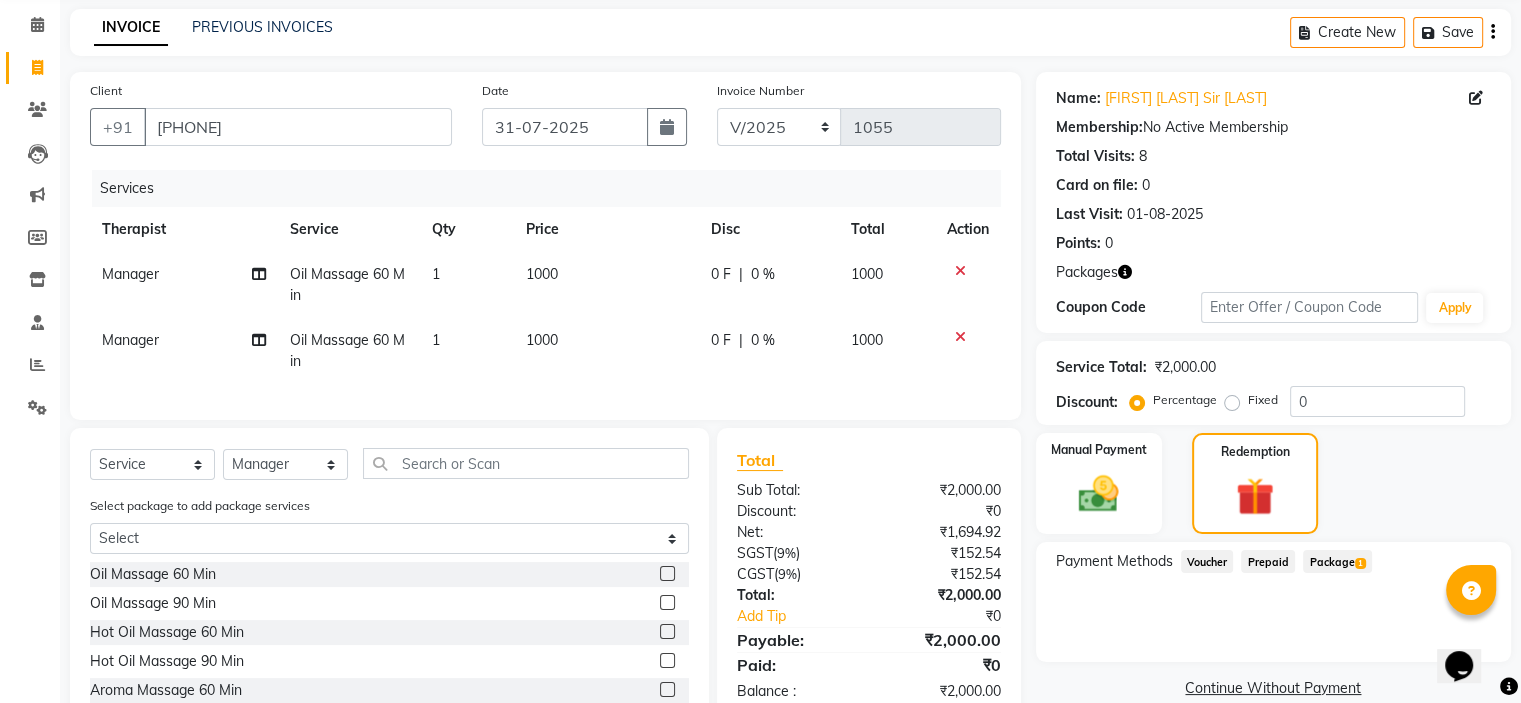 scroll, scrollTop: 212, scrollLeft: 0, axis: vertical 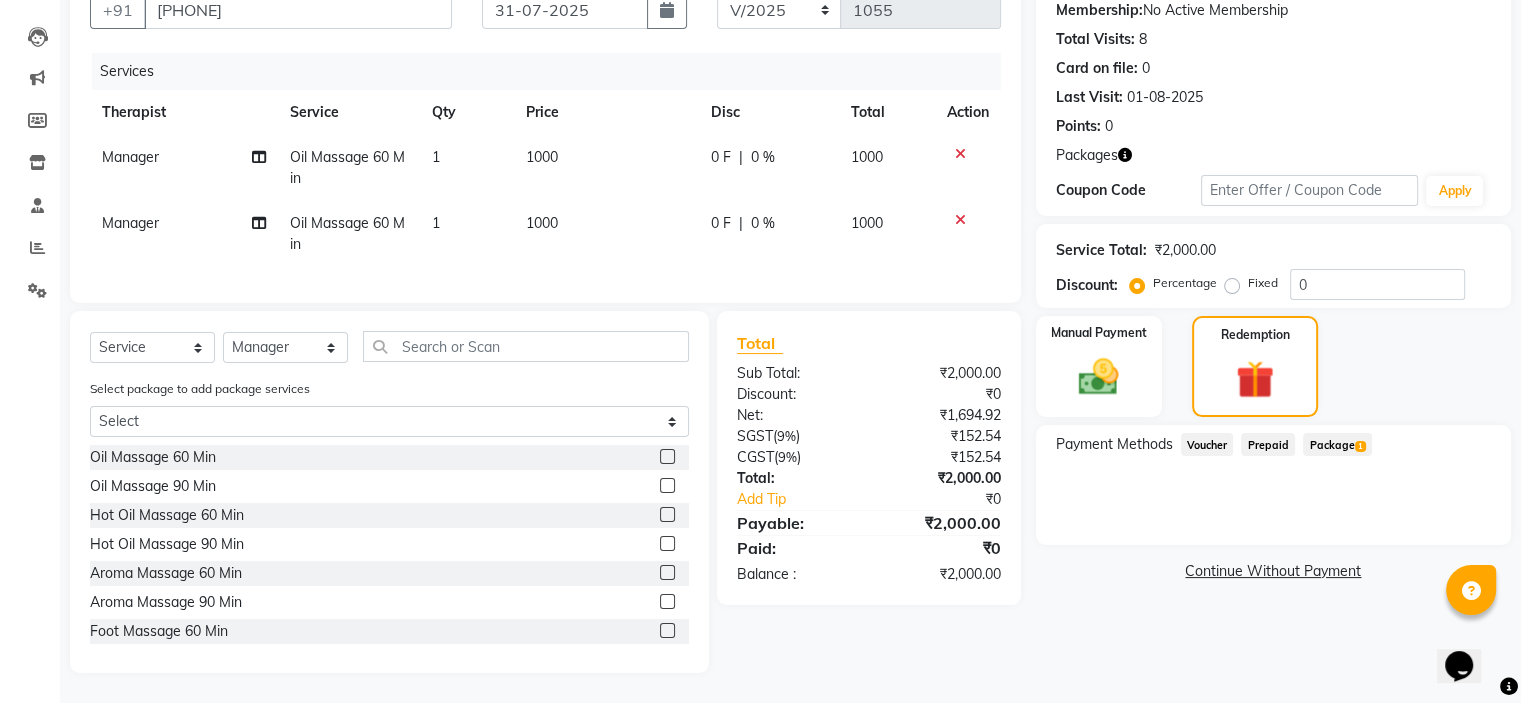 click on "Package  1" 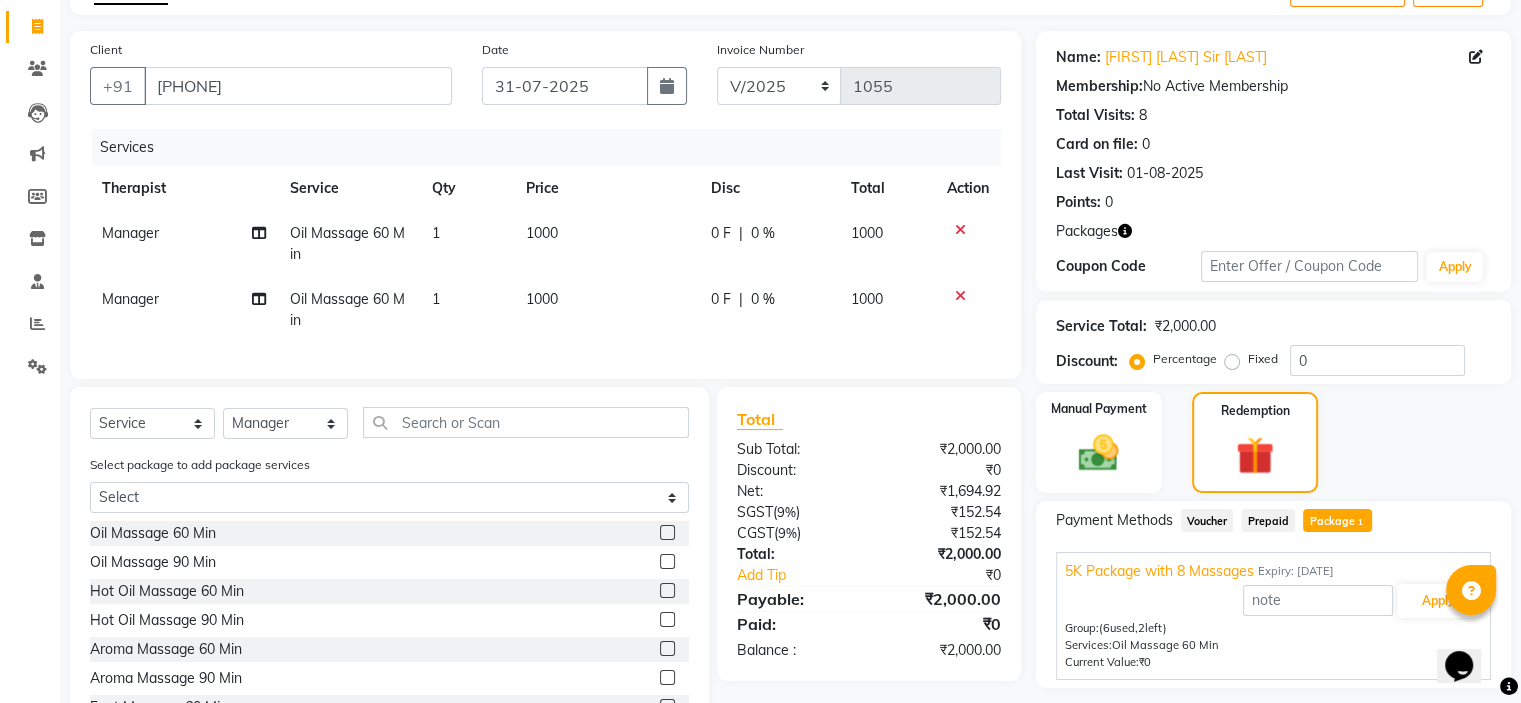 scroll, scrollTop: 212, scrollLeft: 0, axis: vertical 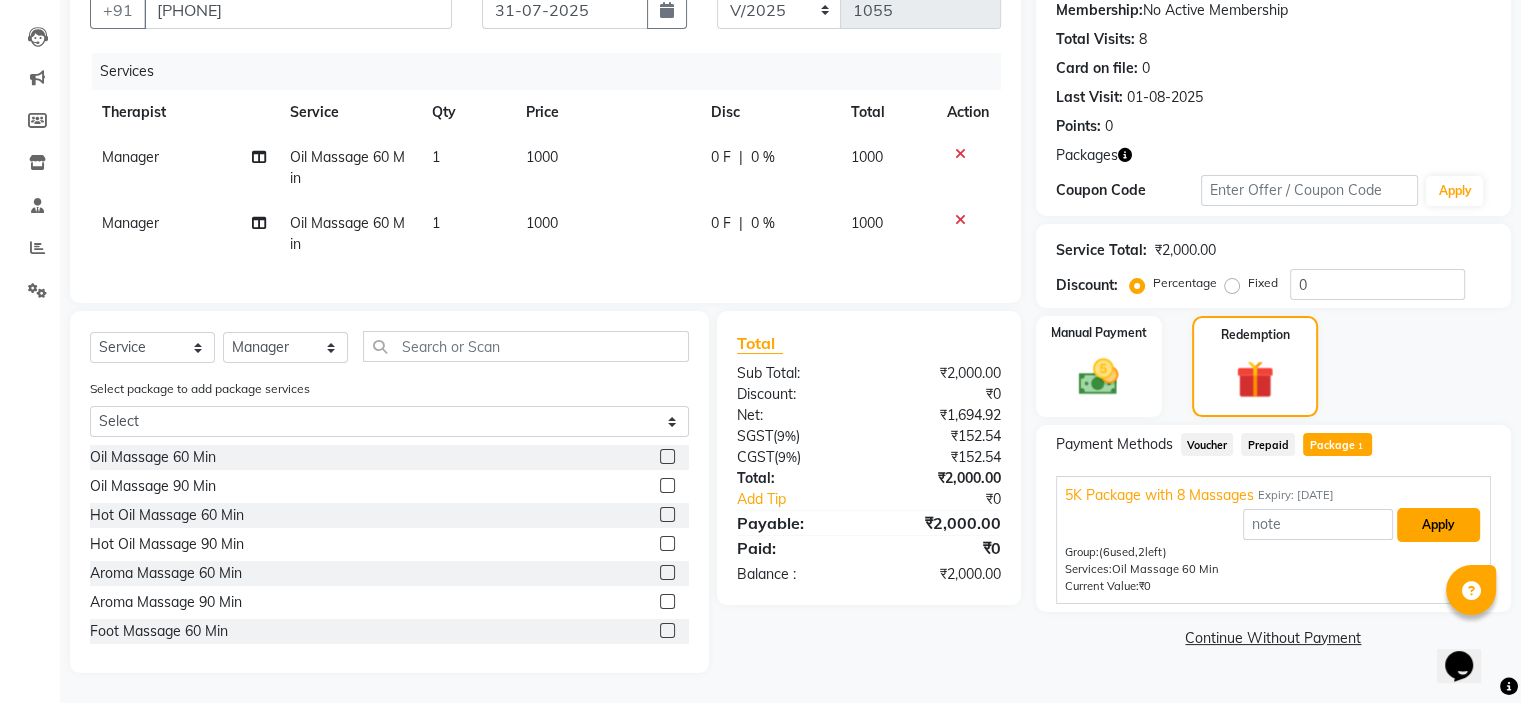 click on "Apply" at bounding box center [1438, 525] 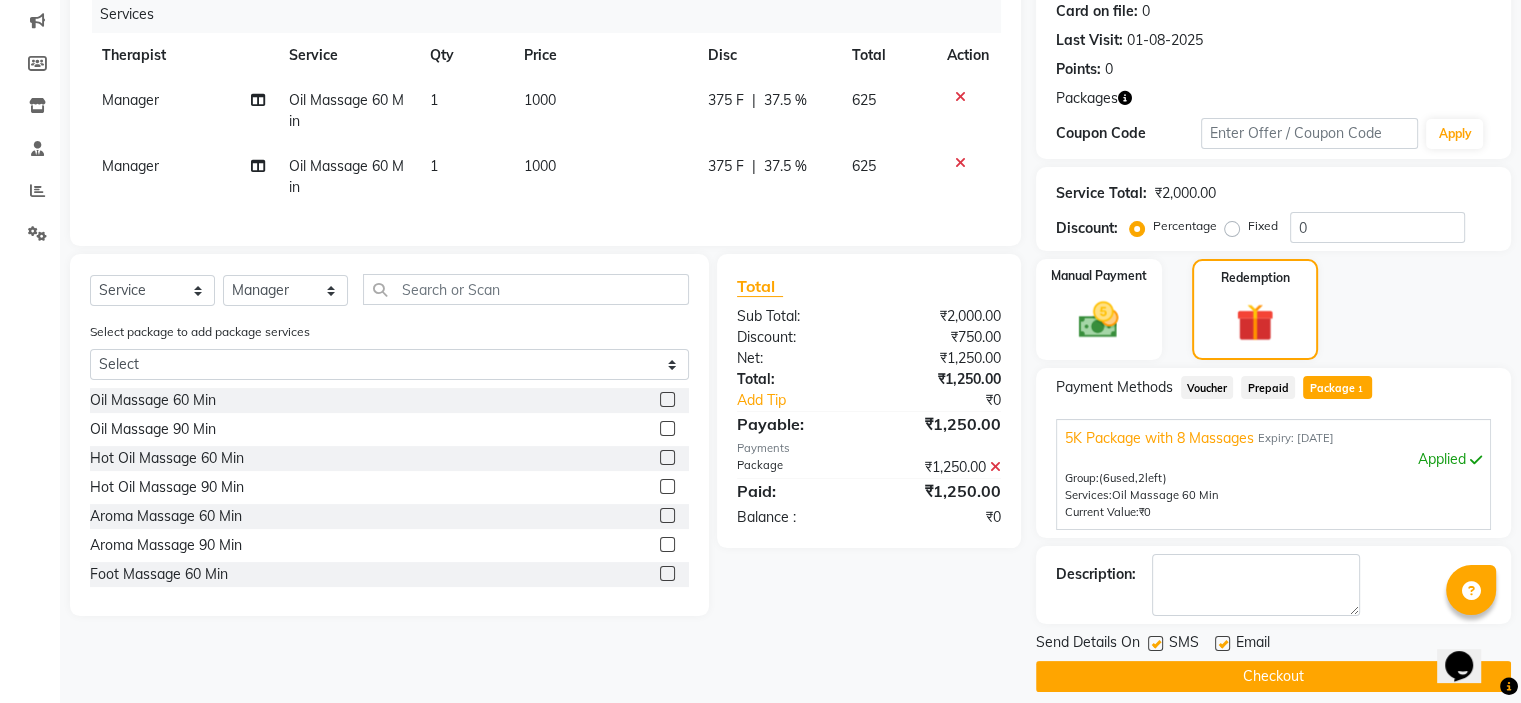 scroll, scrollTop: 269, scrollLeft: 0, axis: vertical 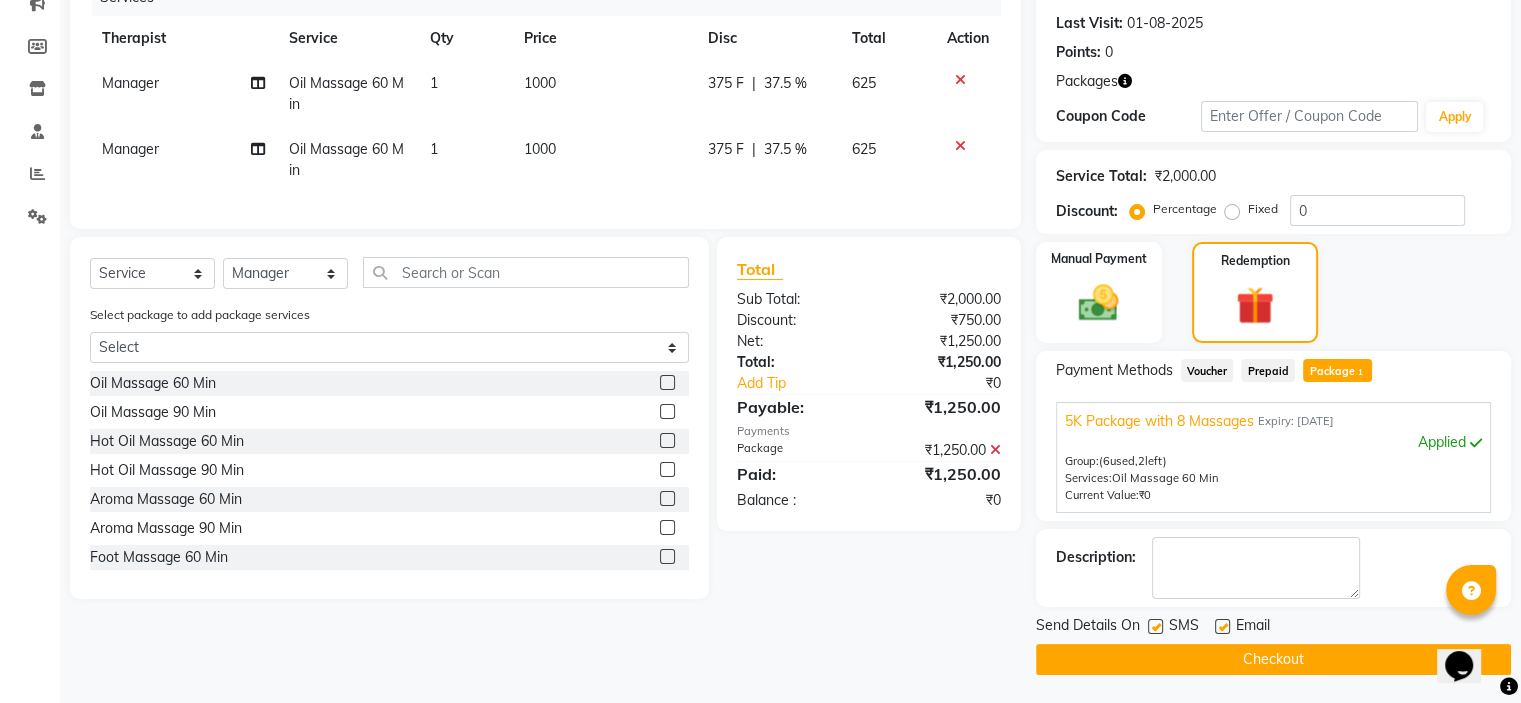 click on "Checkout" 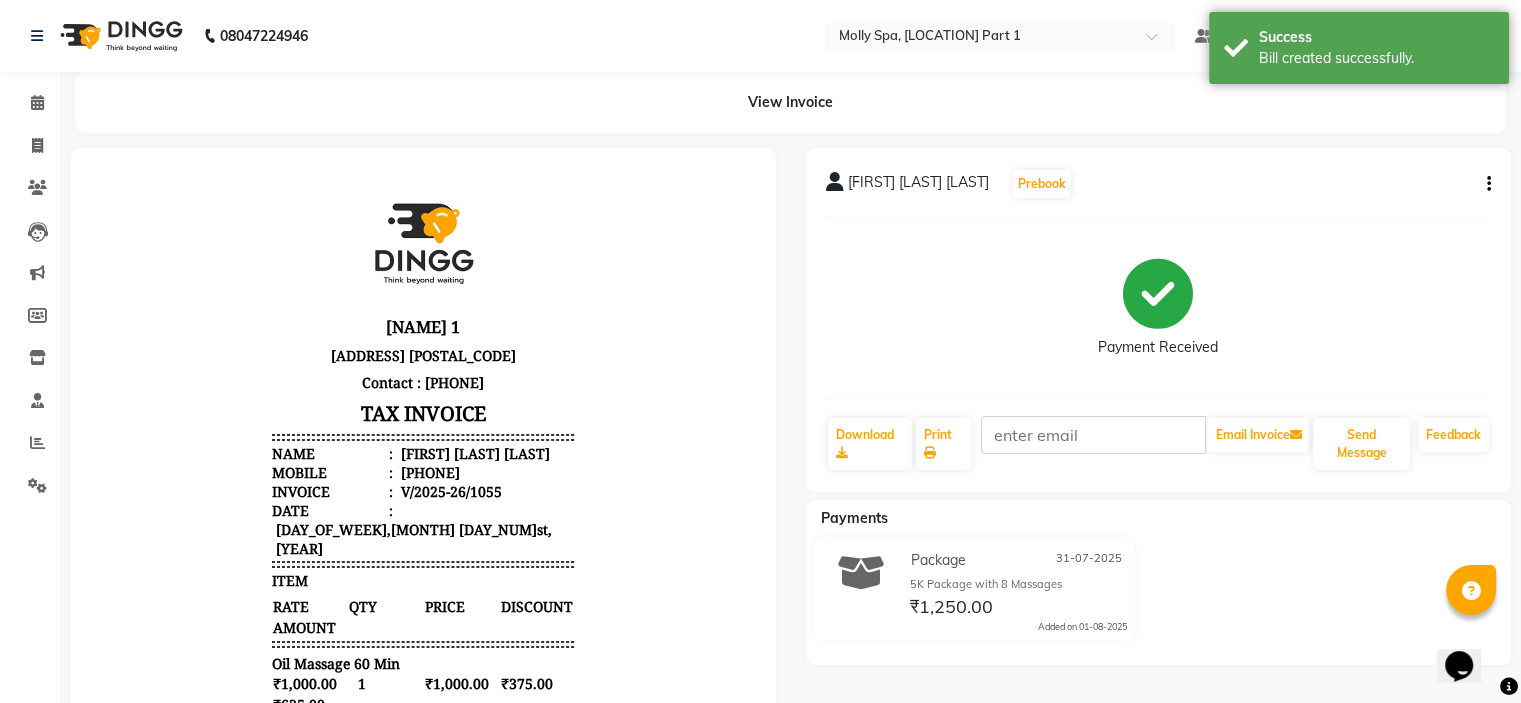 scroll, scrollTop: 0, scrollLeft: 0, axis: both 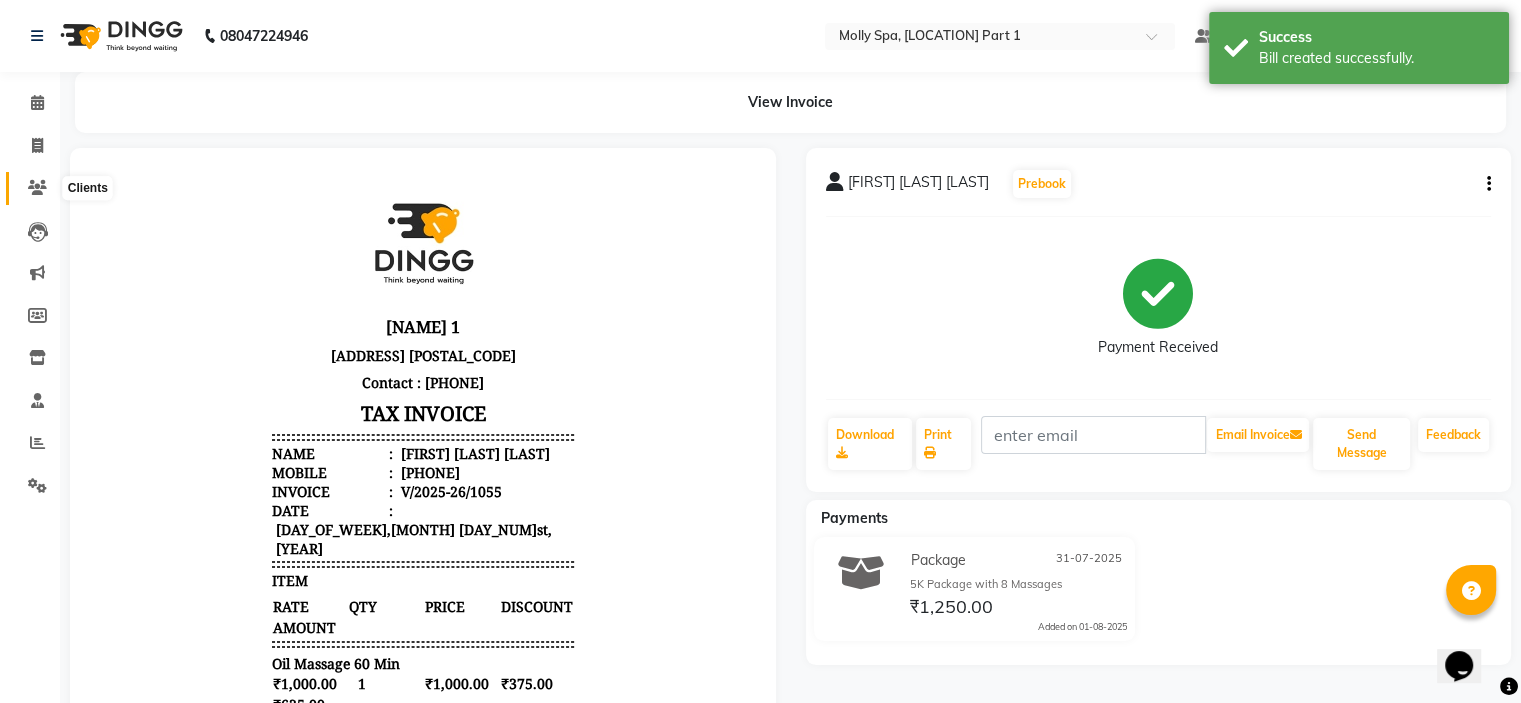 click 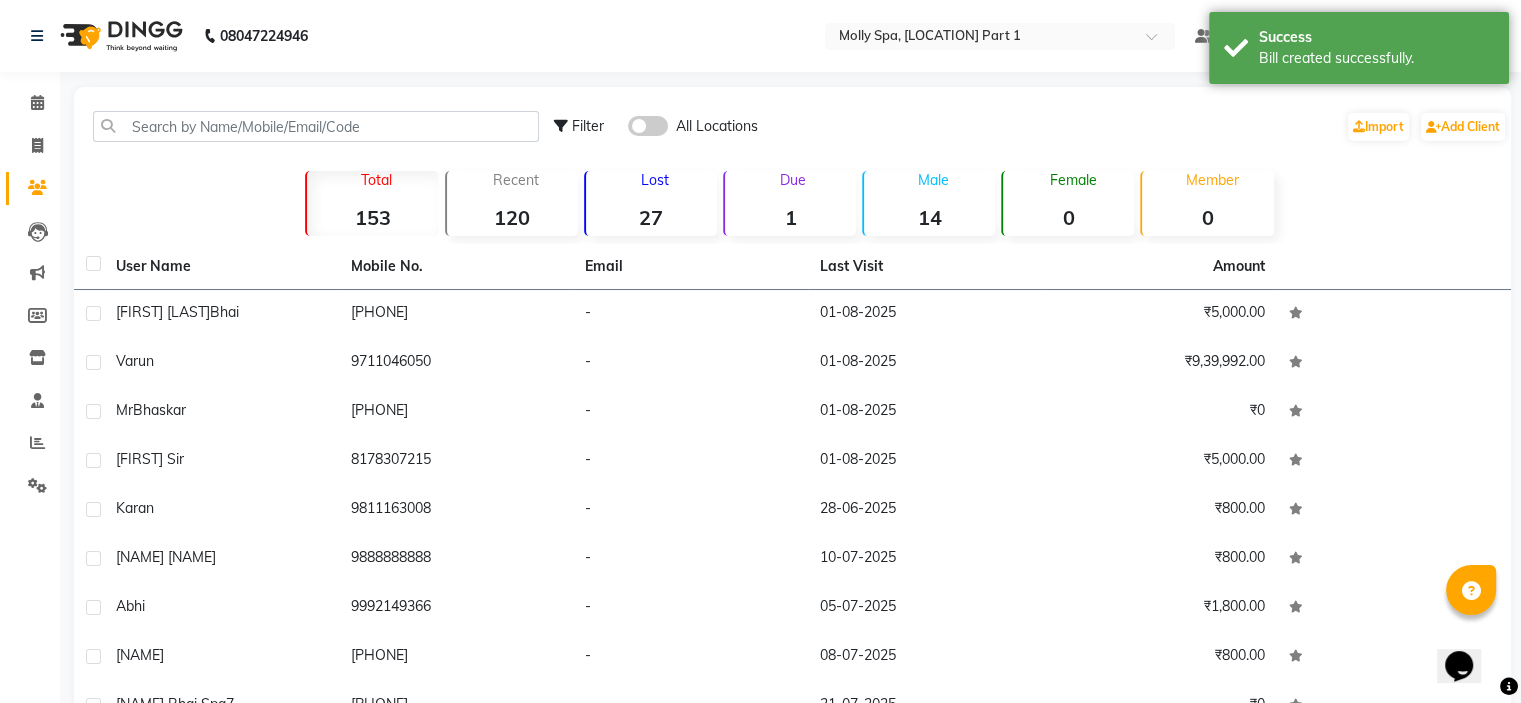 click 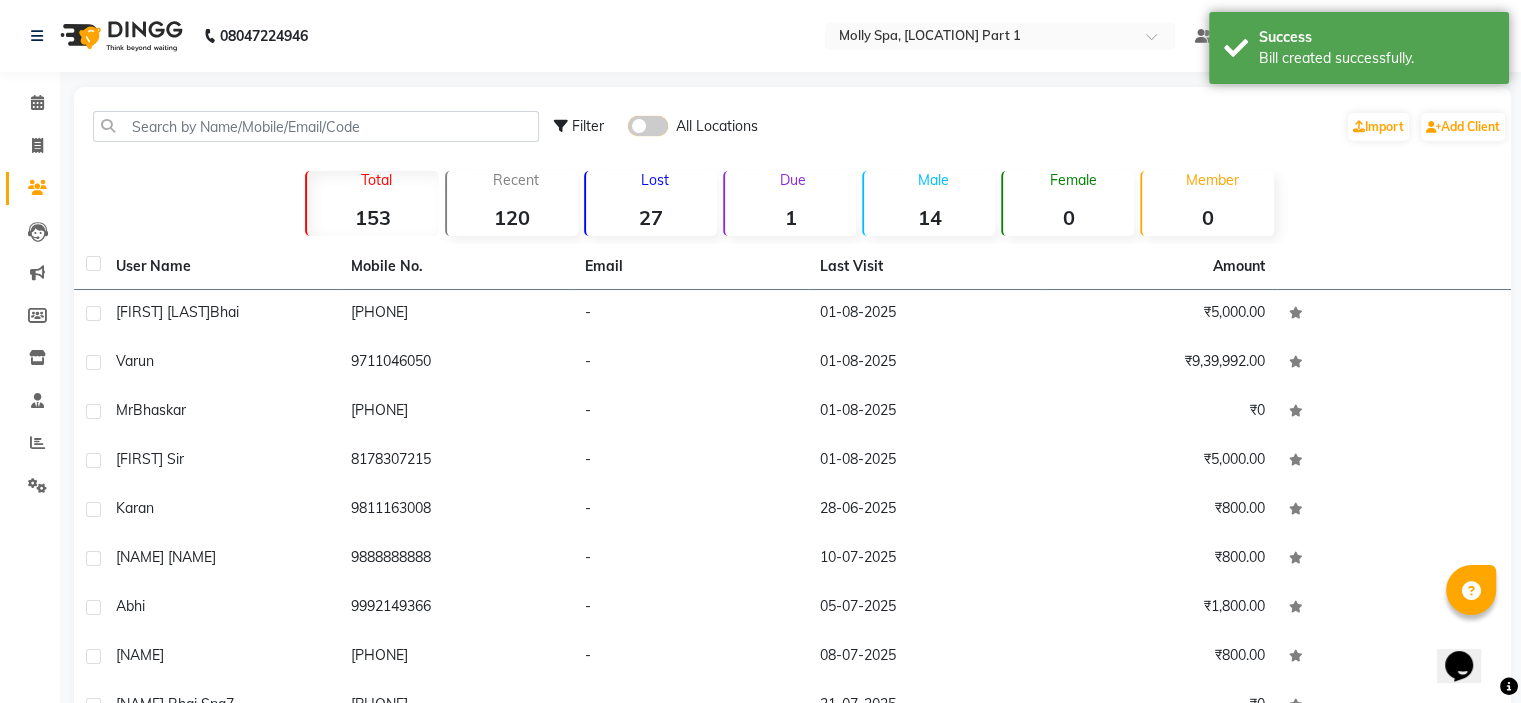click 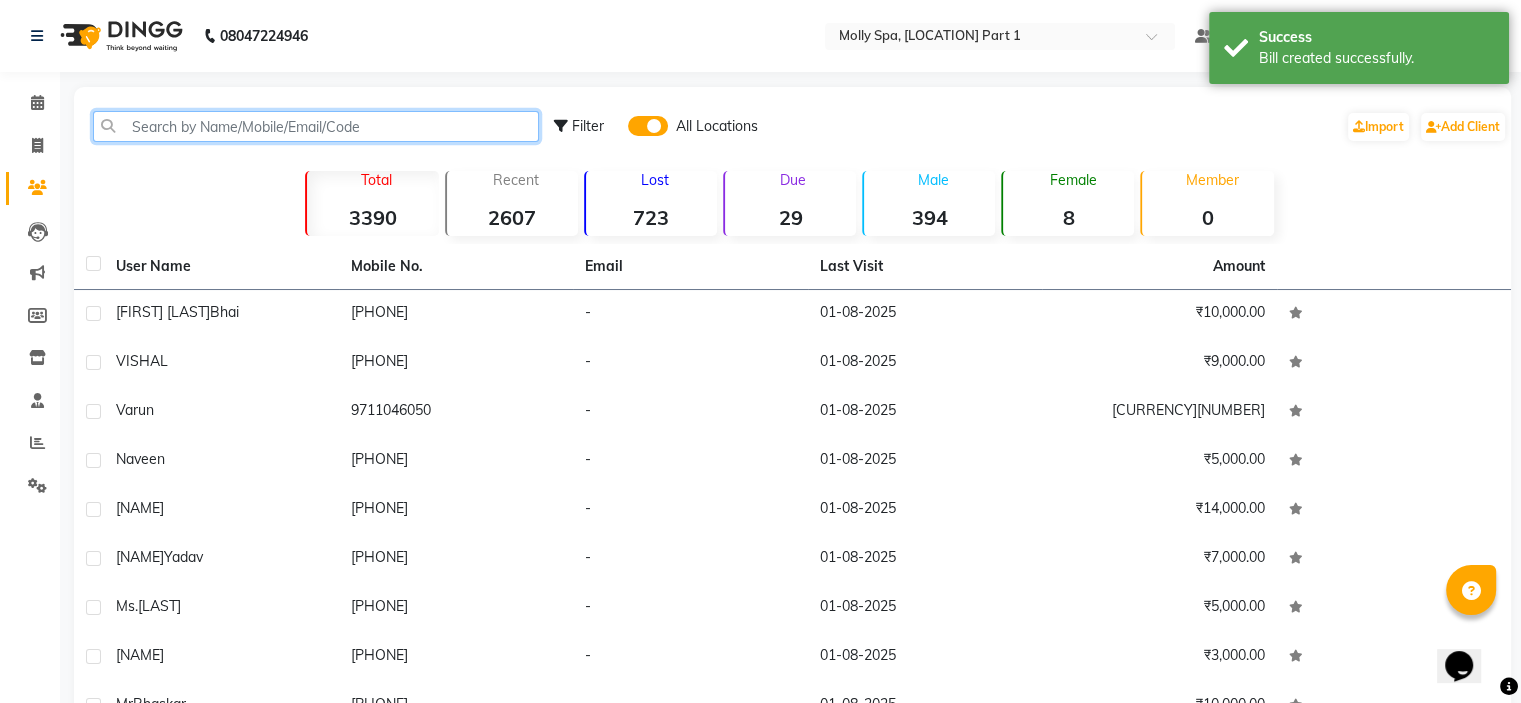 click 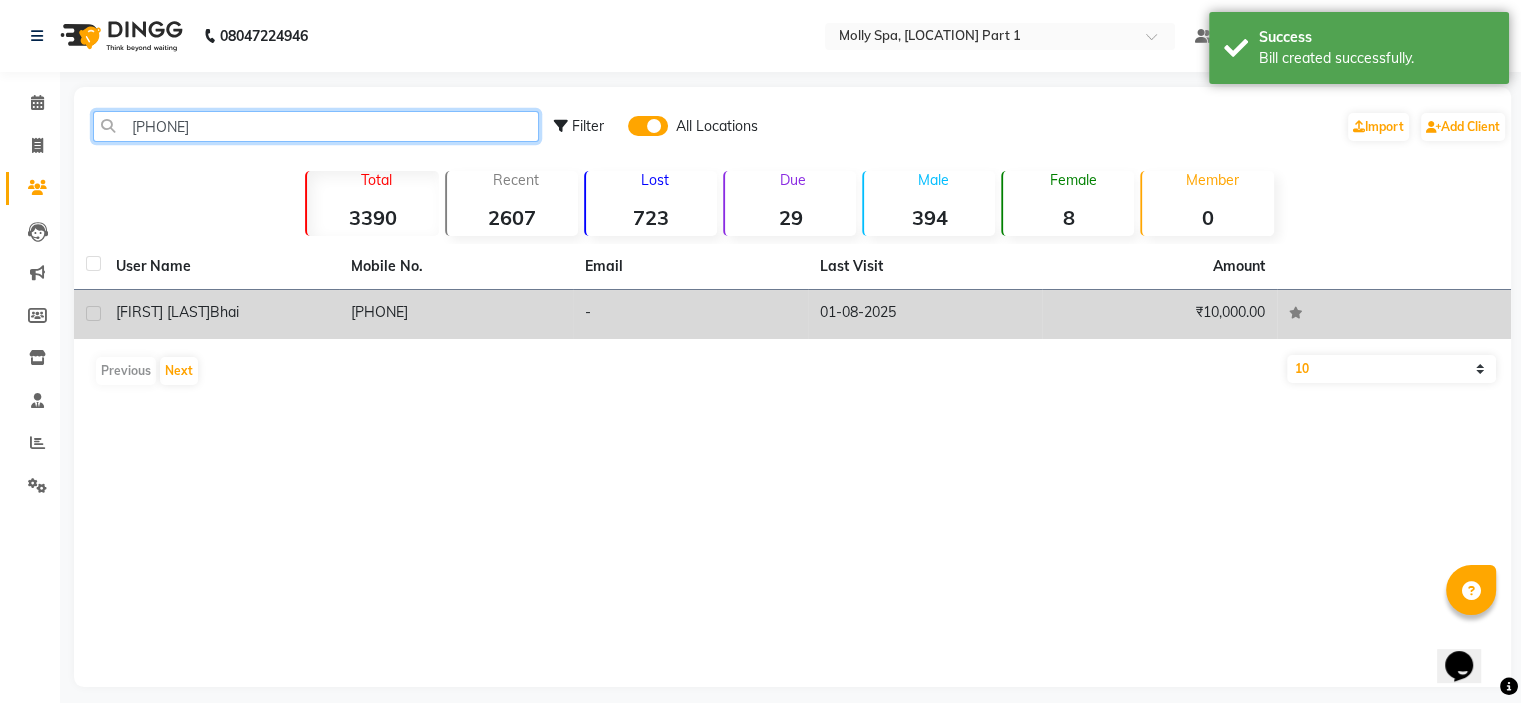 type on "9990888954" 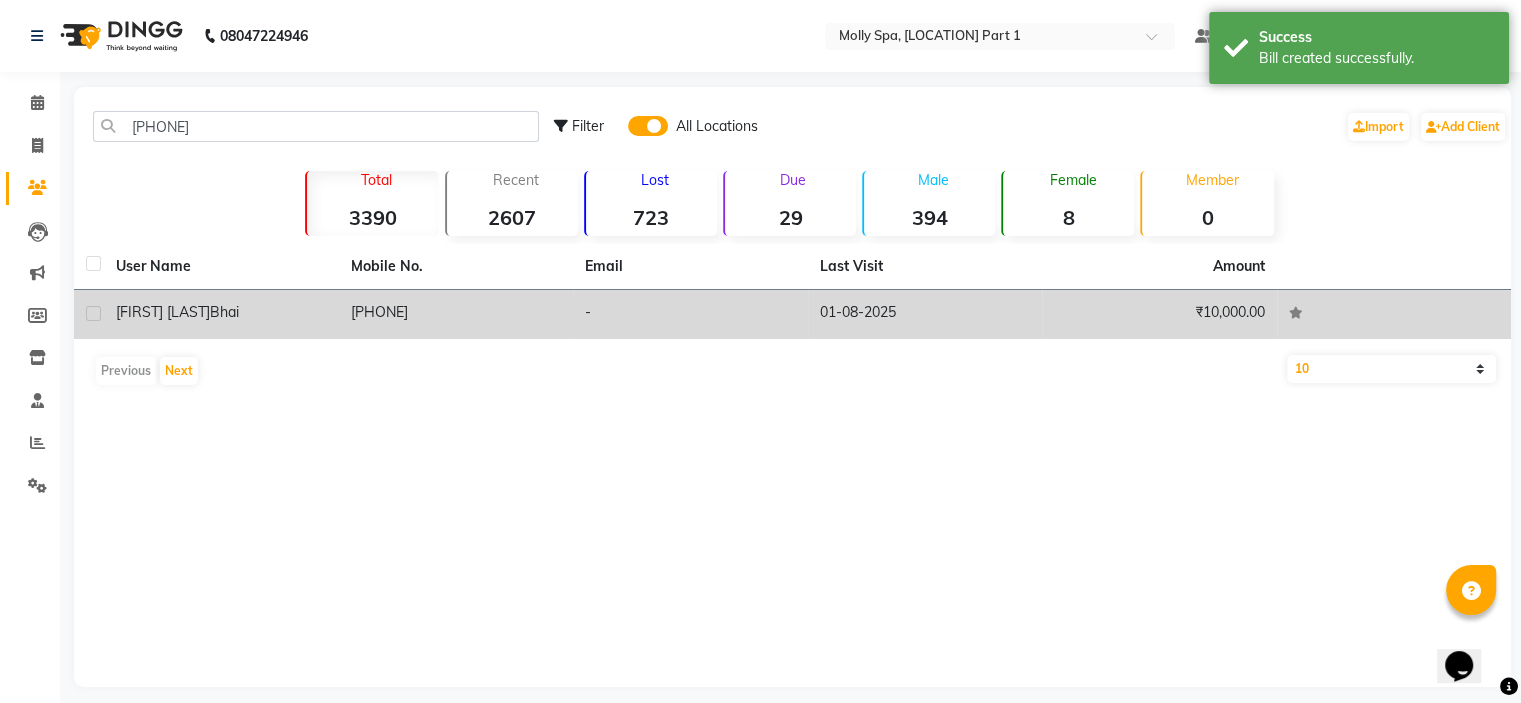 click on "01-08-2025" 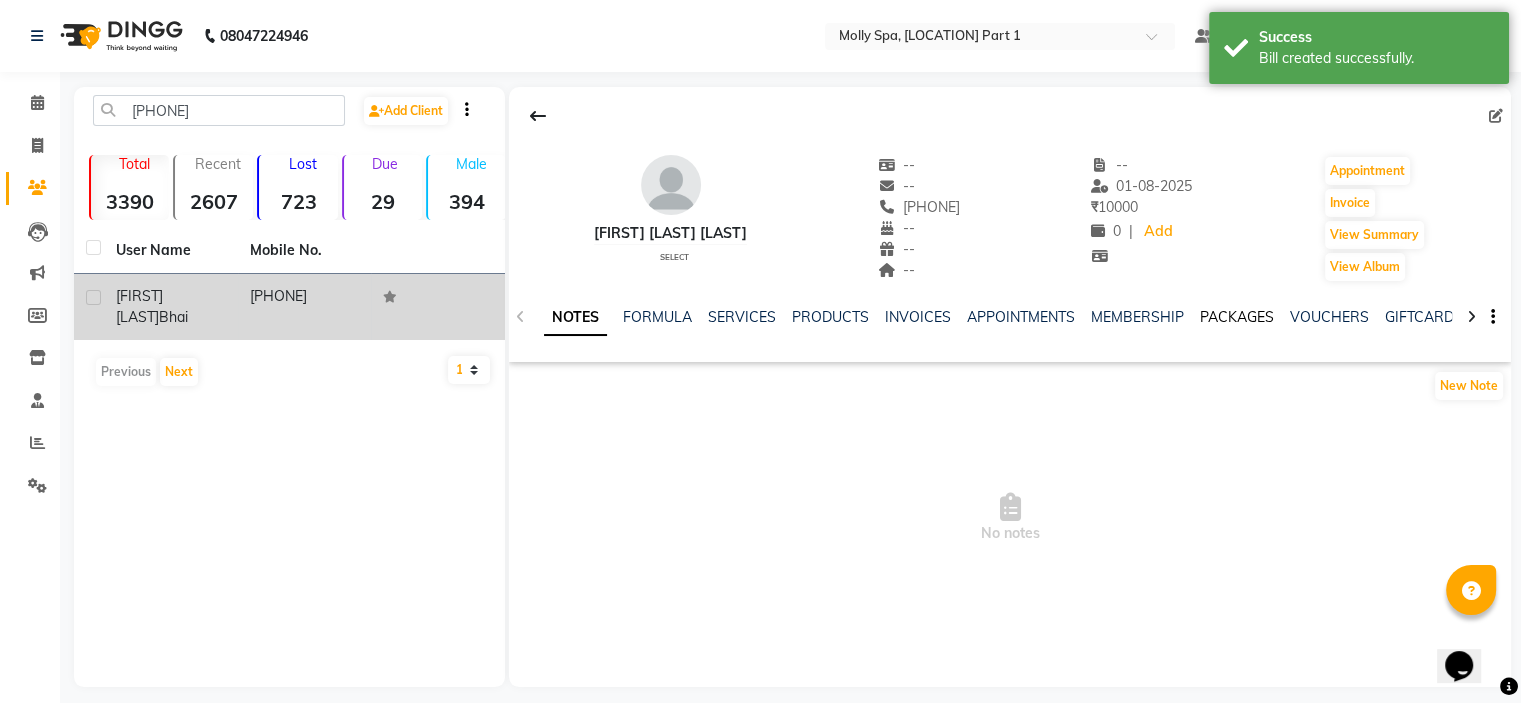click on "PACKAGES" 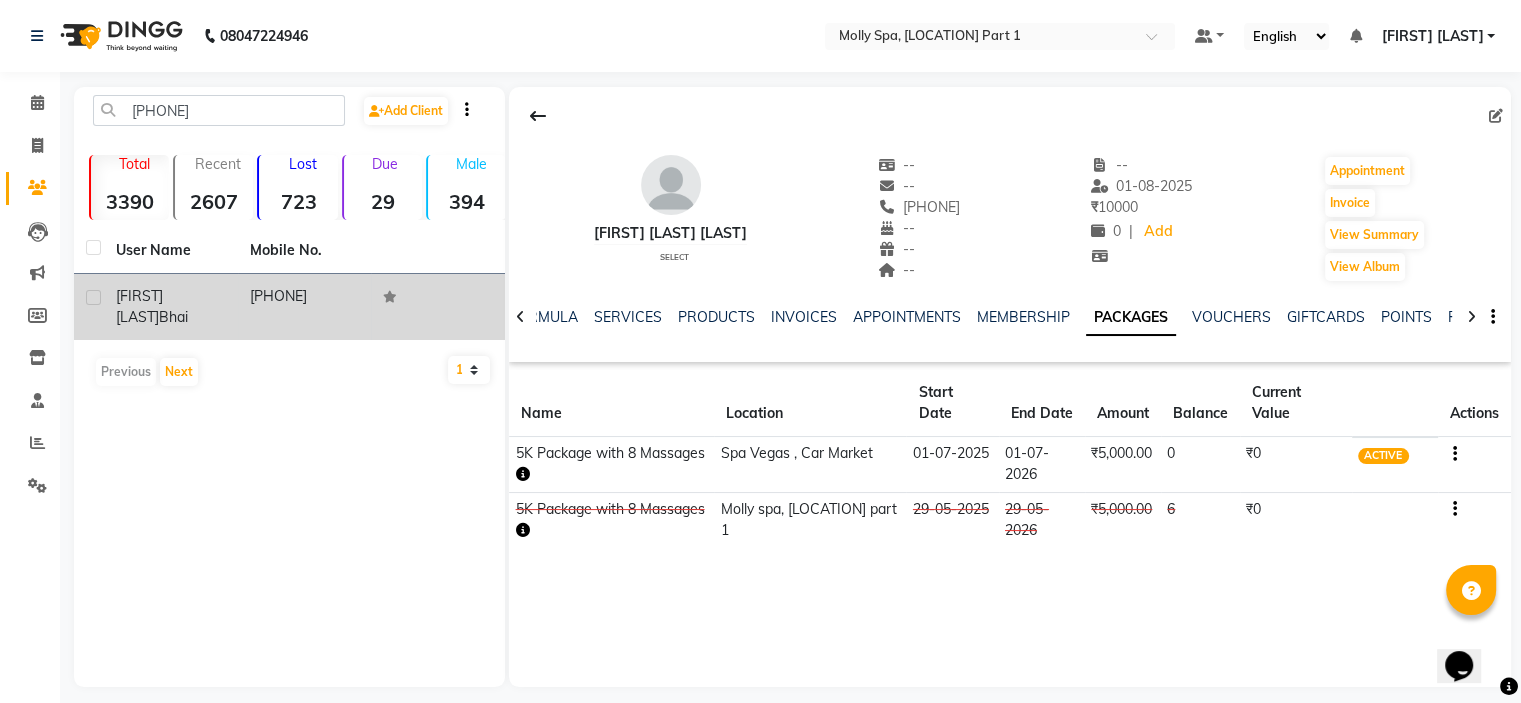 click 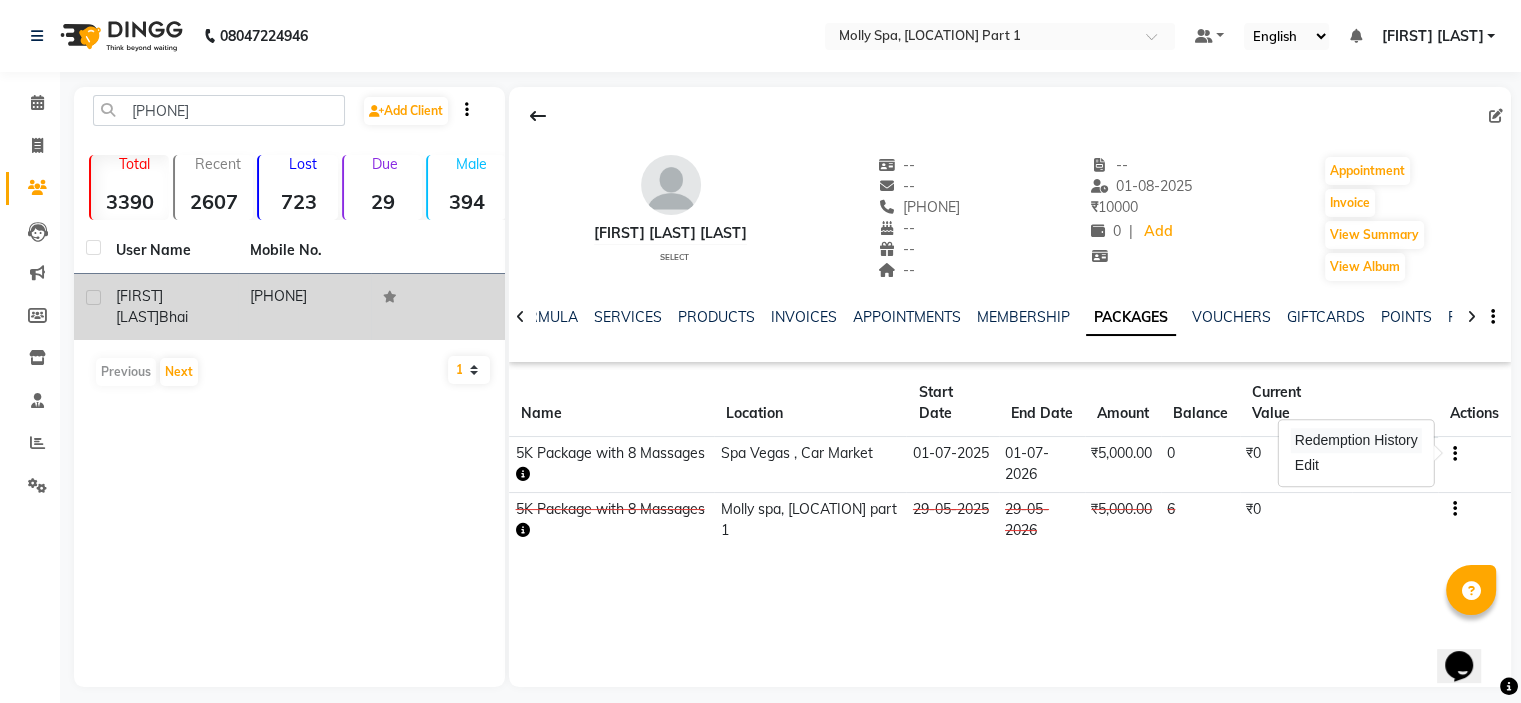 click on "Redemption History" at bounding box center (1356, 440) 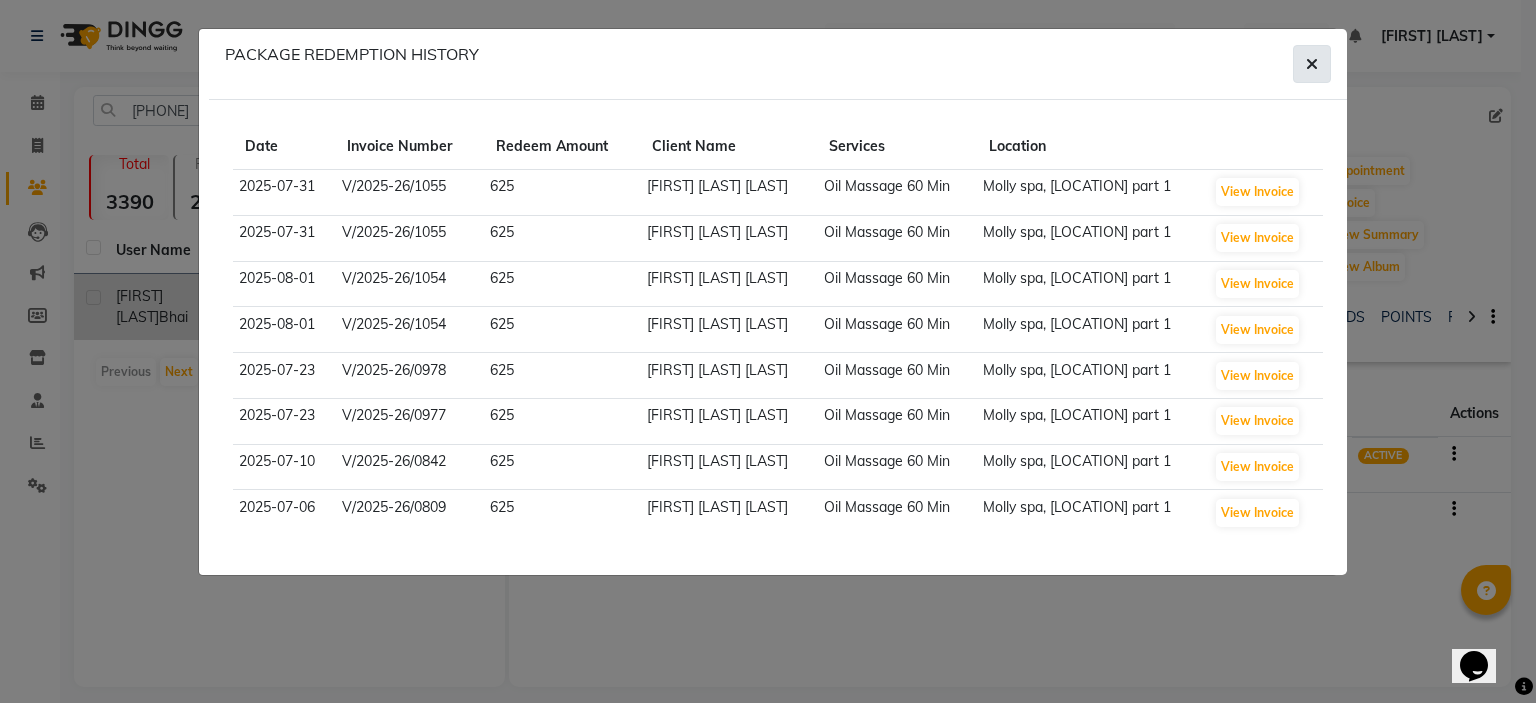 click 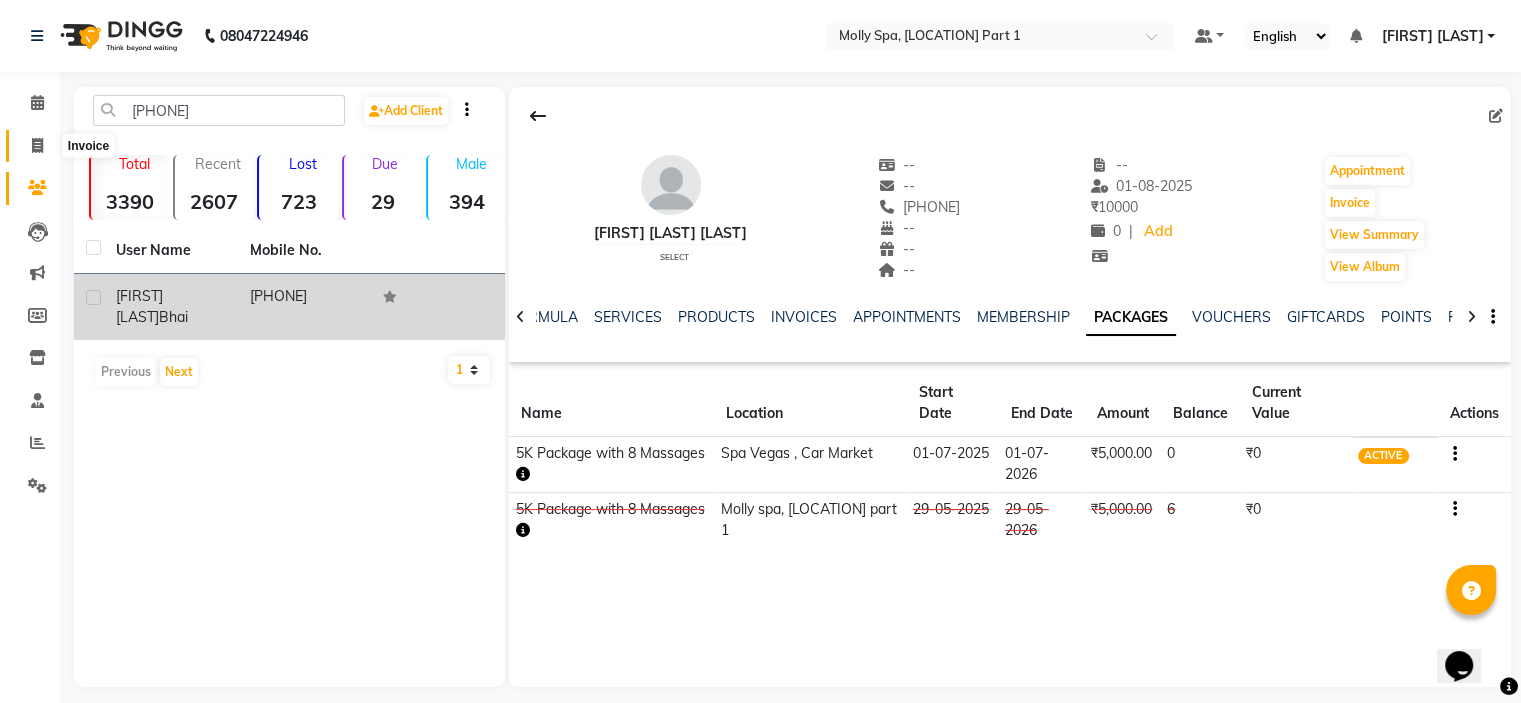 click 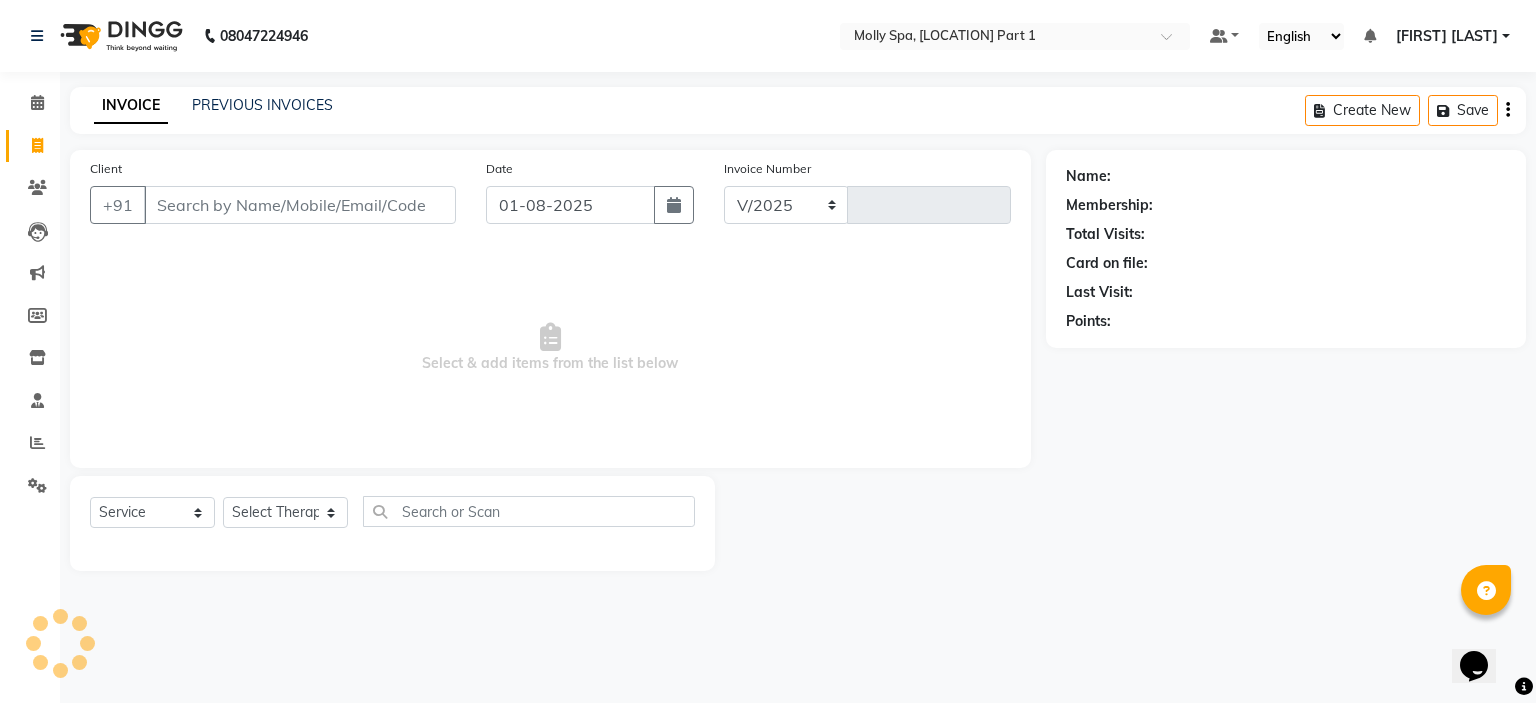 select on "7613" 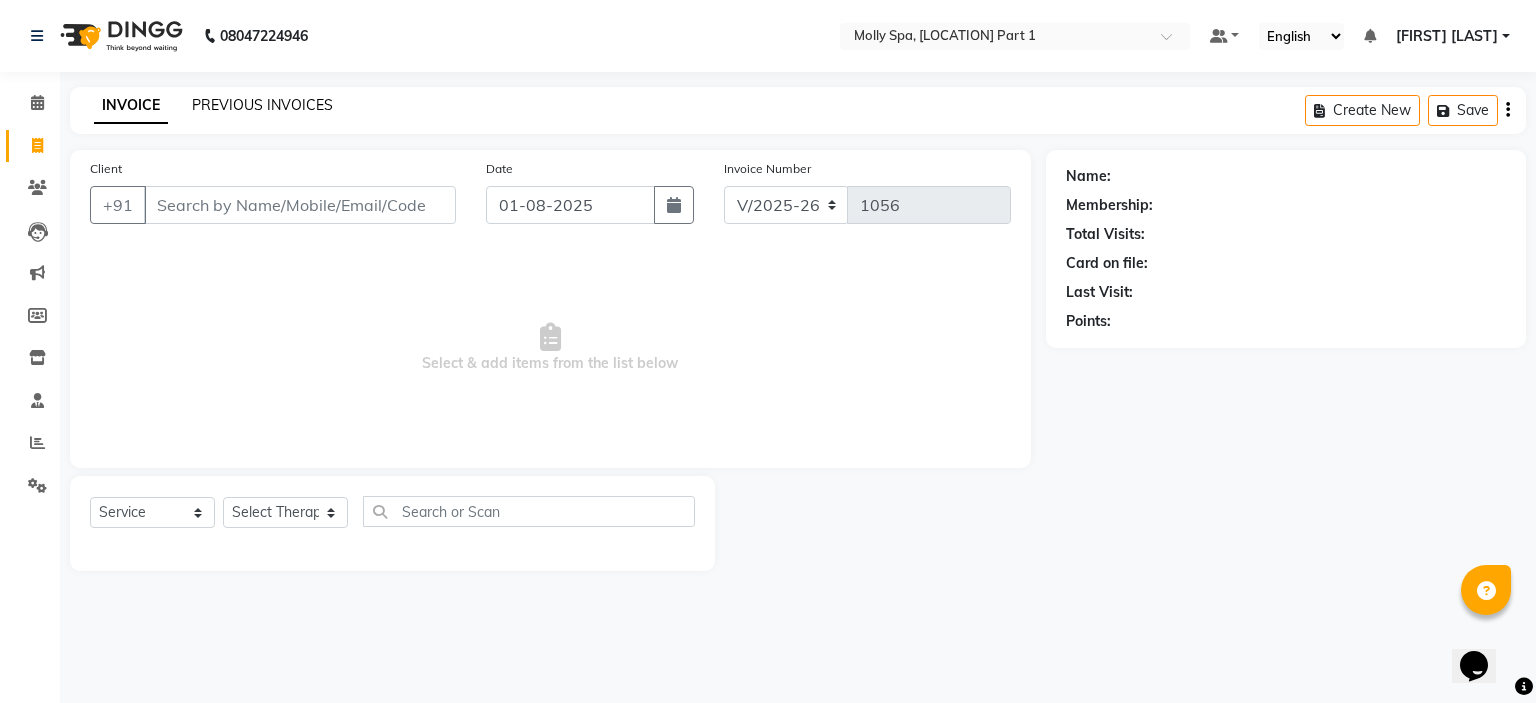 click on "PREVIOUS INVOICES" 